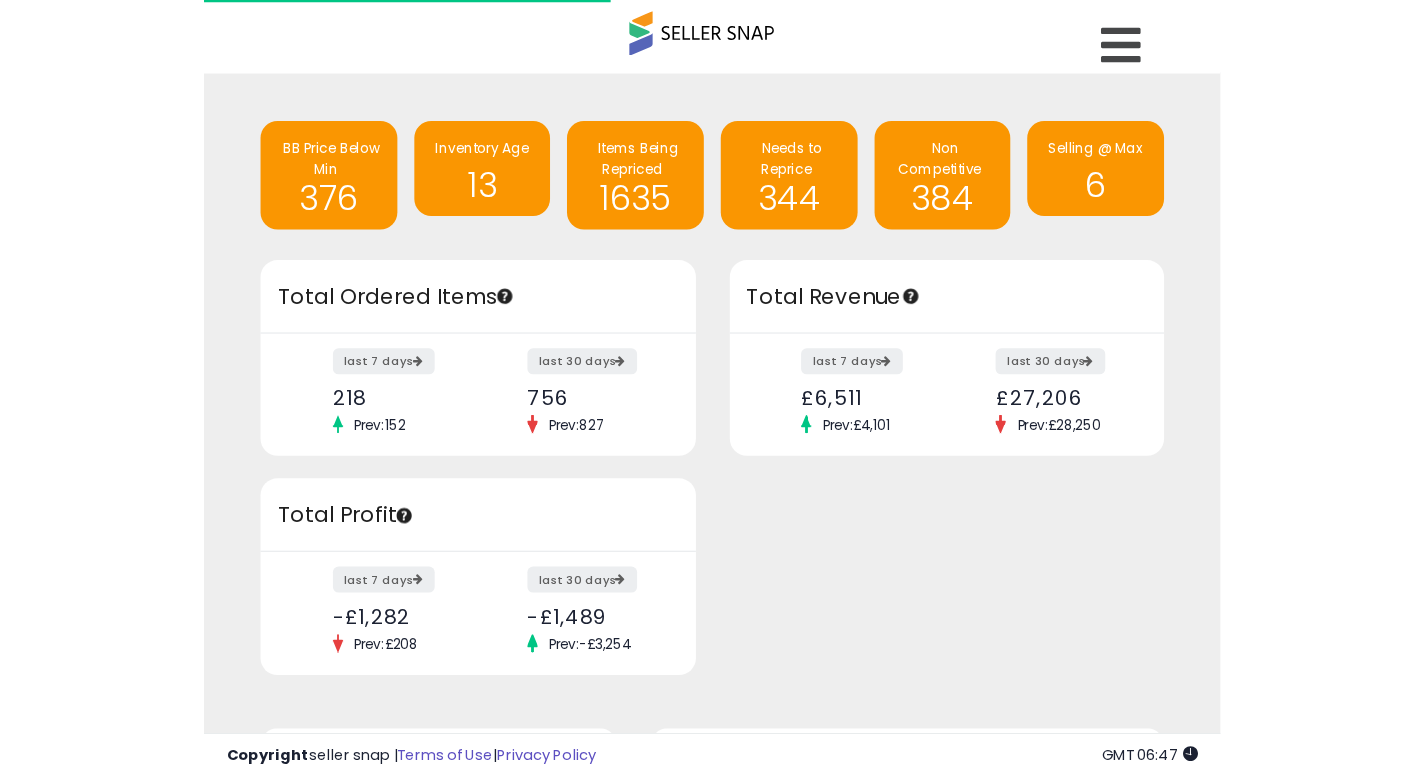 scroll, scrollTop: 0, scrollLeft: 0, axis: both 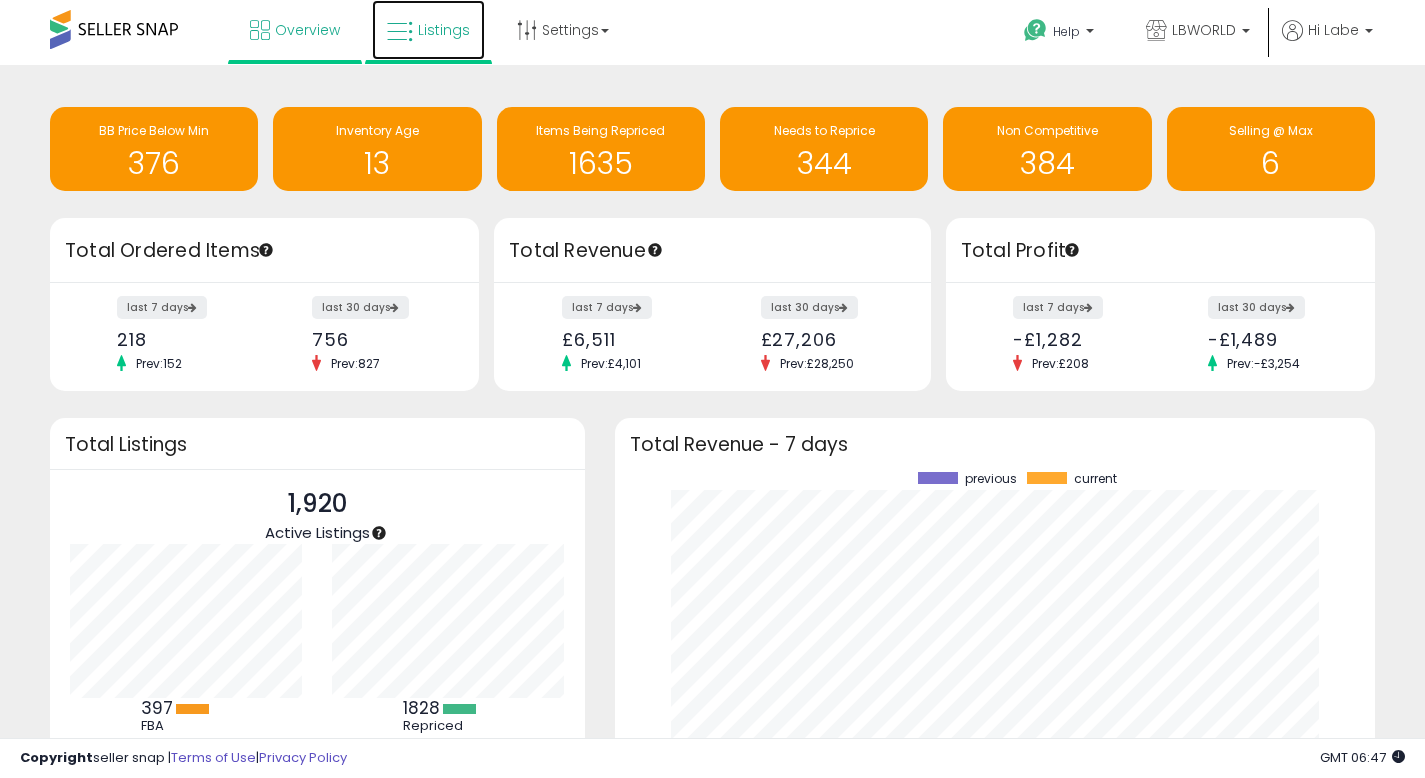click on "Listings" at bounding box center (444, 30) 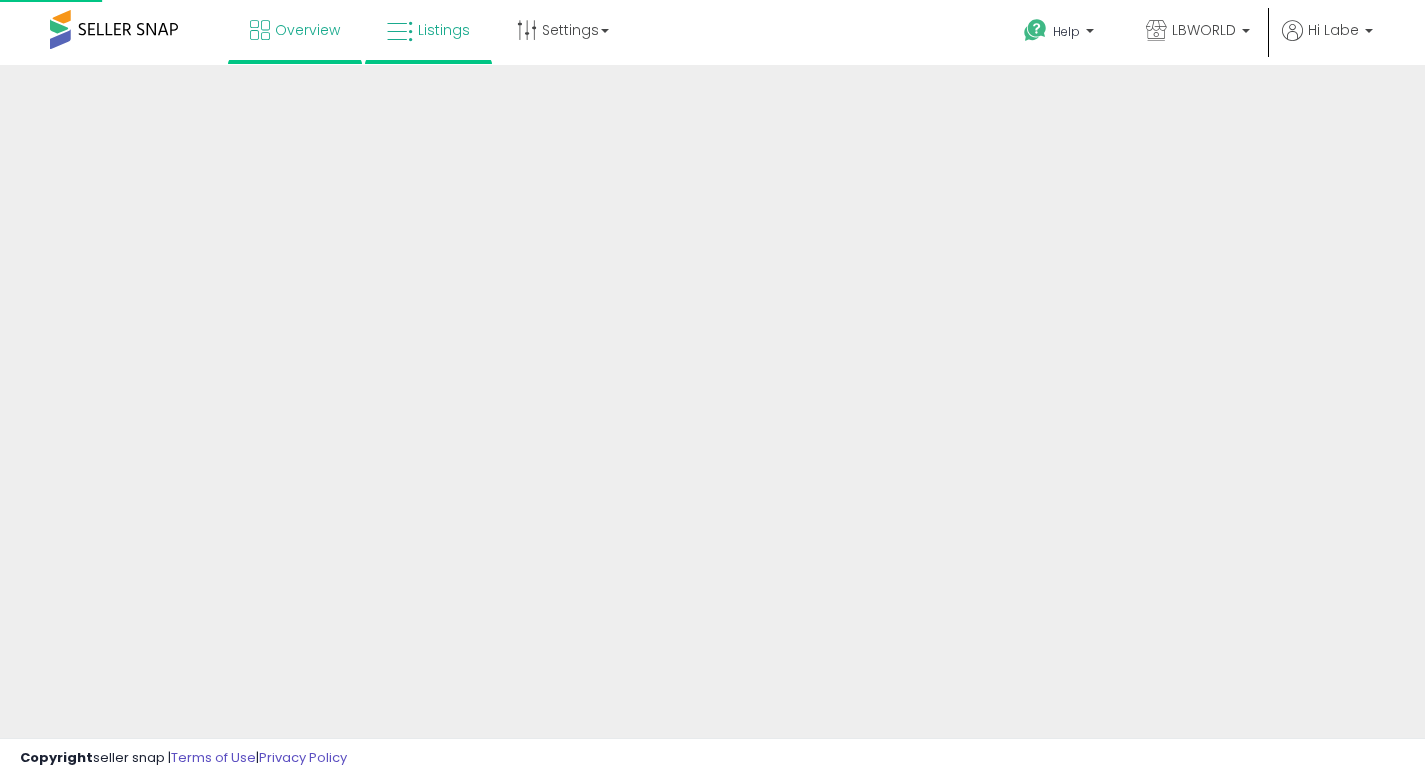 scroll, scrollTop: 0, scrollLeft: 0, axis: both 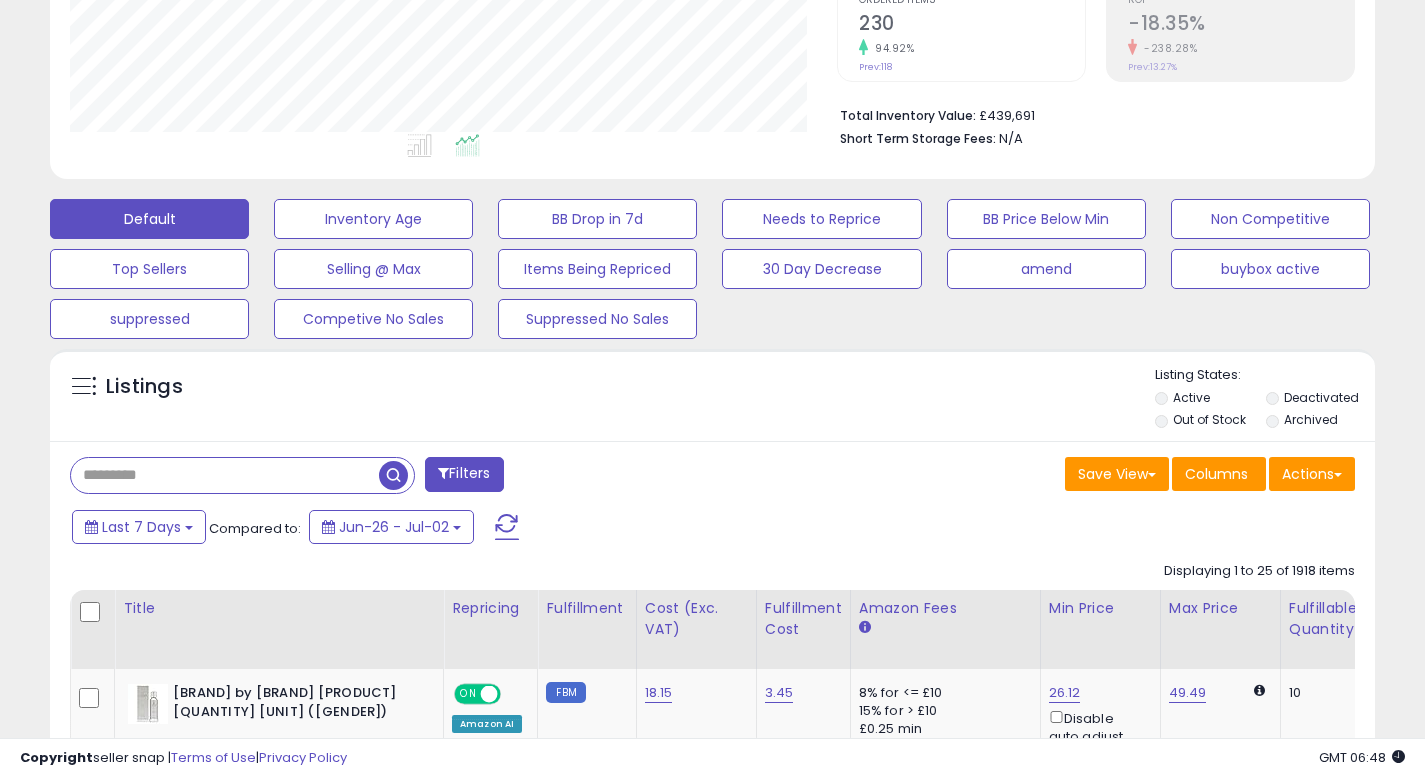 click at bounding box center [225, 475] 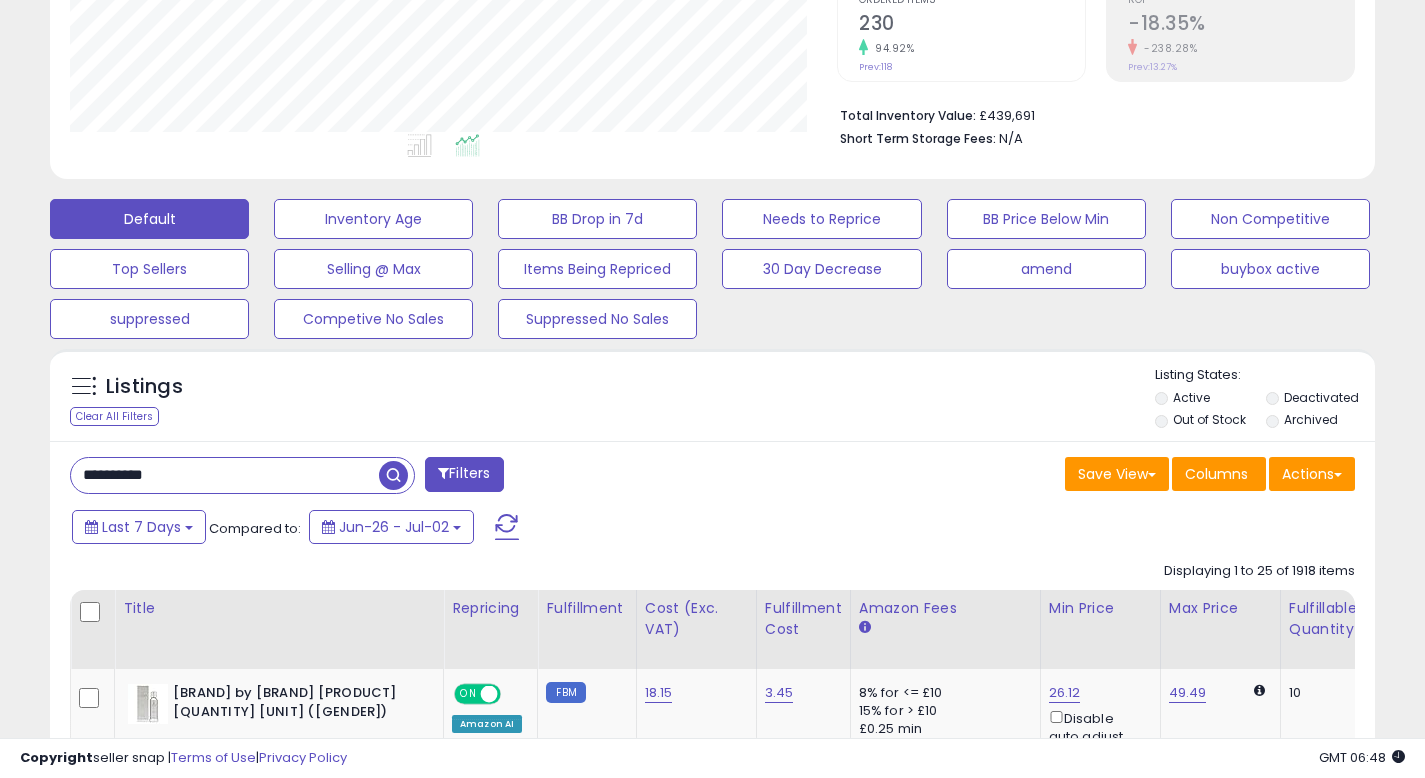 type on "**********" 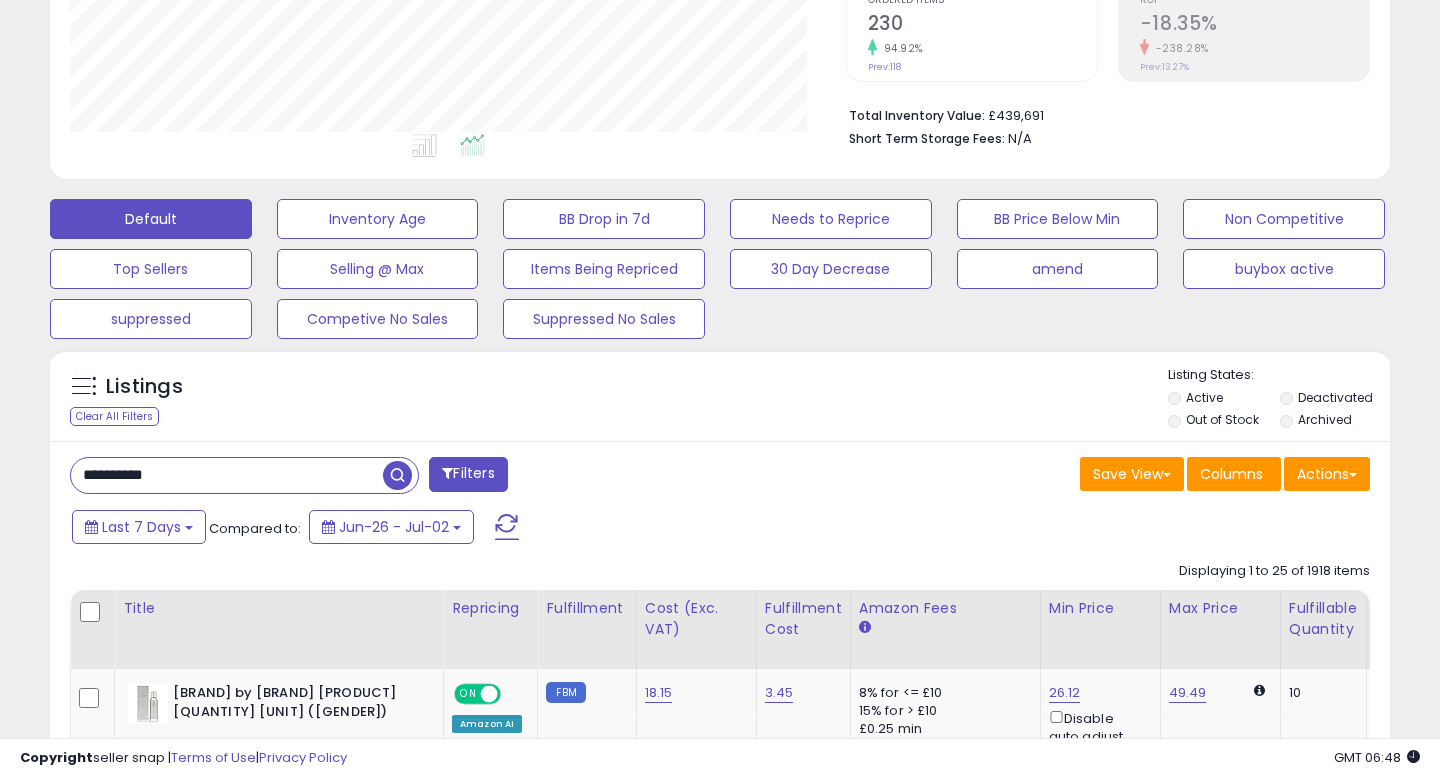scroll, scrollTop: 999590, scrollLeft: 999224, axis: both 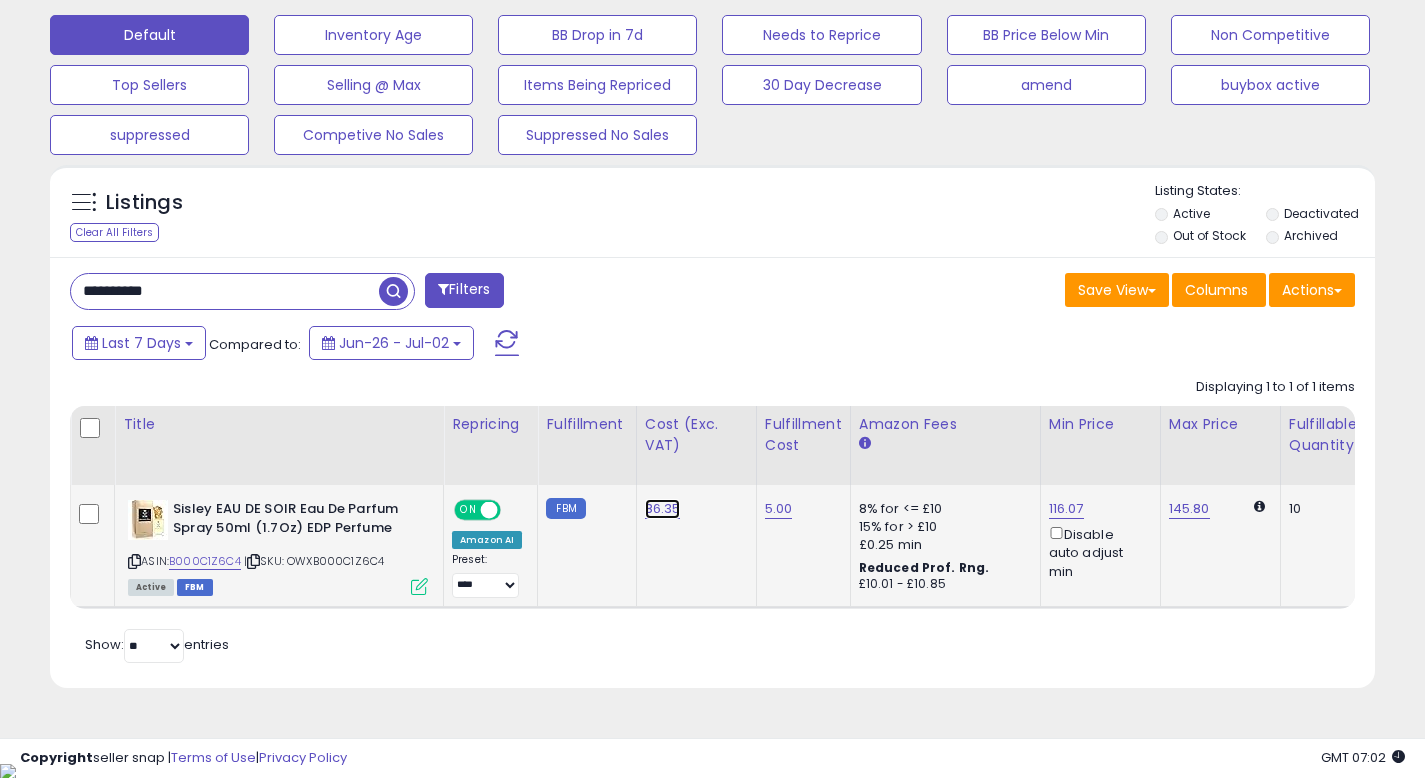 click on "86.35" at bounding box center (663, 509) 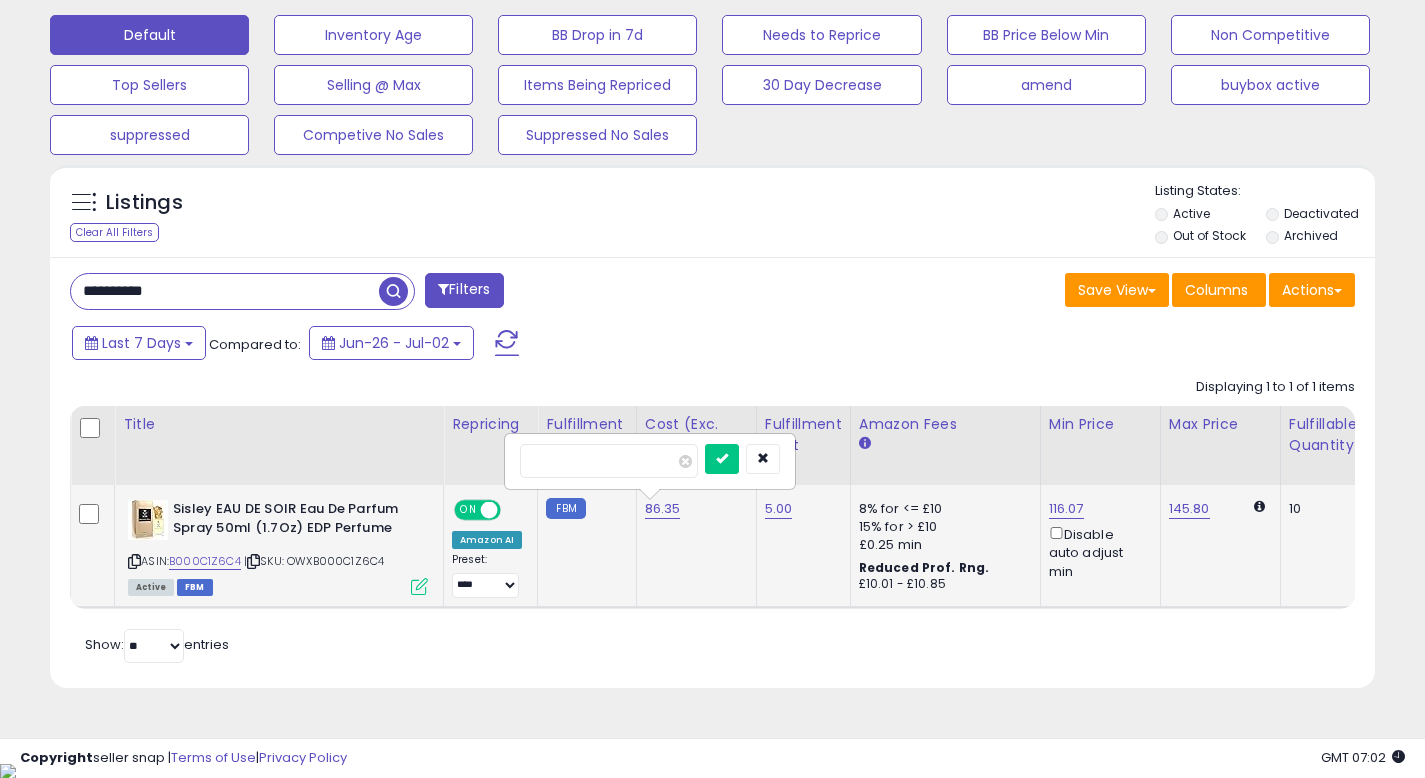 click on "*****" at bounding box center [609, 461] 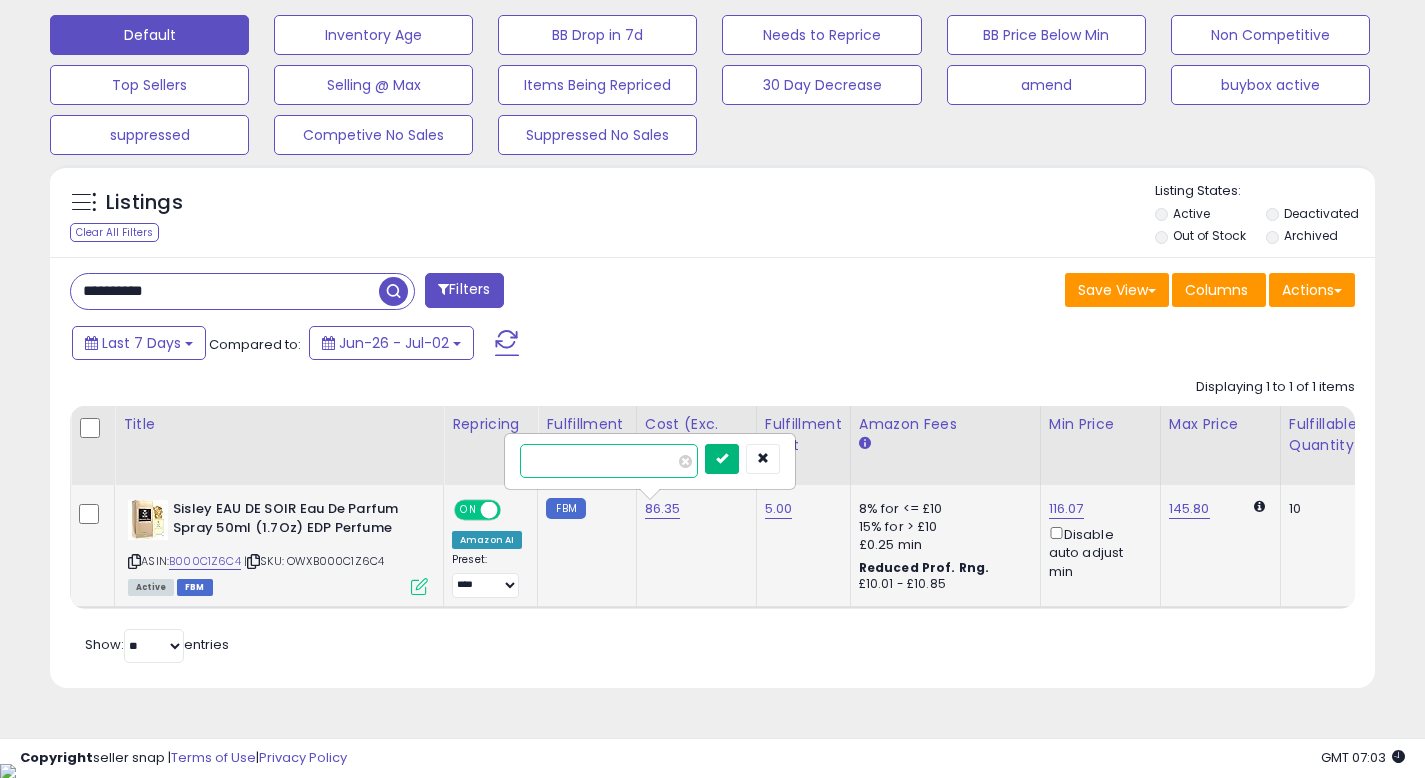 type on "**" 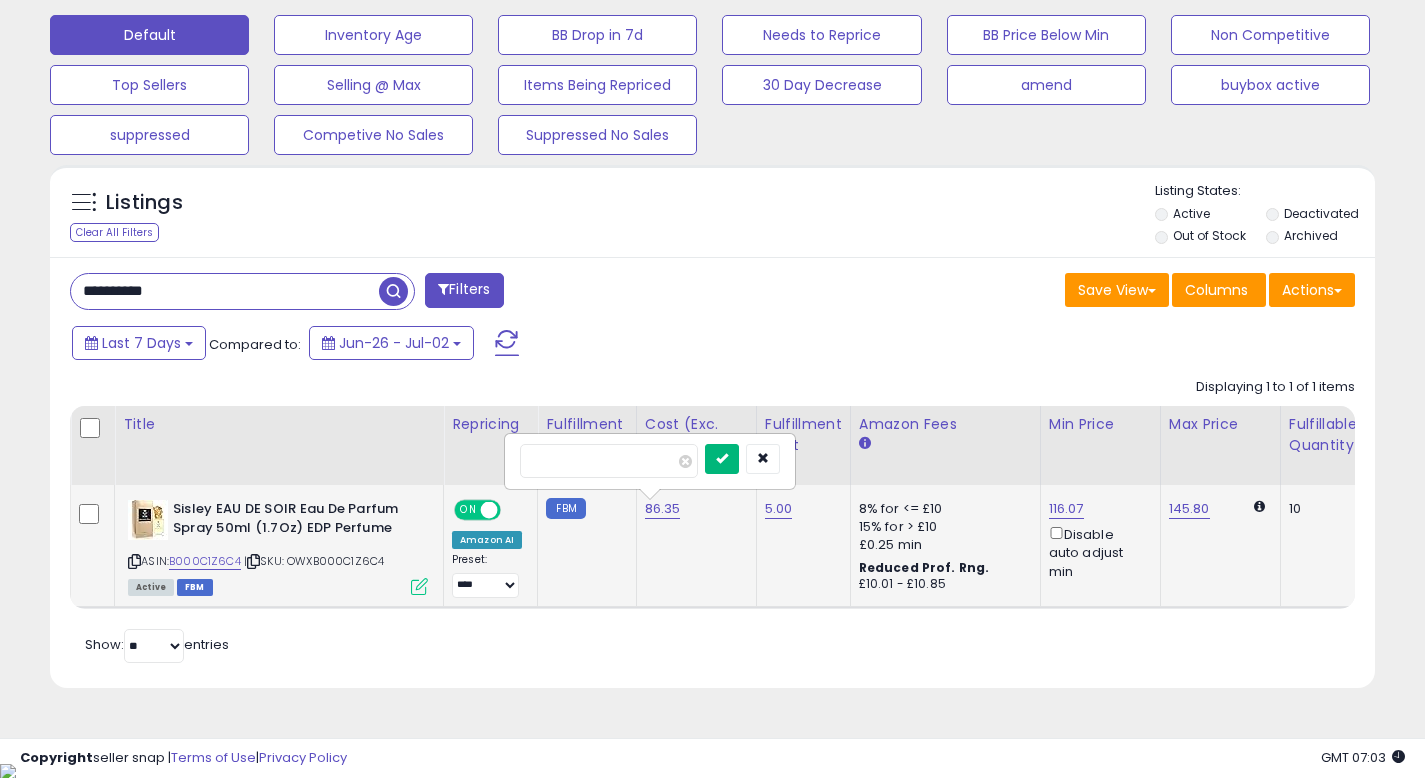 click at bounding box center (722, 458) 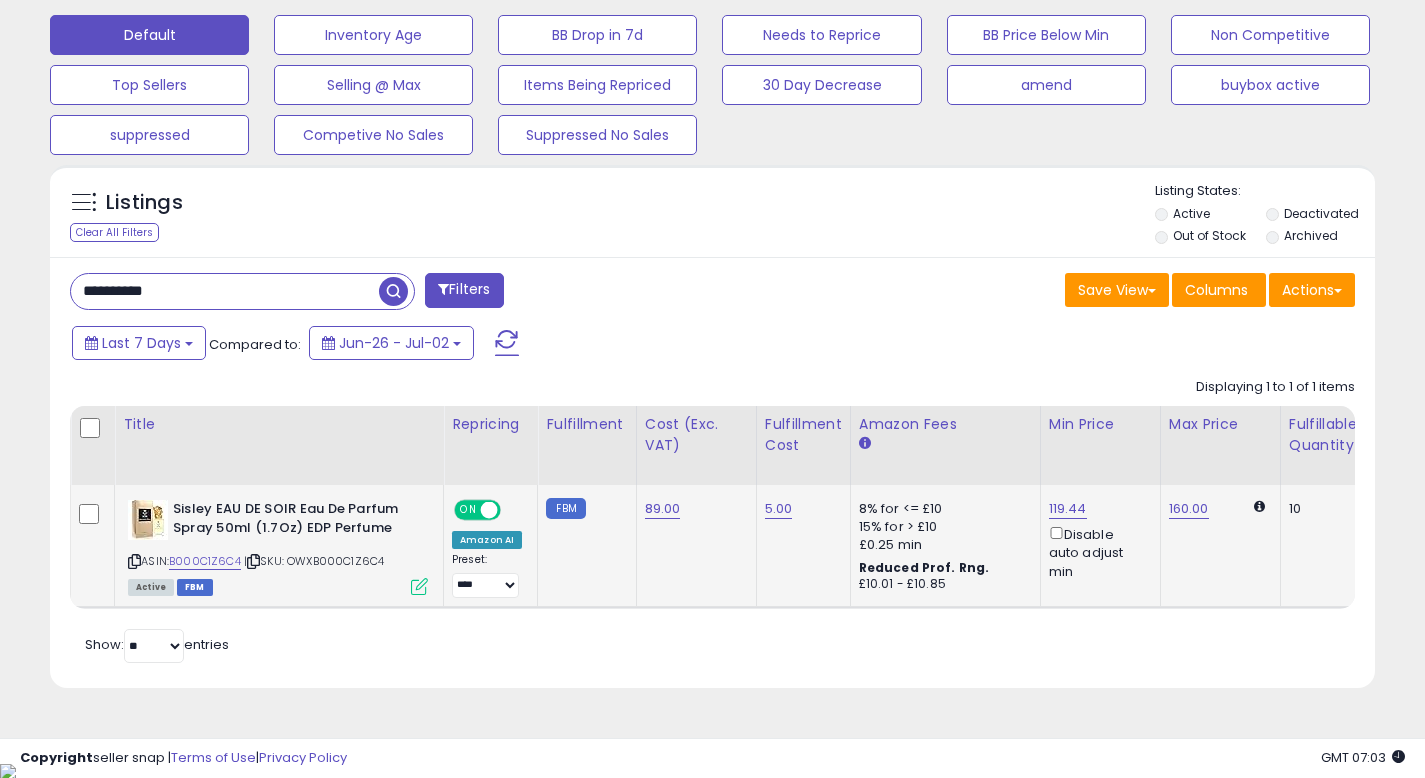 scroll, scrollTop: 0, scrollLeft: 598, axis: horizontal 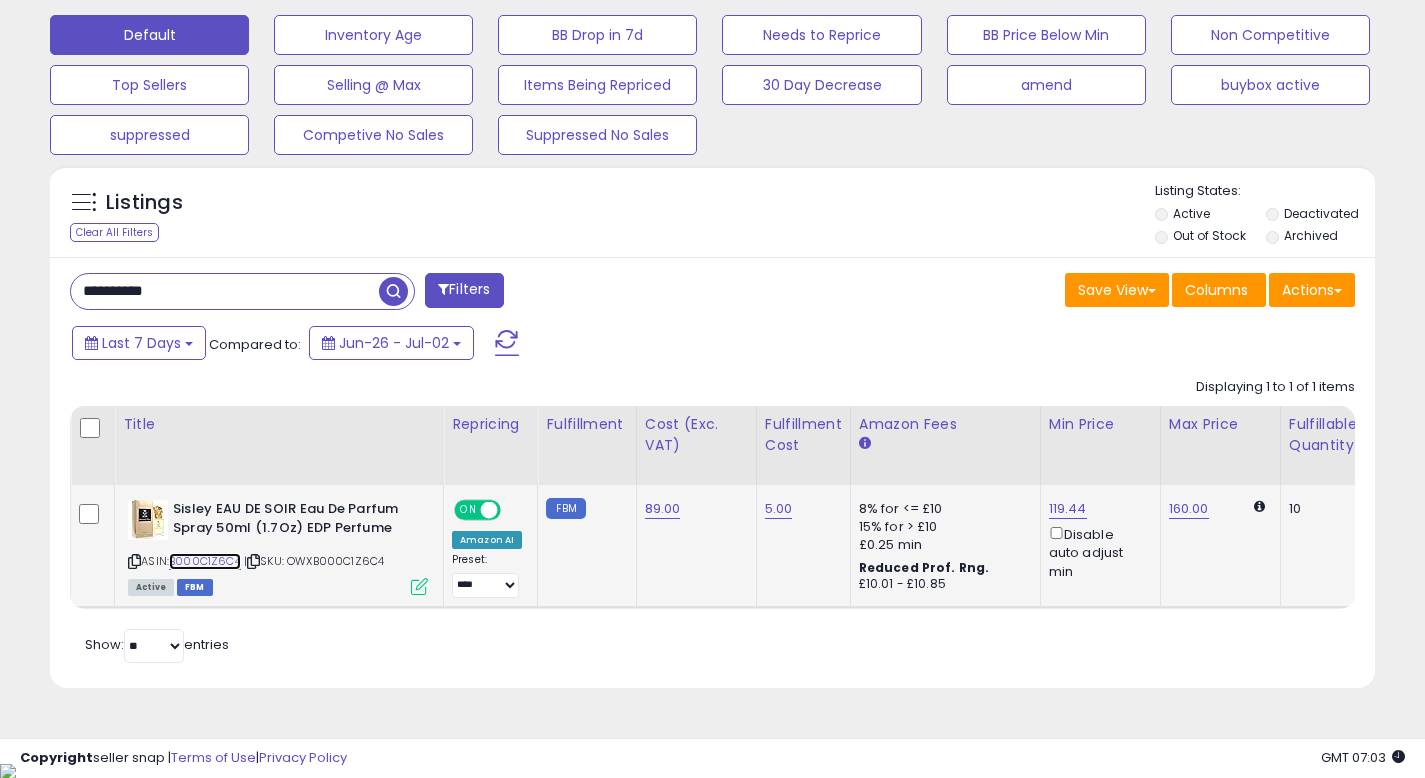 click on "B000C1Z6C4" at bounding box center (205, 561) 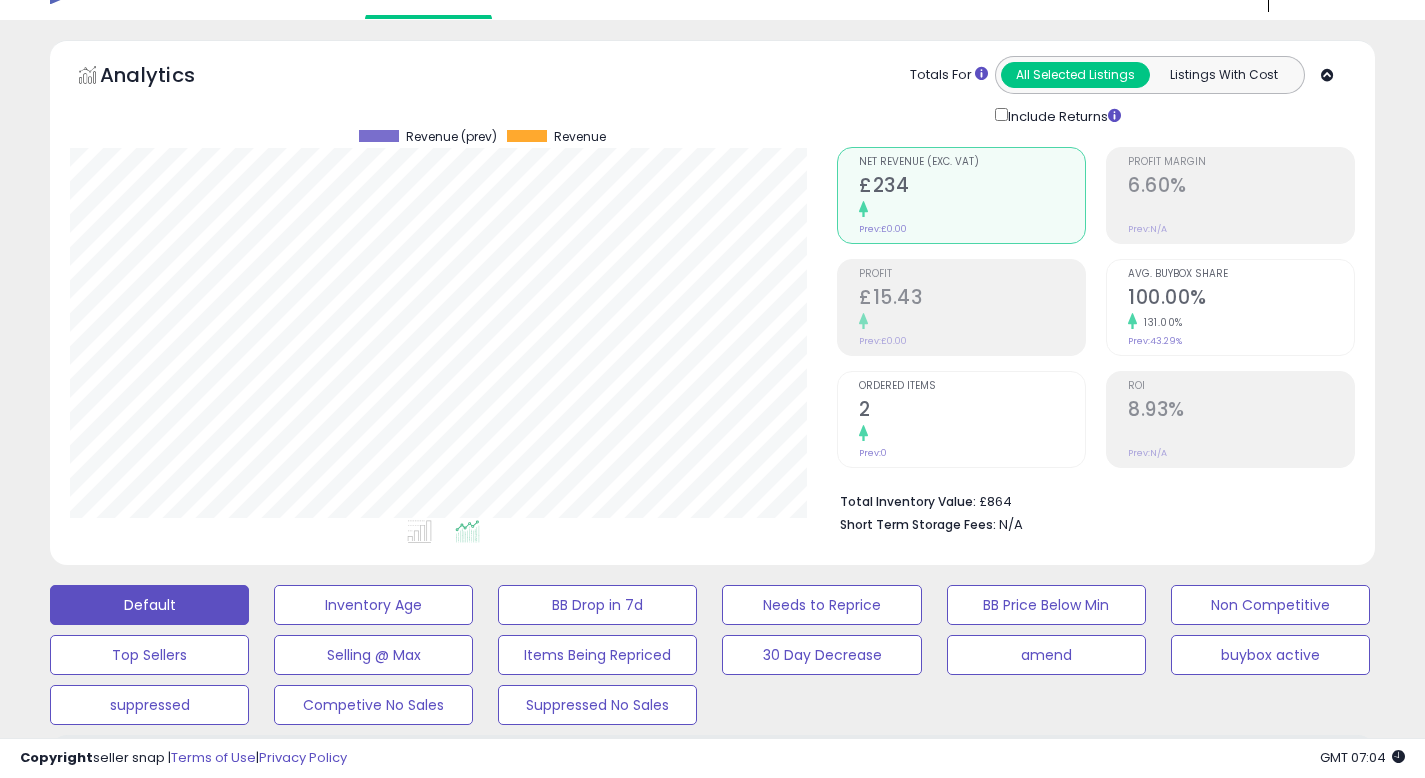 scroll, scrollTop: 0, scrollLeft: 0, axis: both 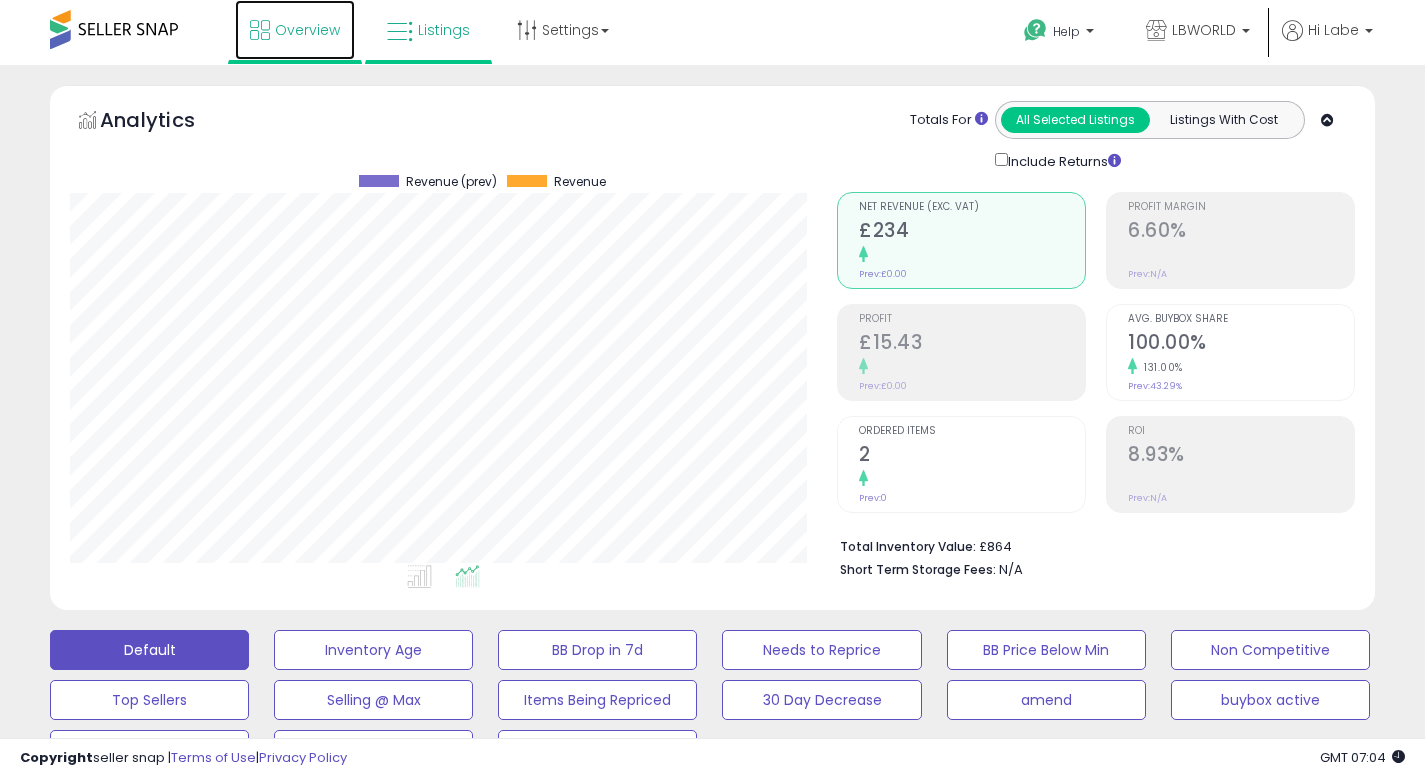 click on "Overview" at bounding box center (307, 30) 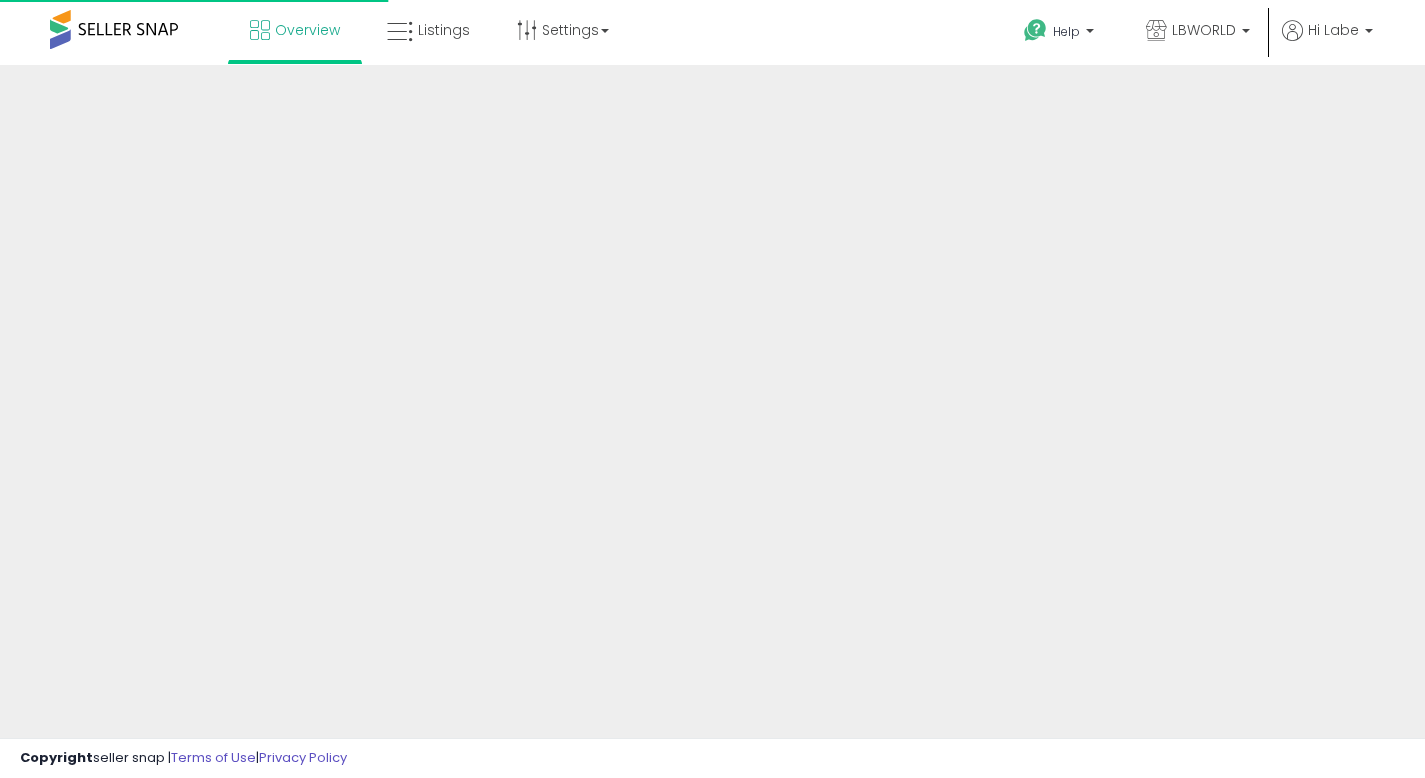 scroll, scrollTop: 0, scrollLeft: 0, axis: both 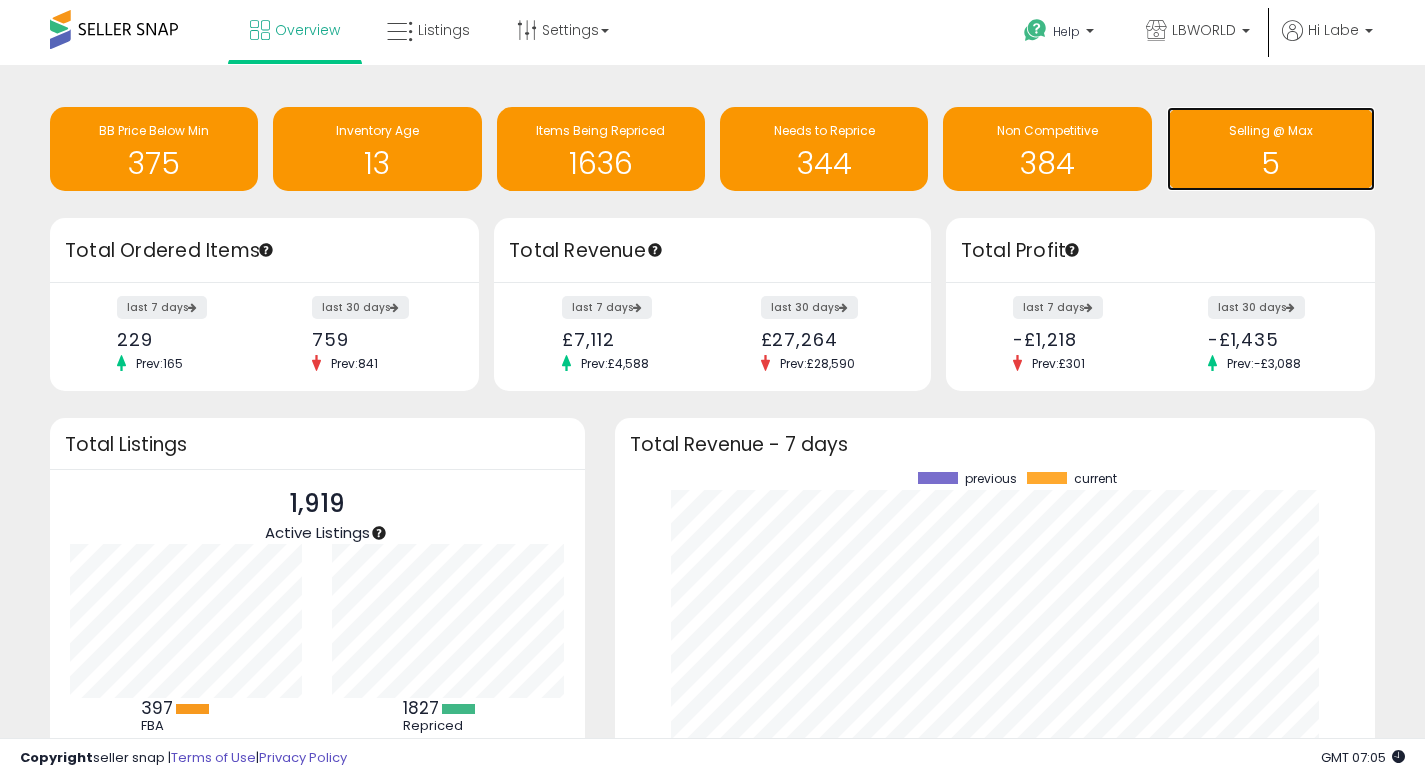 click on "5" at bounding box center (1271, 163) 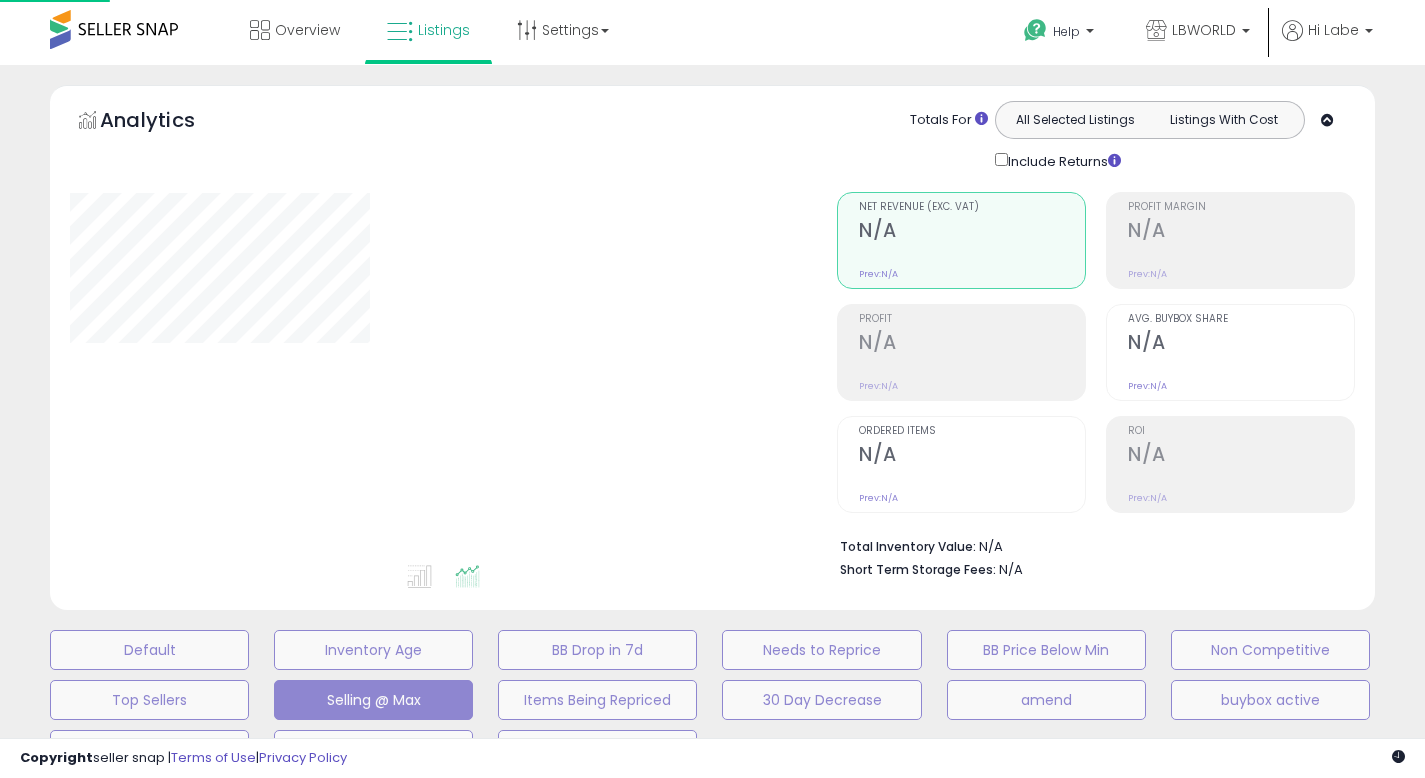 scroll, scrollTop: 0, scrollLeft: 0, axis: both 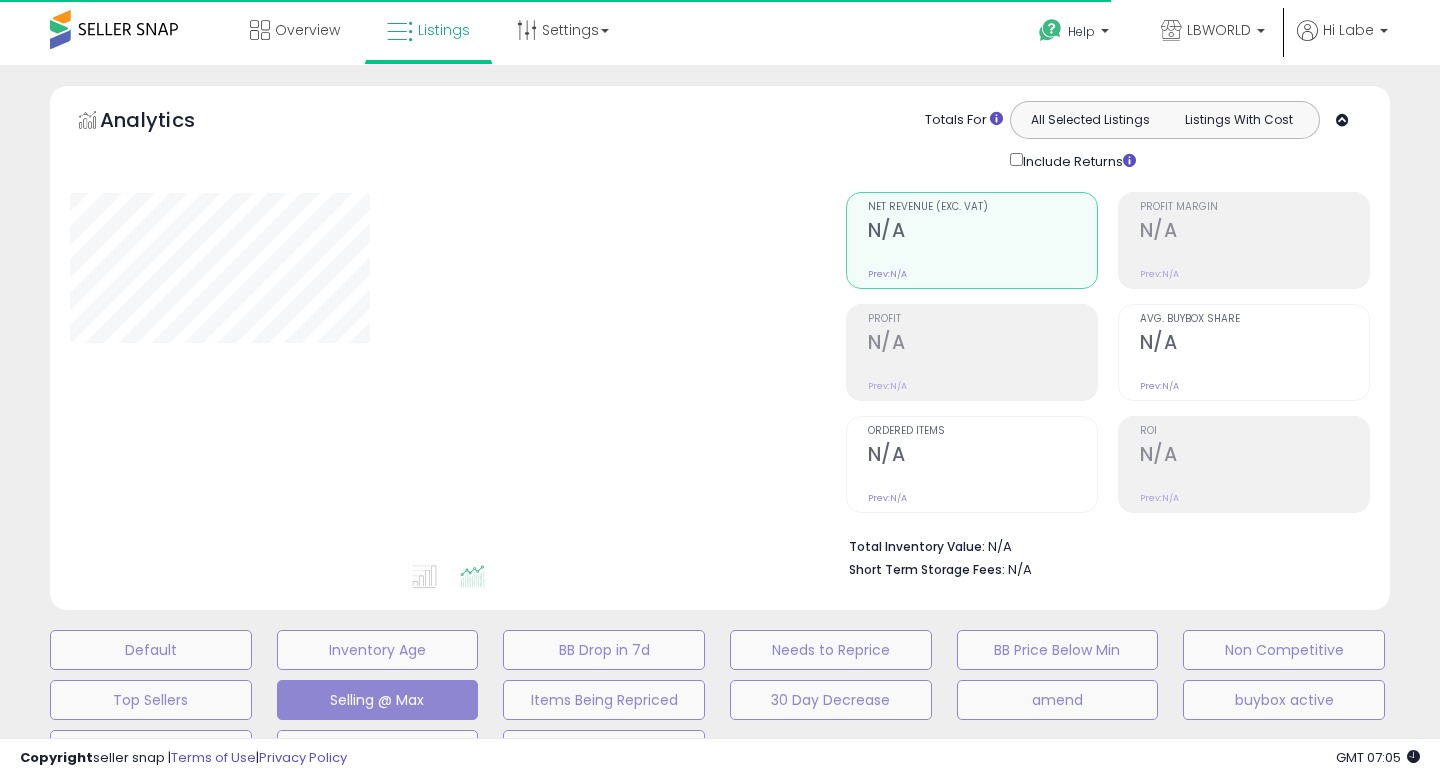 select on "**" 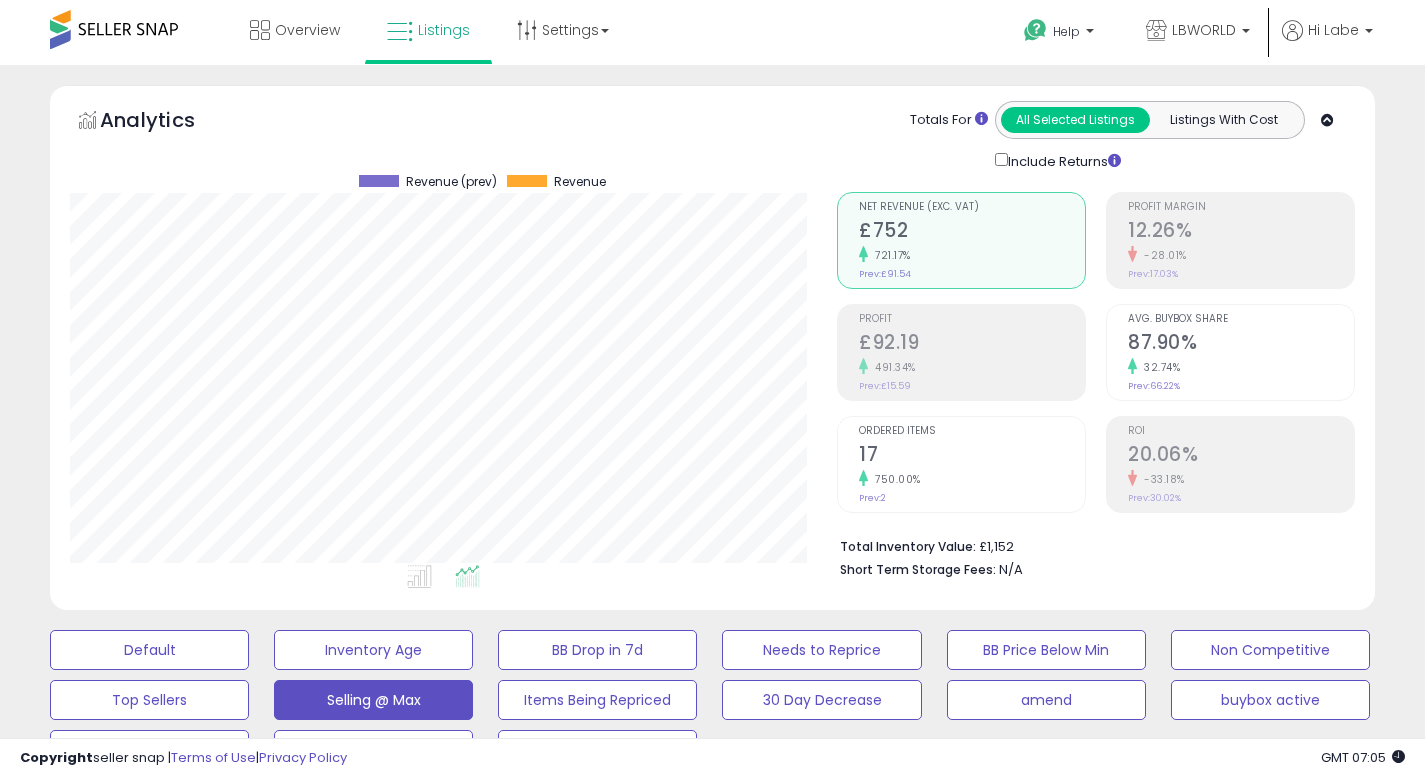 scroll, scrollTop: 999590, scrollLeft: 999233, axis: both 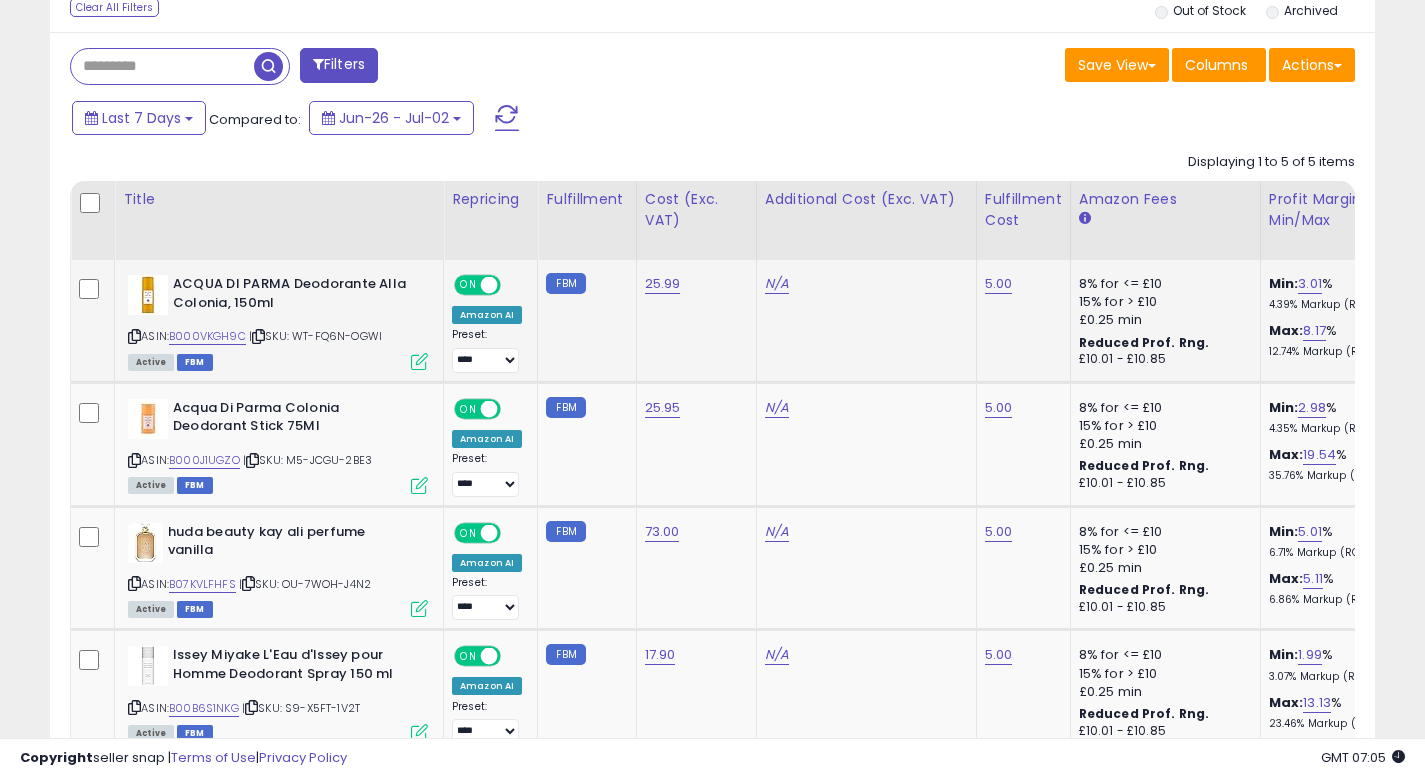click on "5.00" 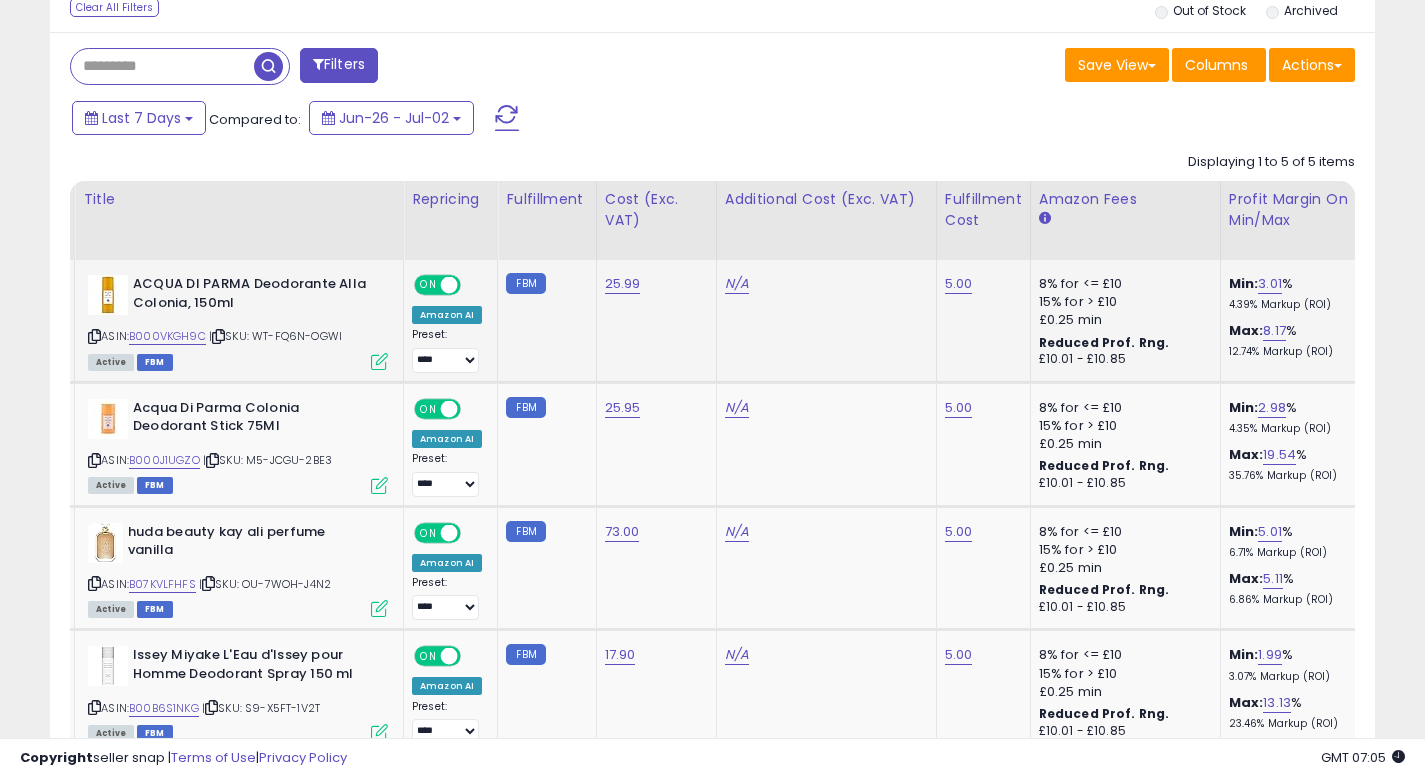 scroll, scrollTop: 0, scrollLeft: 138, axis: horizontal 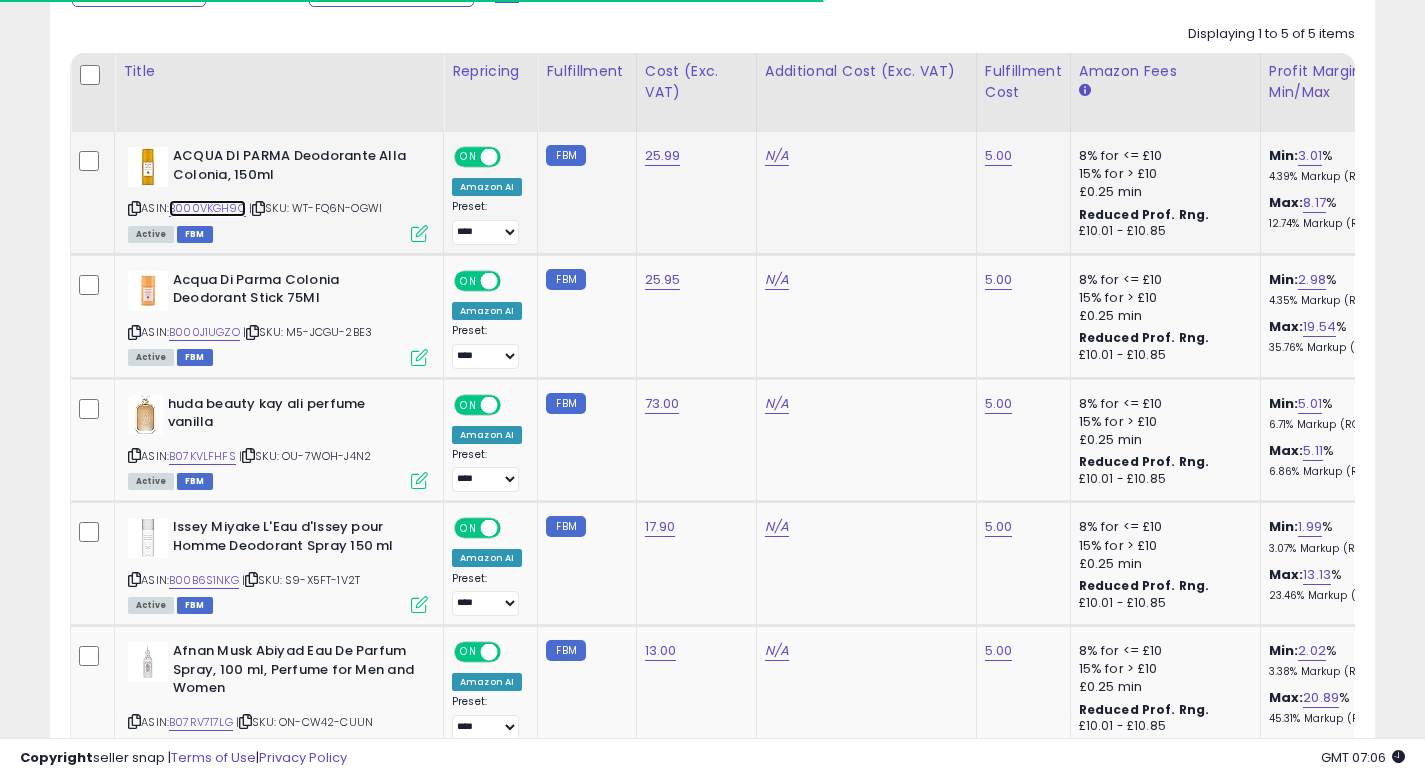 click on "B000VKGH9C" at bounding box center (207, 208) 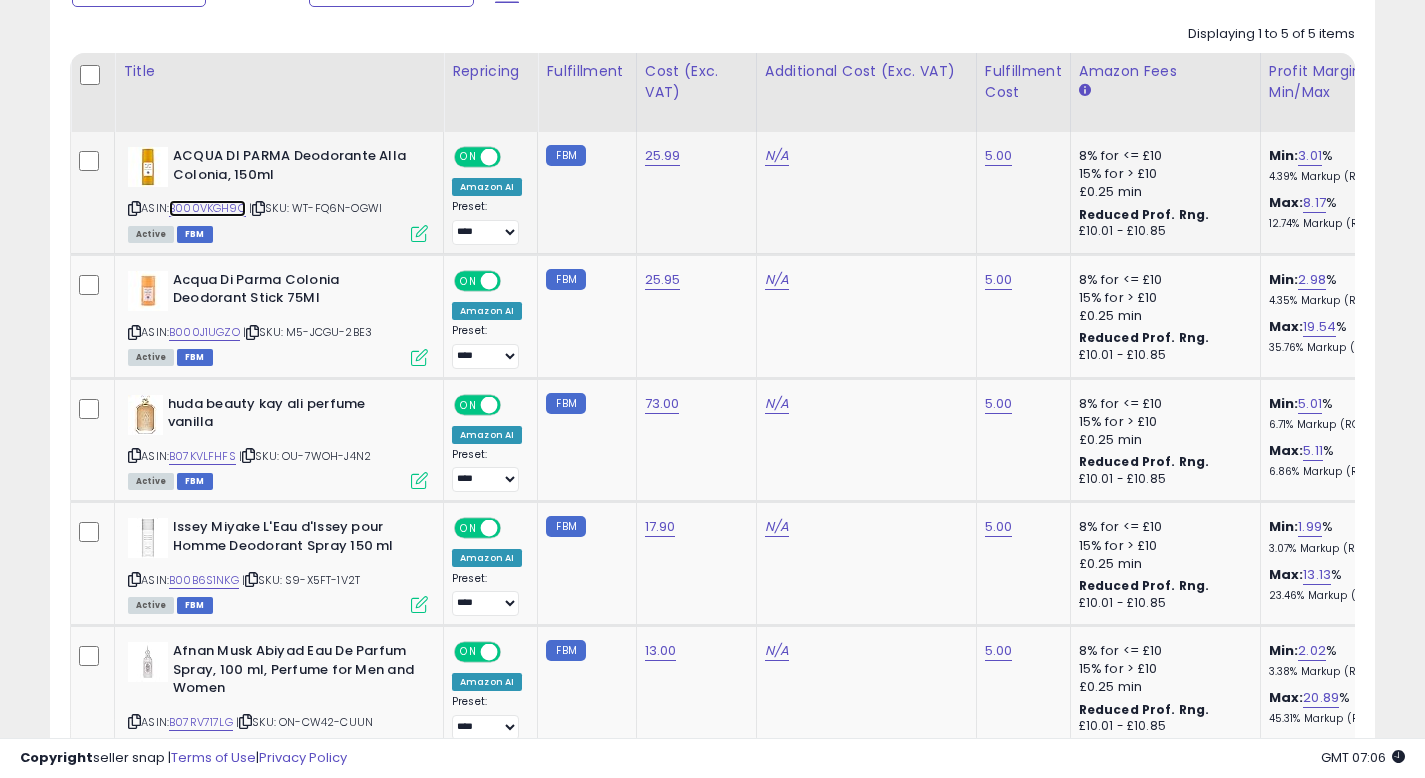 click on "B000VKGH9C" at bounding box center [207, 208] 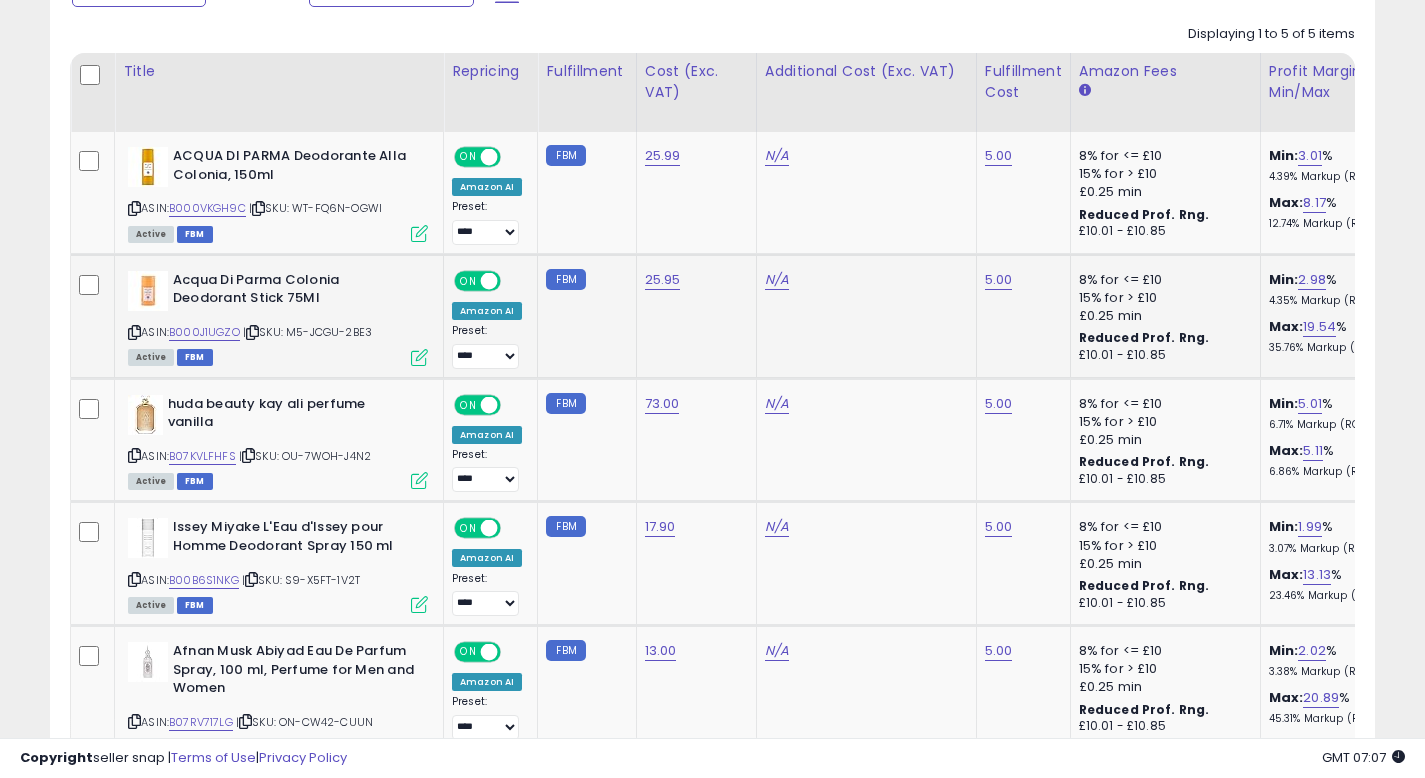 click on "5.00" 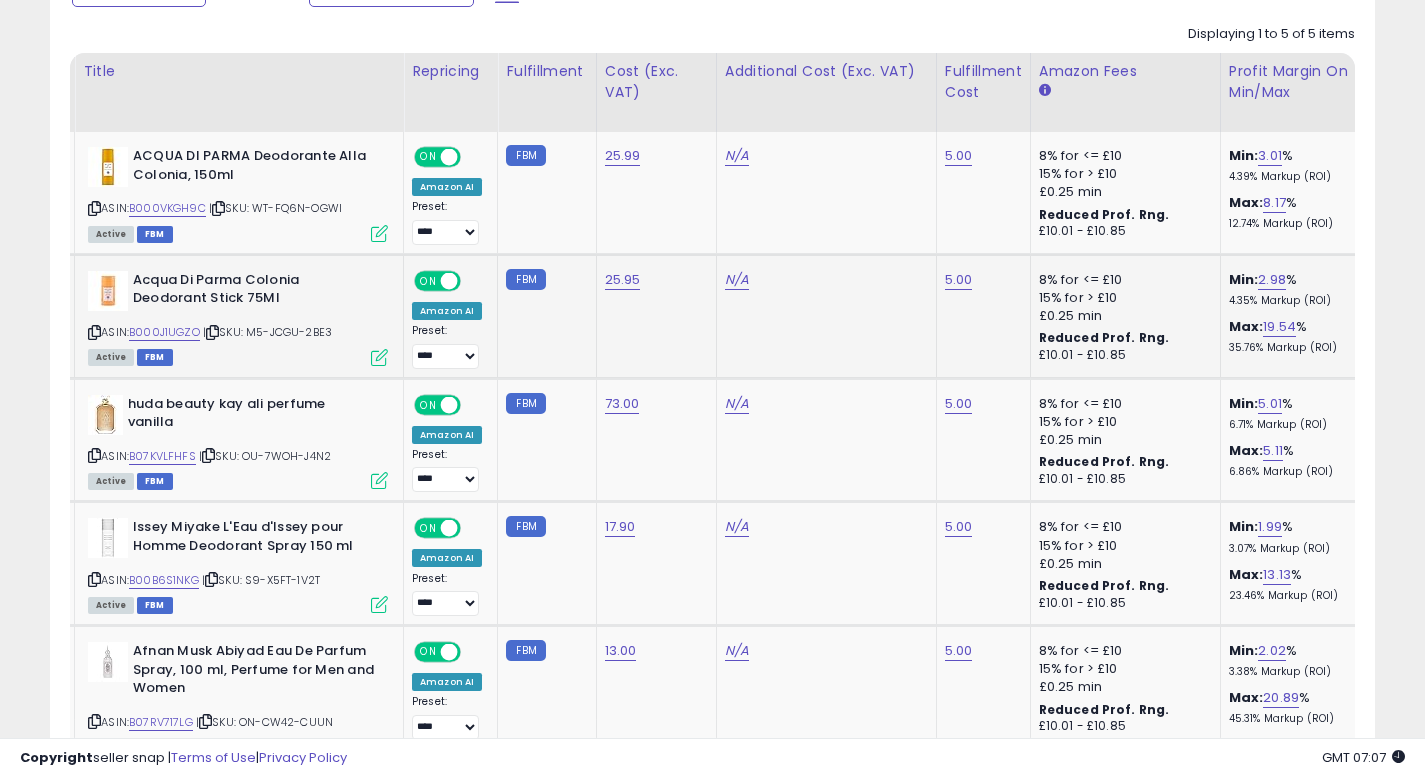 scroll, scrollTop: 0, scrollLeft: 138, axis: horizontal 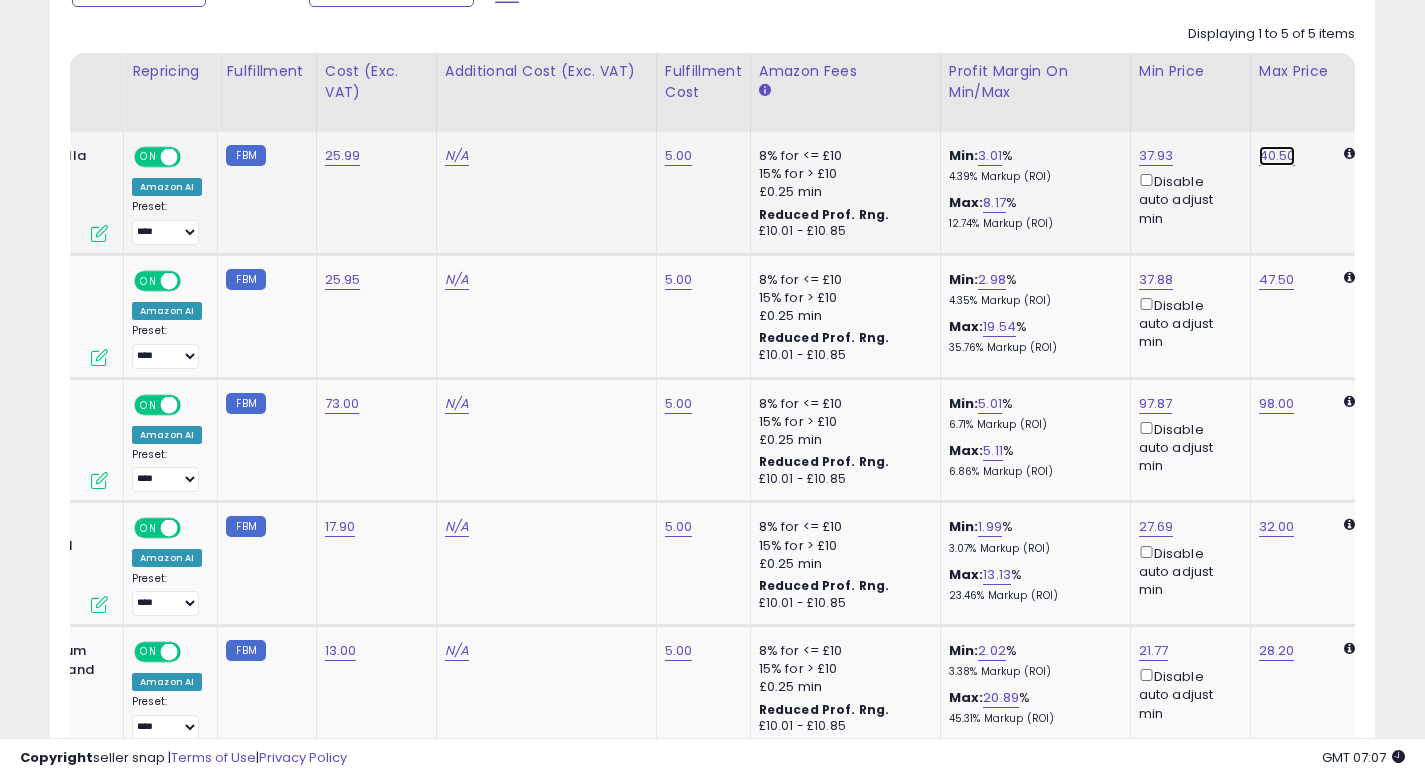 click on "40.50" at bounding box center [1277, 156] 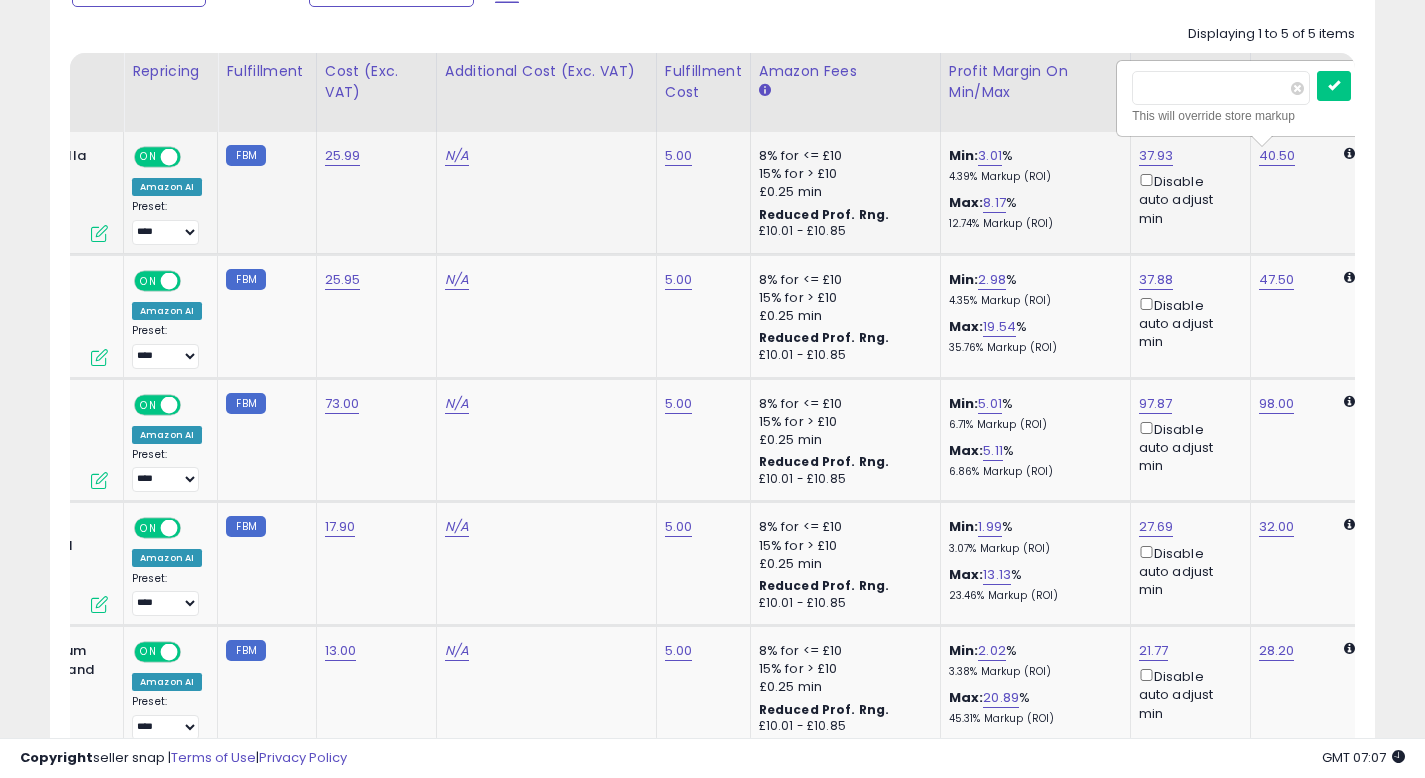 scroll, scrollTop: 0, scrollLeft: 416, axis: horizontal 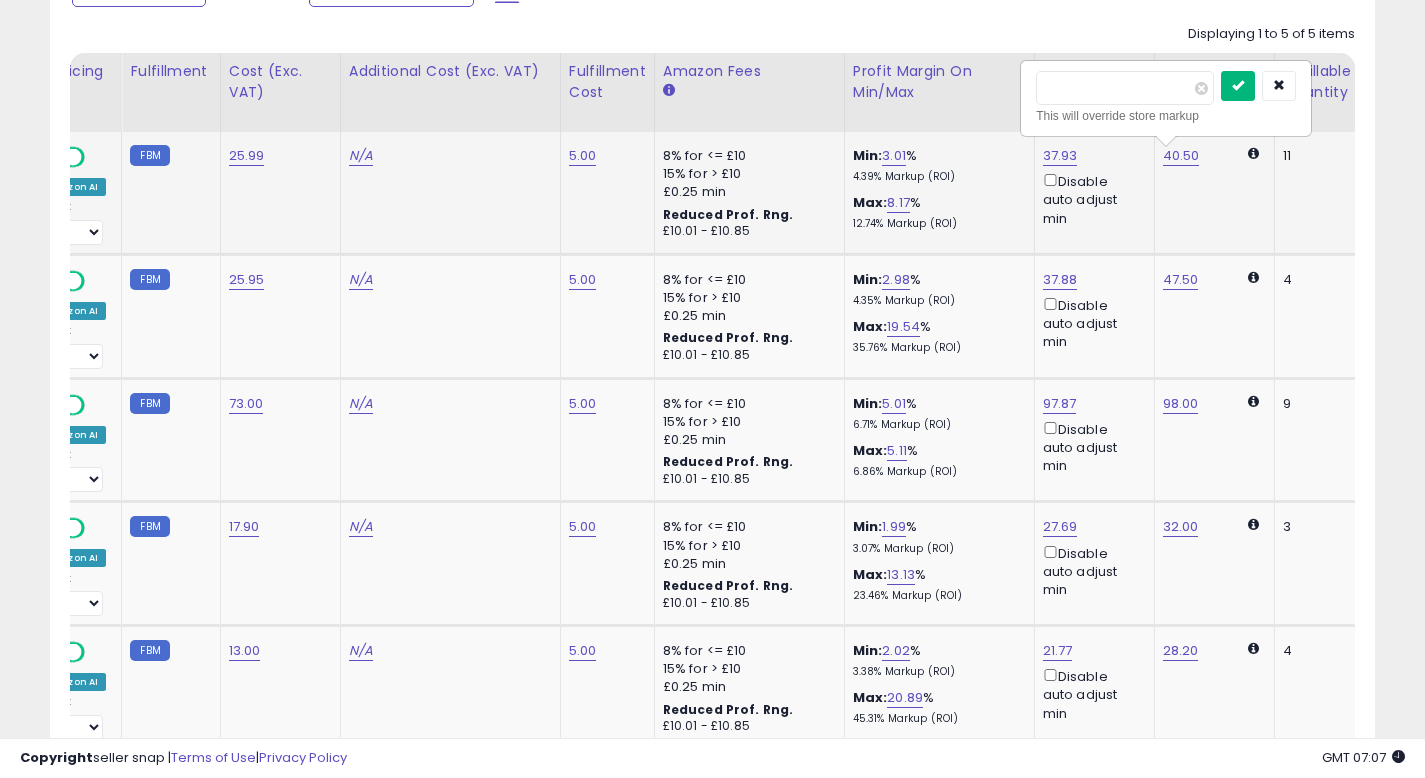 type on "*****" 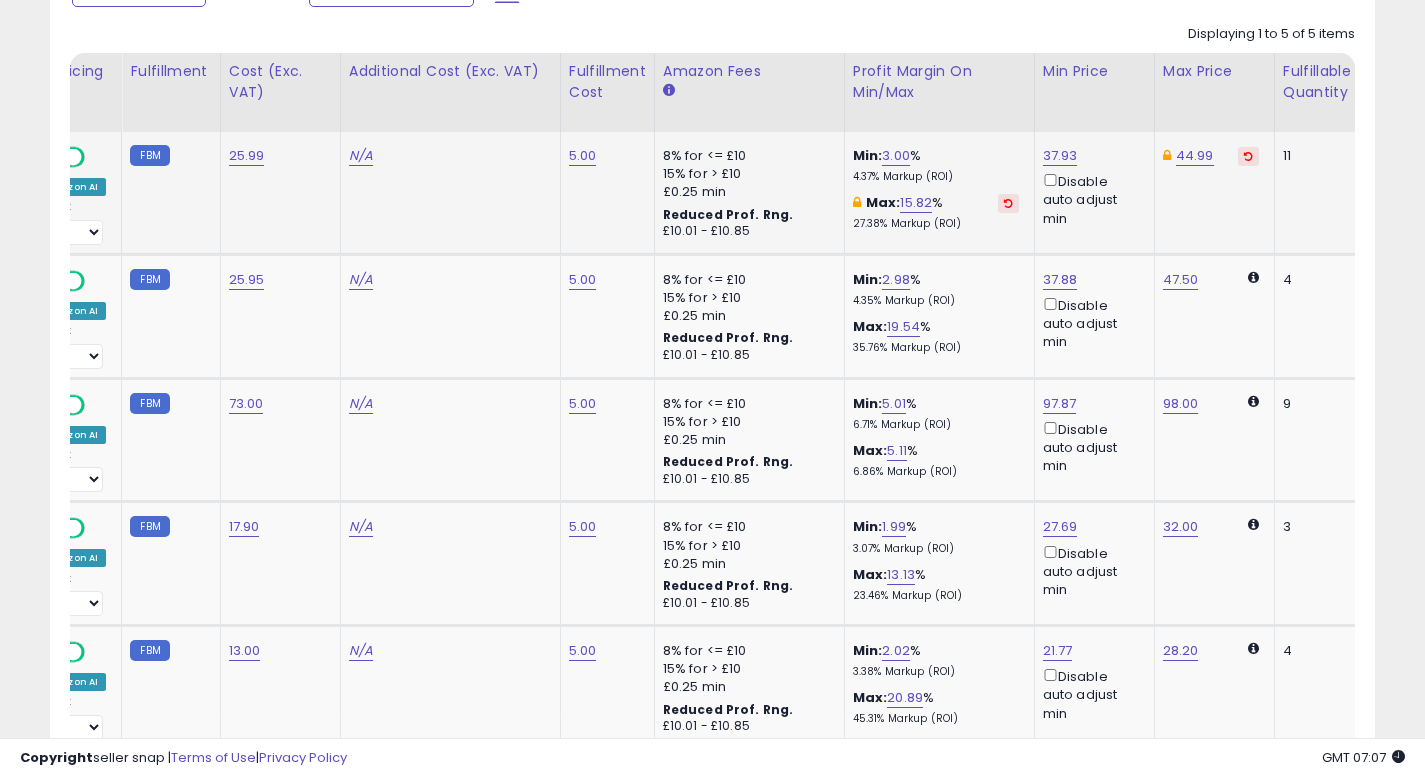 scroll, scrollTop: 0, scrollLeft: 456, axis: horizontal 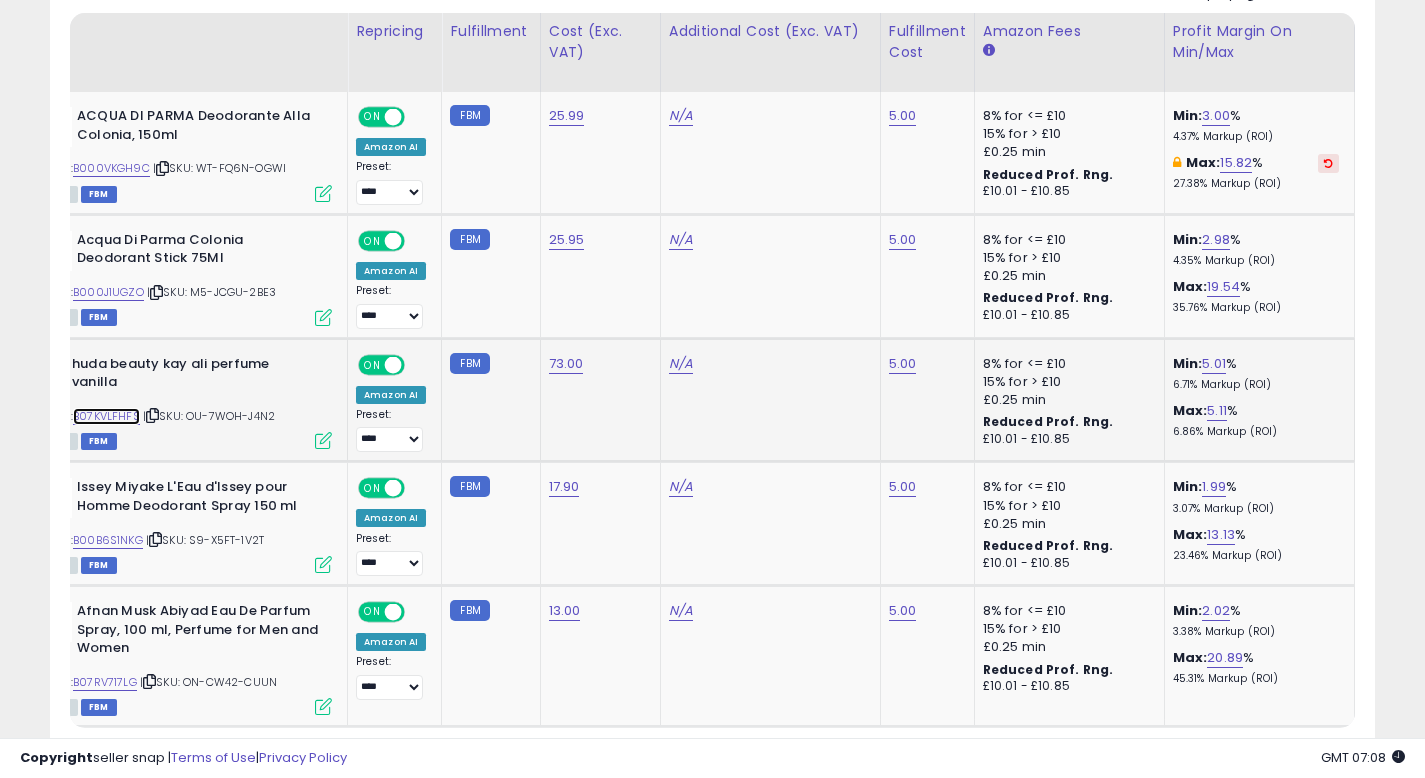 click on "B07KVLFHFS" at bounding box center (106, 416) 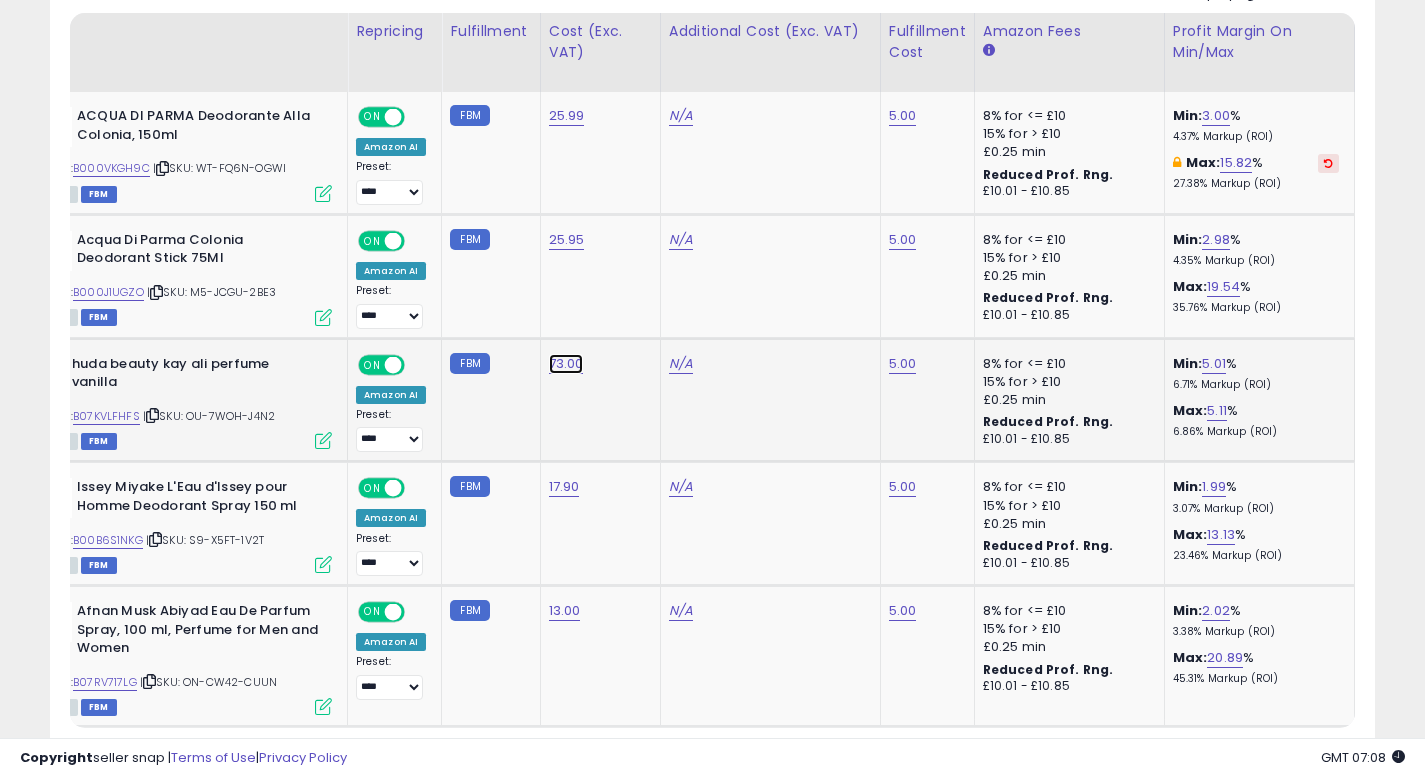 click on "73.00" at bounding box center [567, 116] 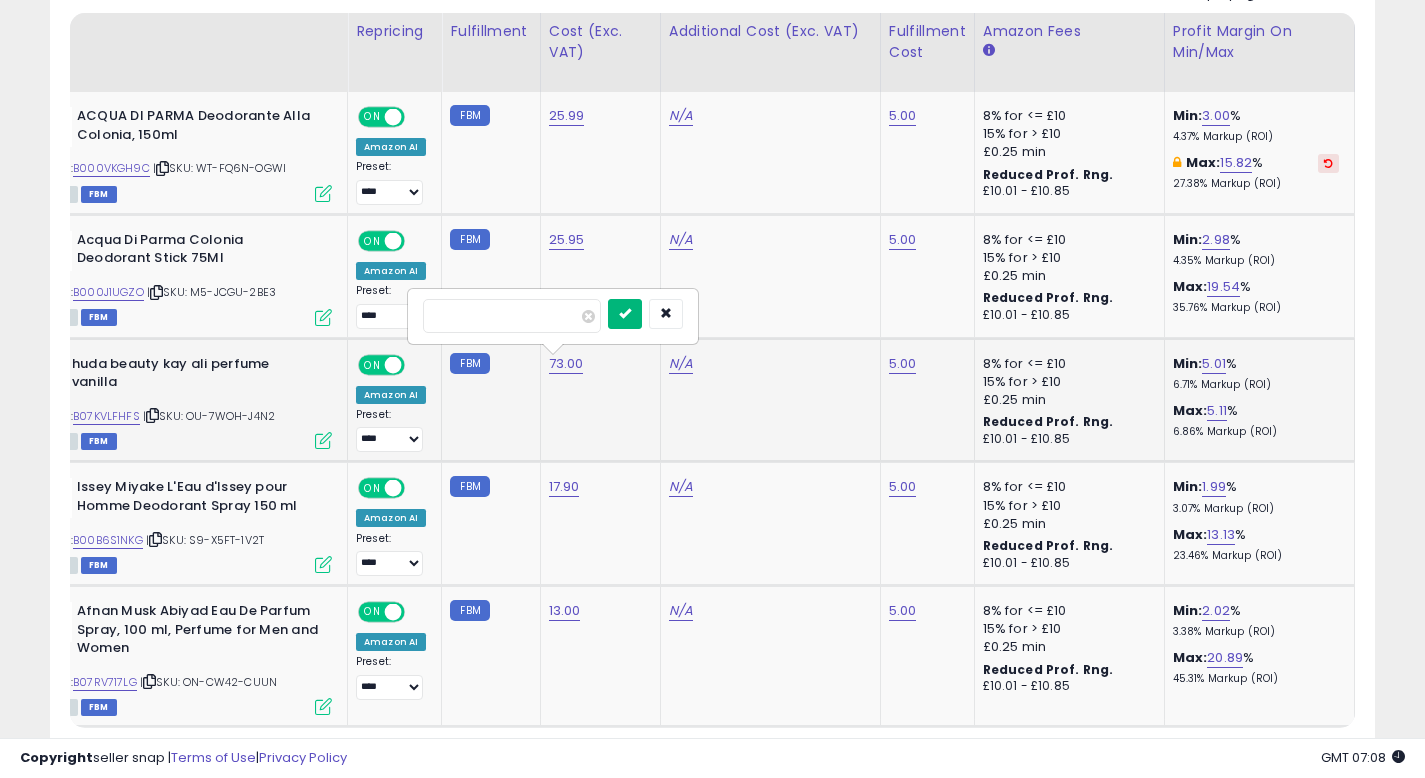 type on "**" 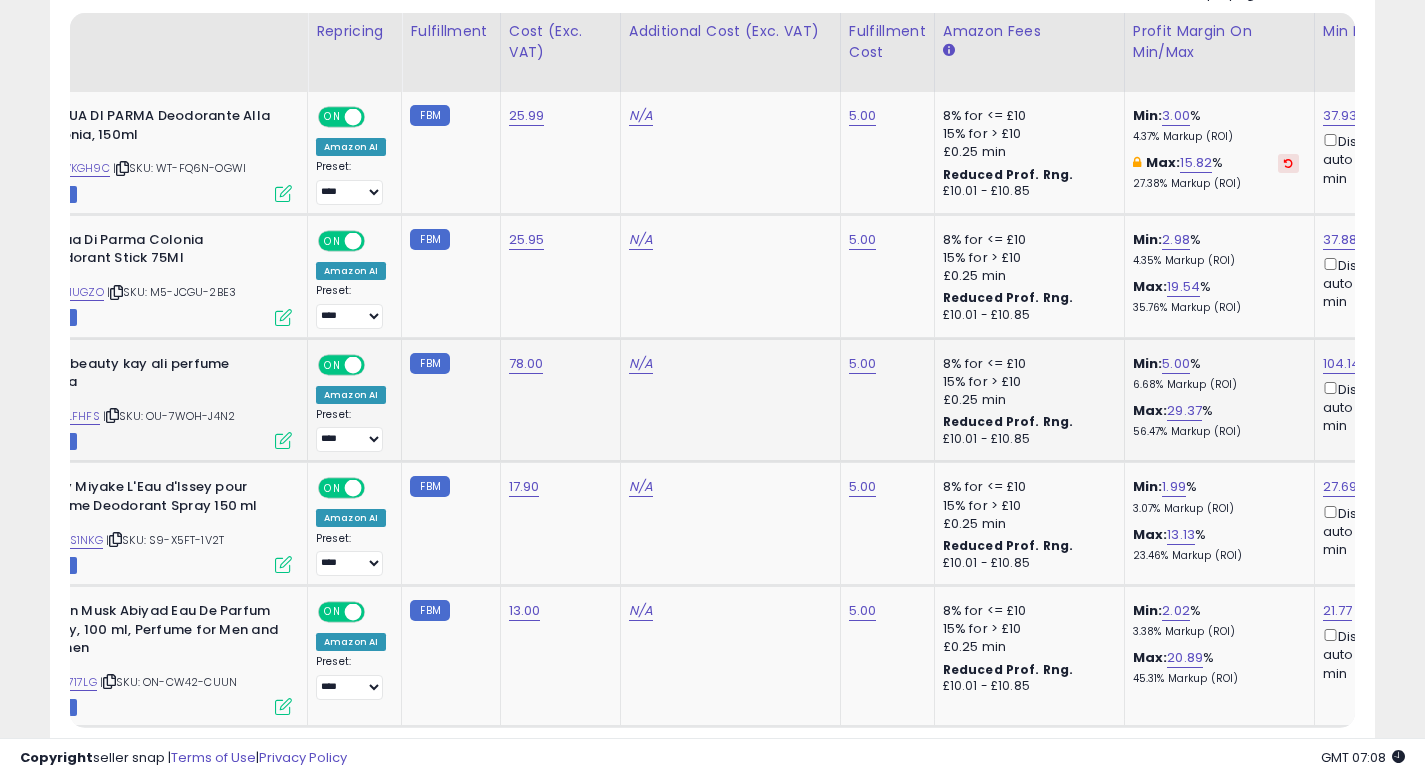 scroll, scrollTop: 0, scrollLeft: 242, axis: horizontal 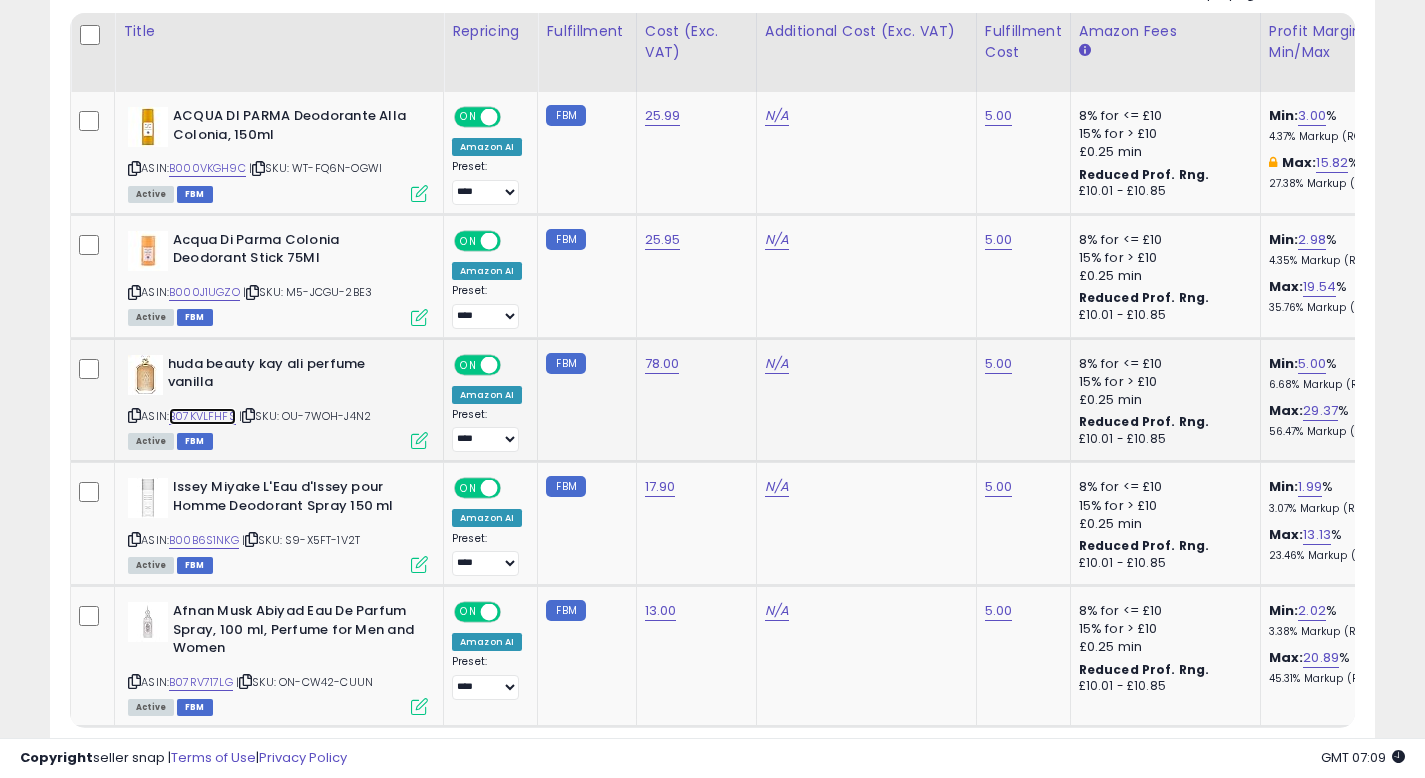 click on "B07KVLFHFS" at bounding box center [202, 416] 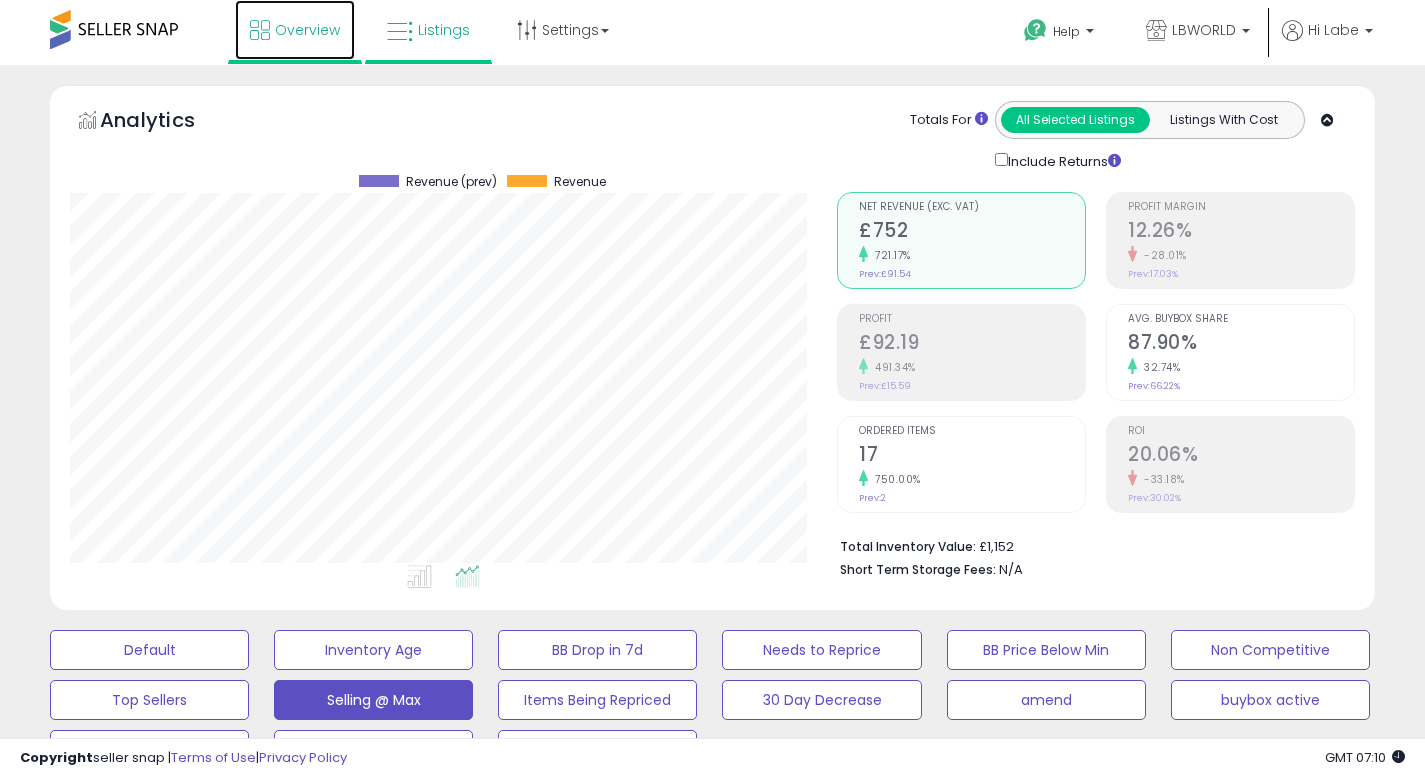 click on "Overview" at bounding box center (307, 30) 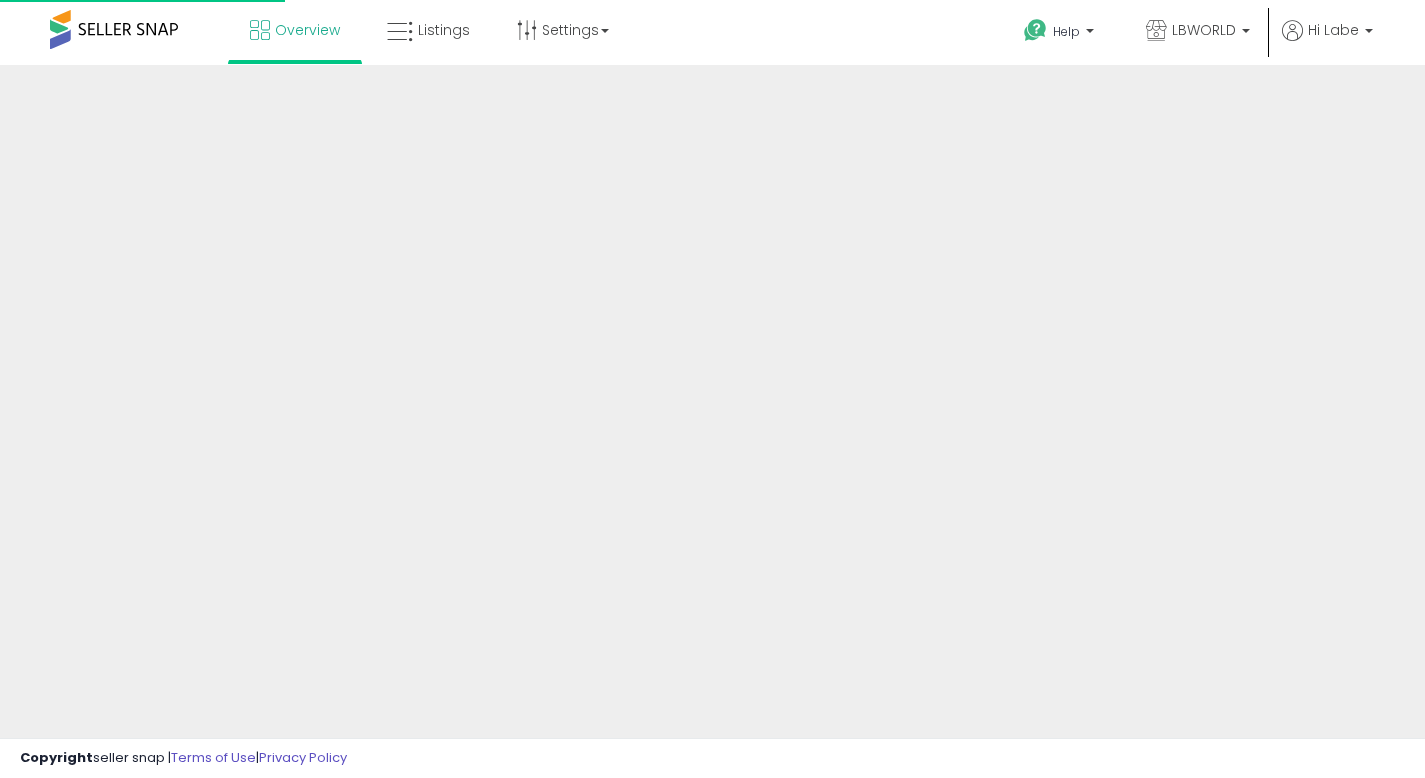 scroll, scrollTop: 0, scrollLeft: 0, axis: both 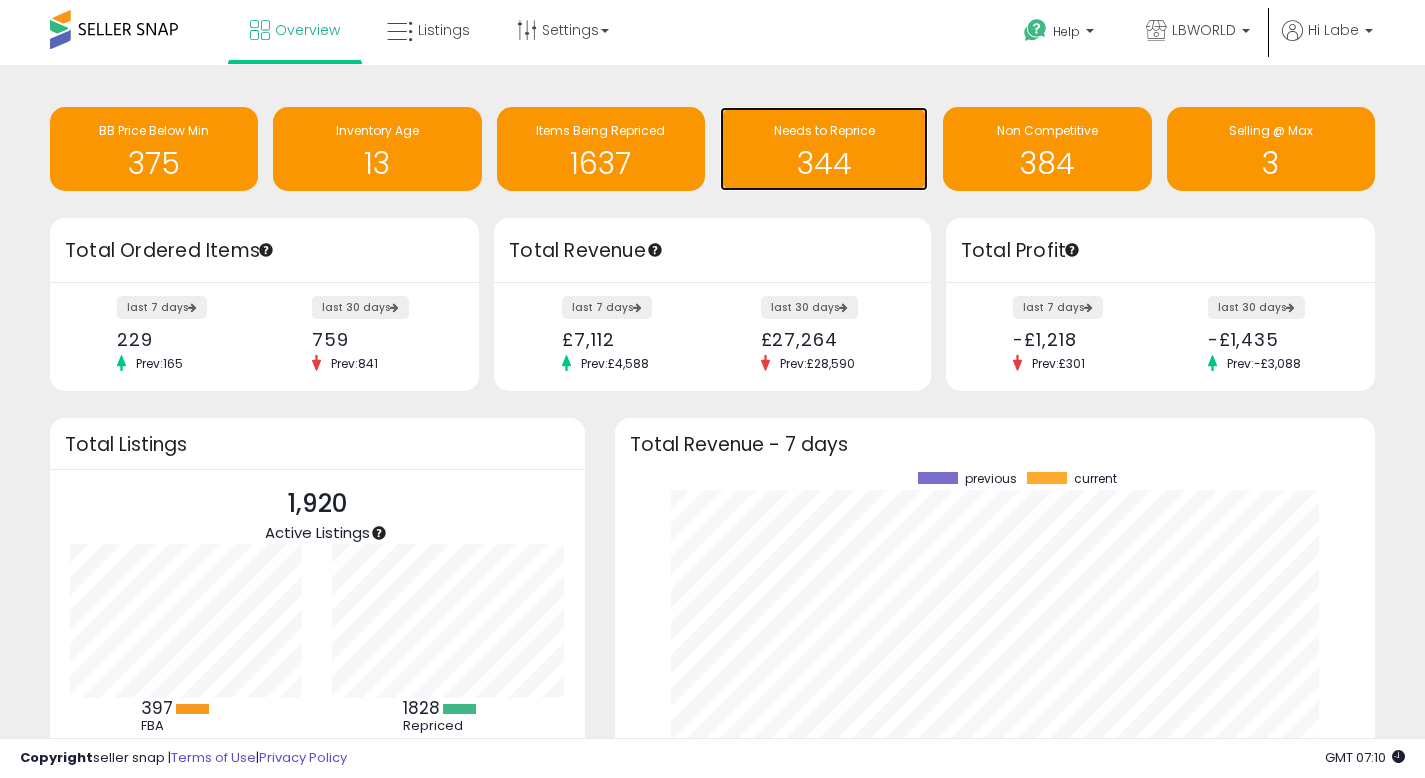 click on "344" at bounding box center (824, 163) 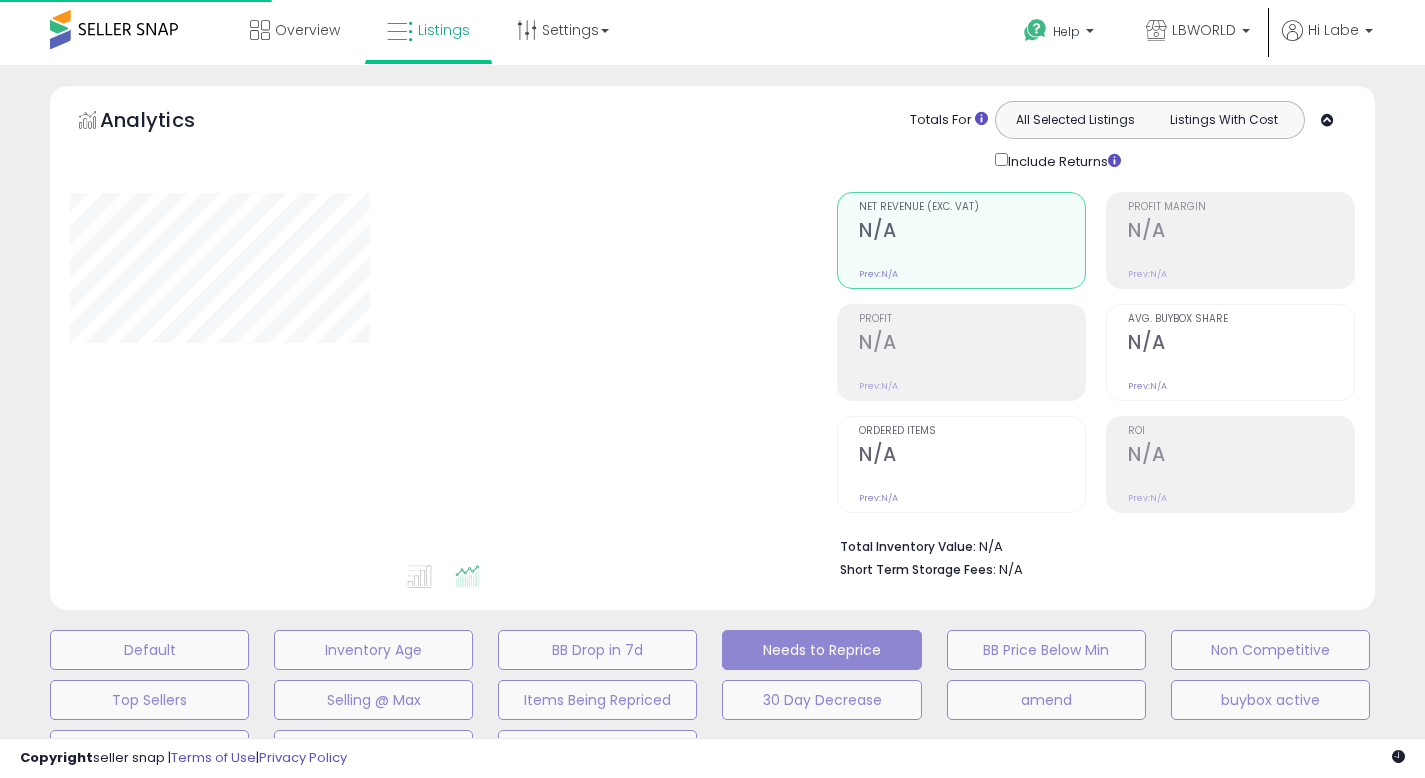 scroll, scrollTop: 0, scrollLeft: 0, axis: both 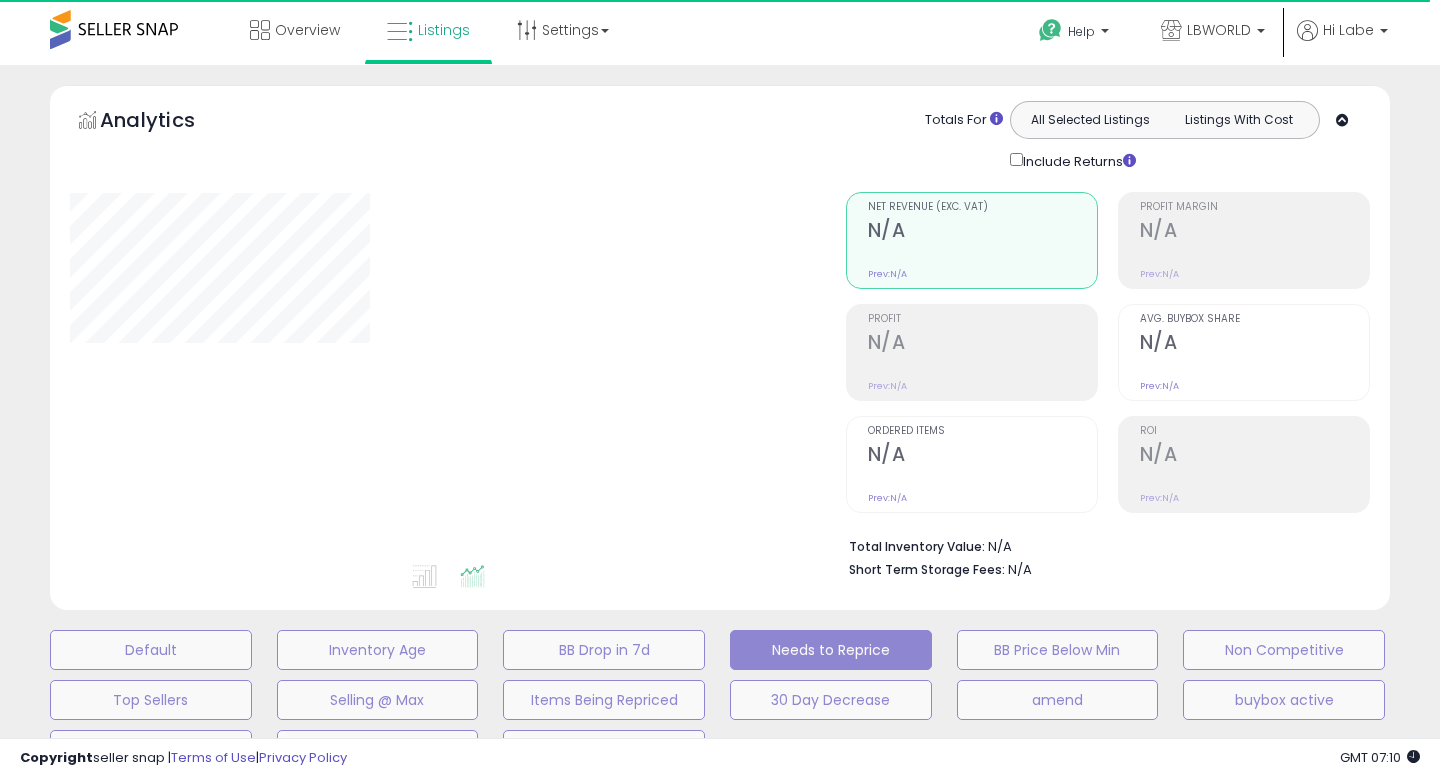 select on "**" 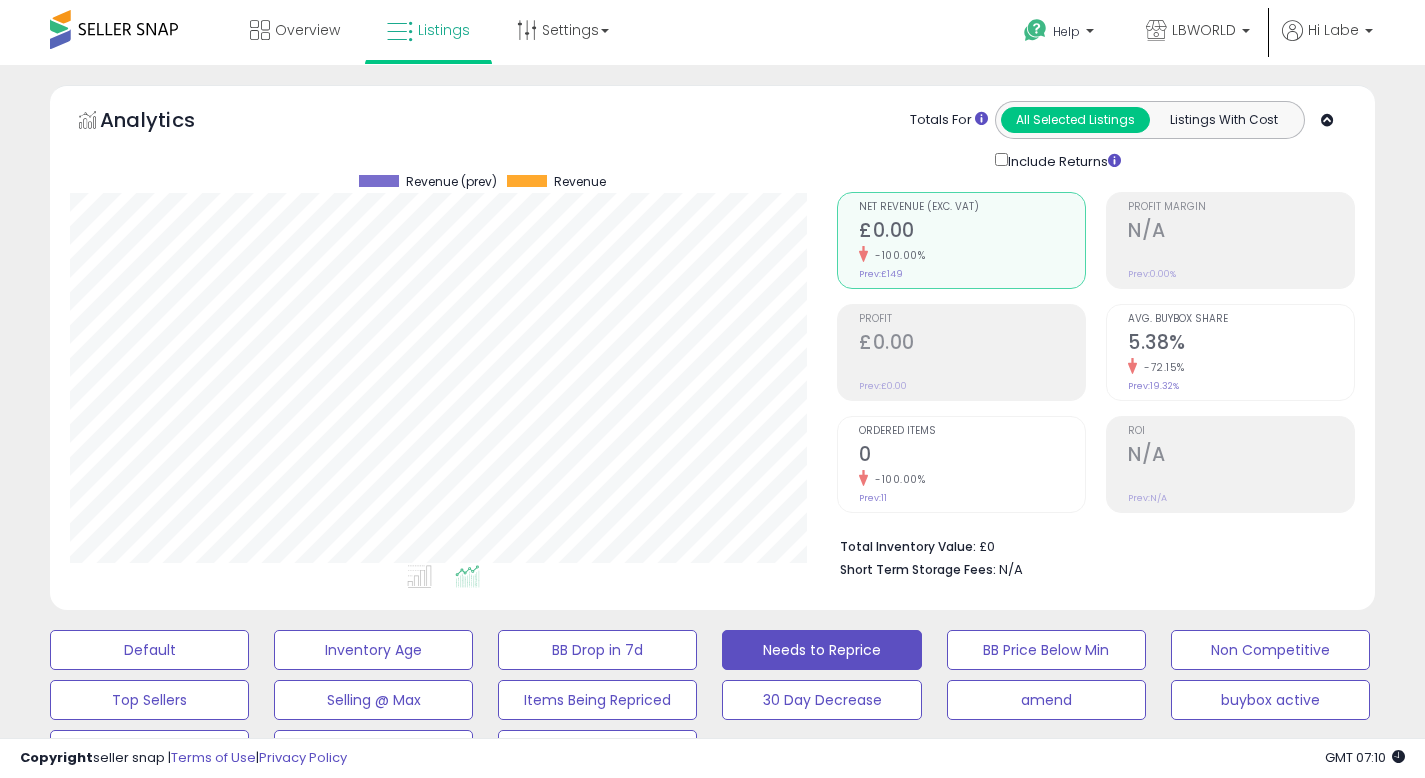 scroll, scrollTop: 999590, scrollLeft: 999233, axis: both 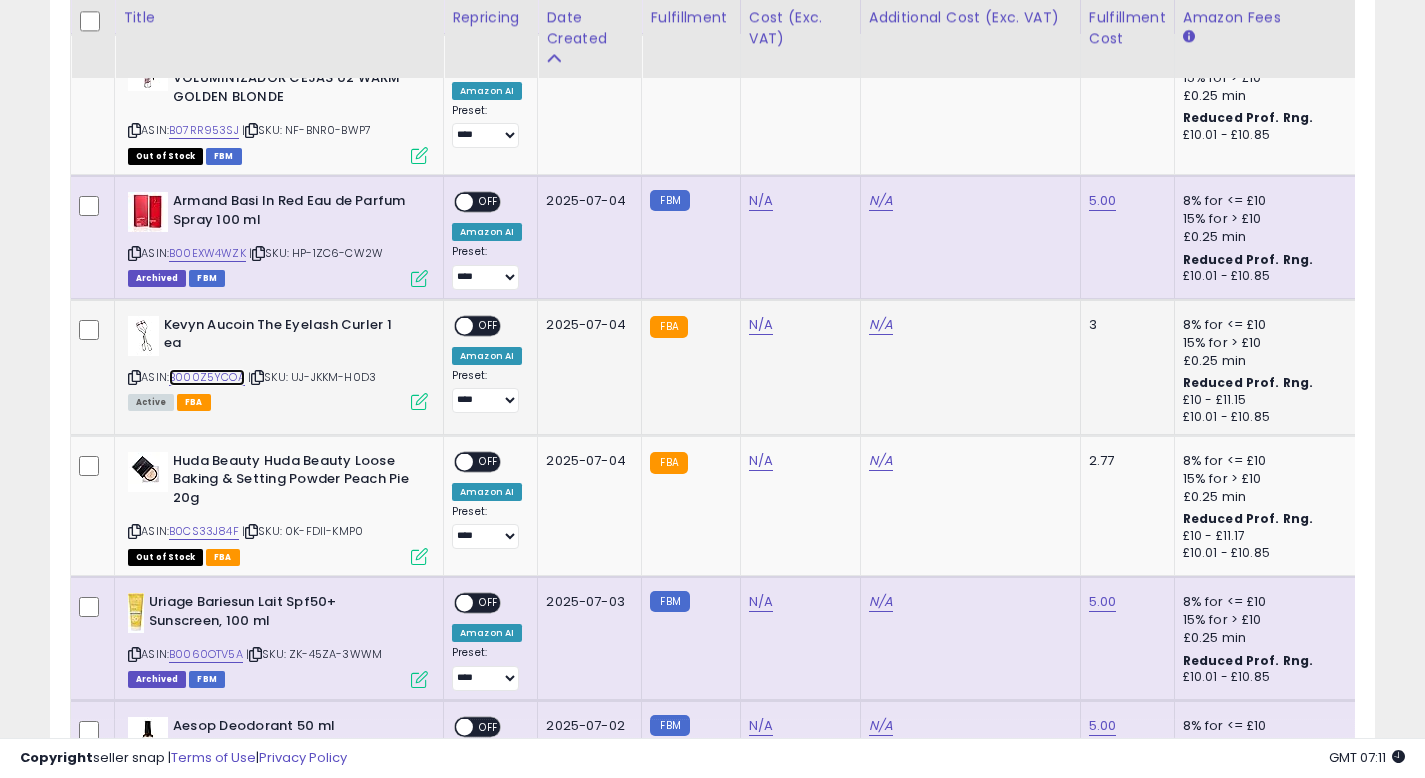 click on "B000Z5YCOA" at bounding box center (207, 377) 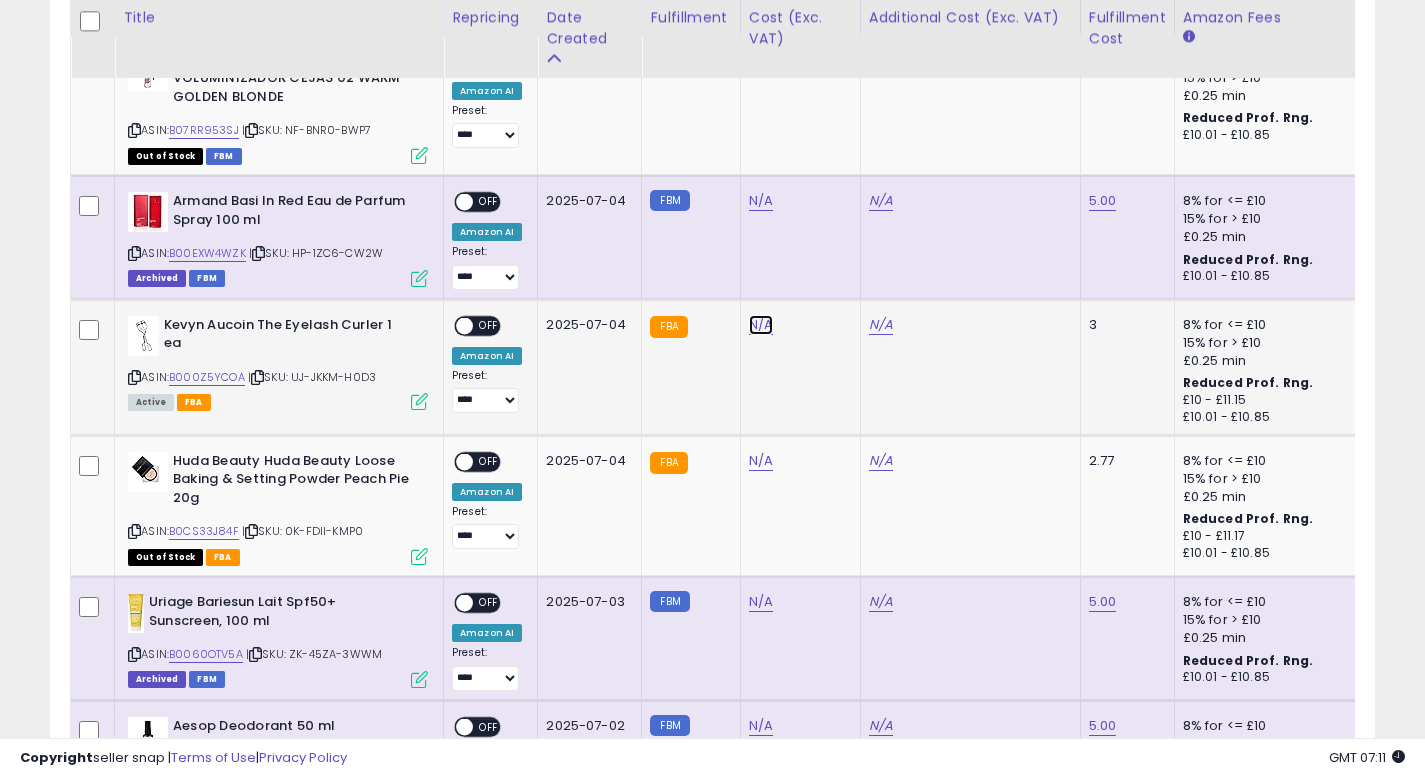 click on "N/A" at bounding box center [761, -1236] 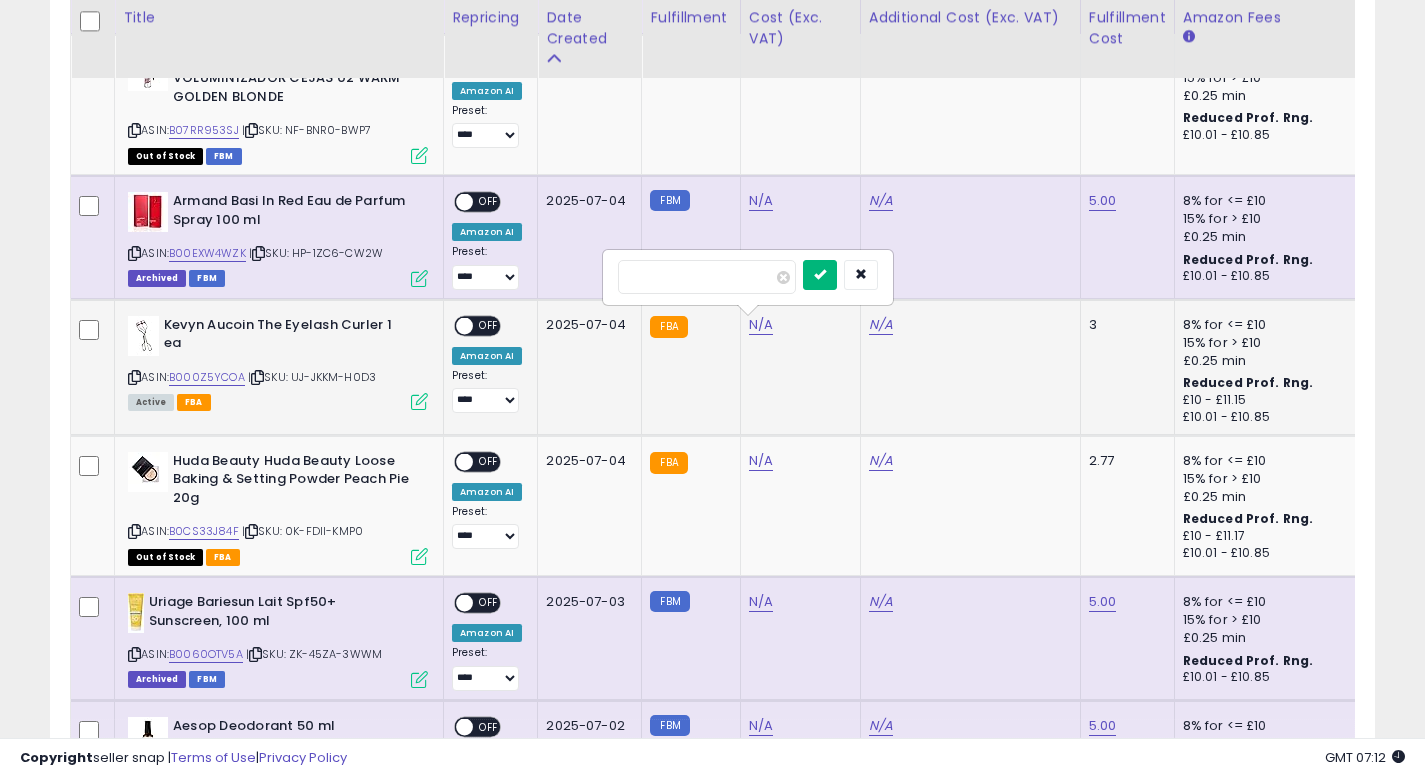 type on "**" 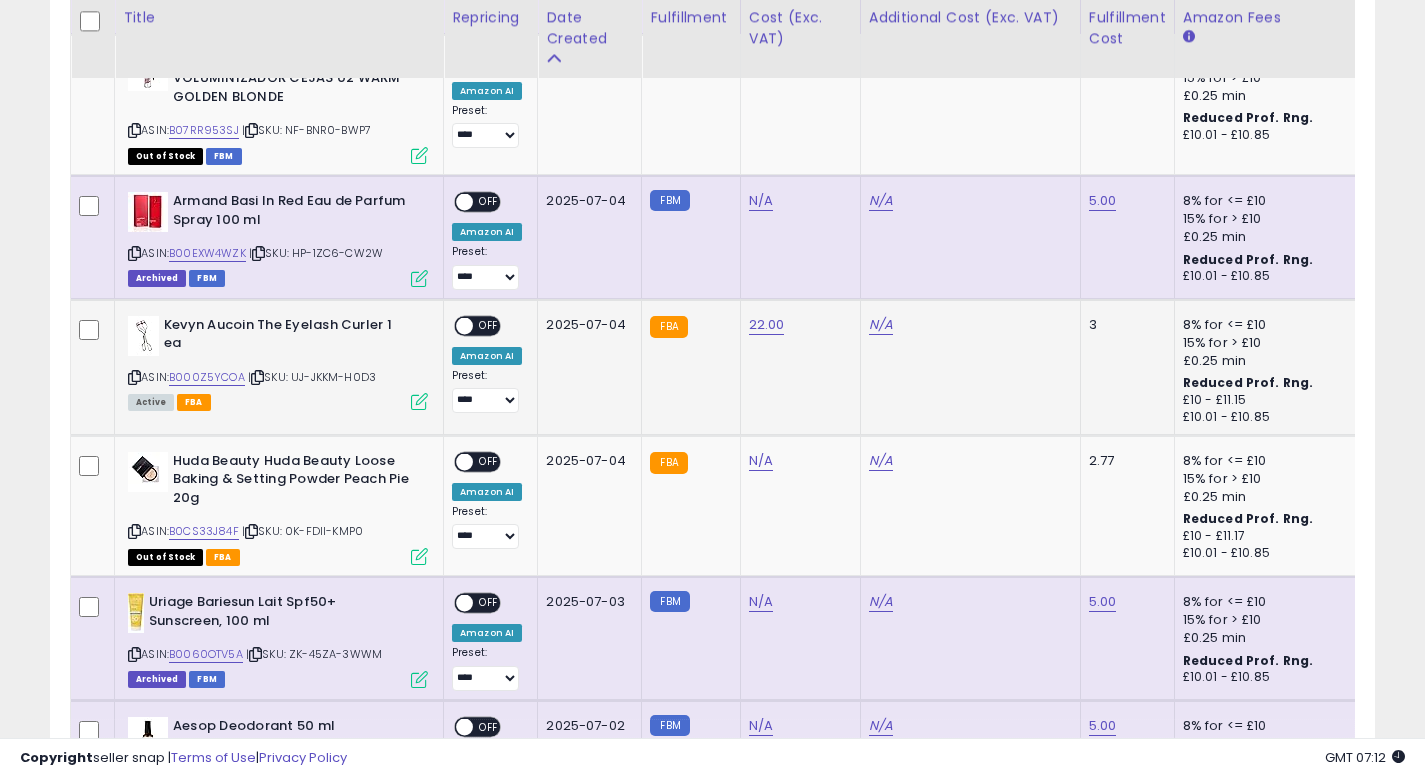 click on "OFF" at bounding box center (489, 325) 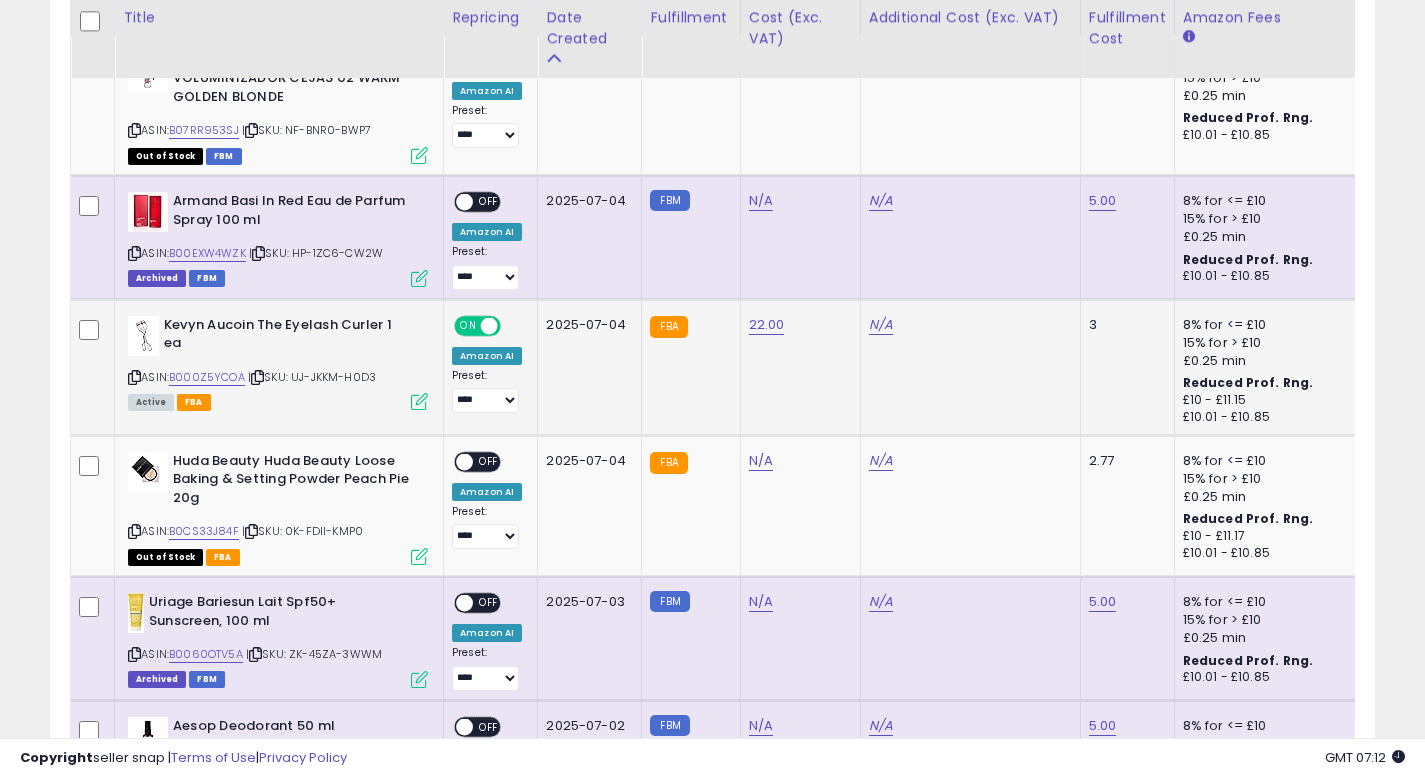click on "FBA" 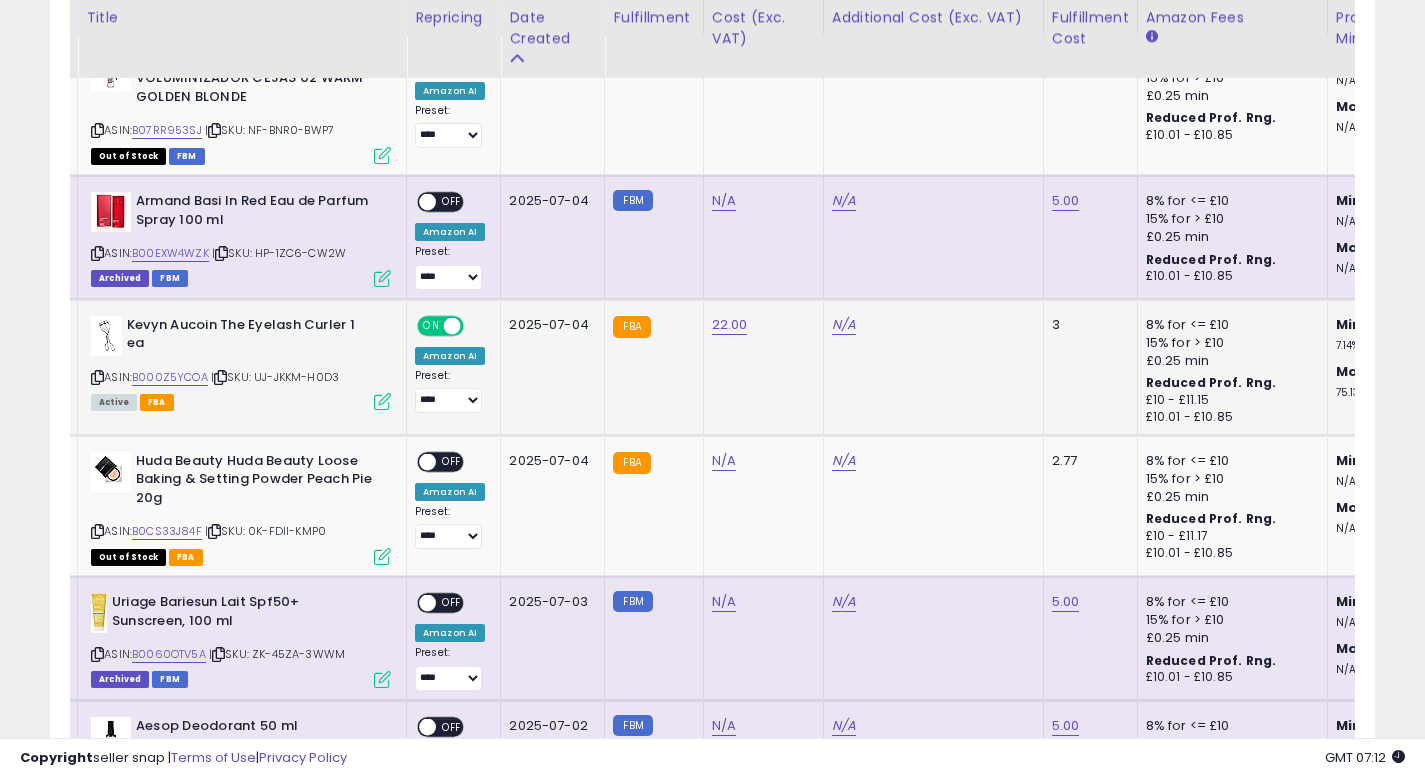 scroll, scrollTop: 0, scrollLeft: 40, axis: horizontal 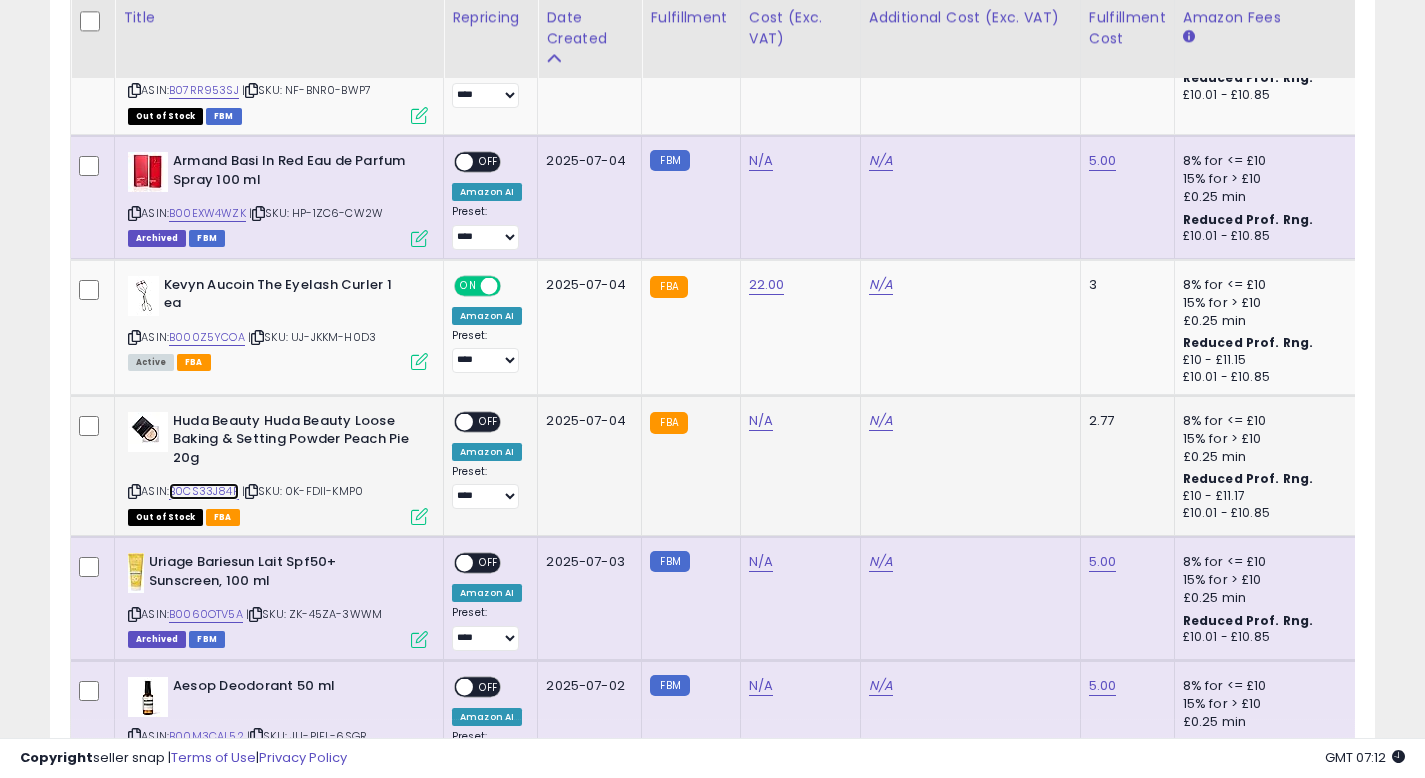 click on "B0CS33J84F" at bounding box center (204, 491) 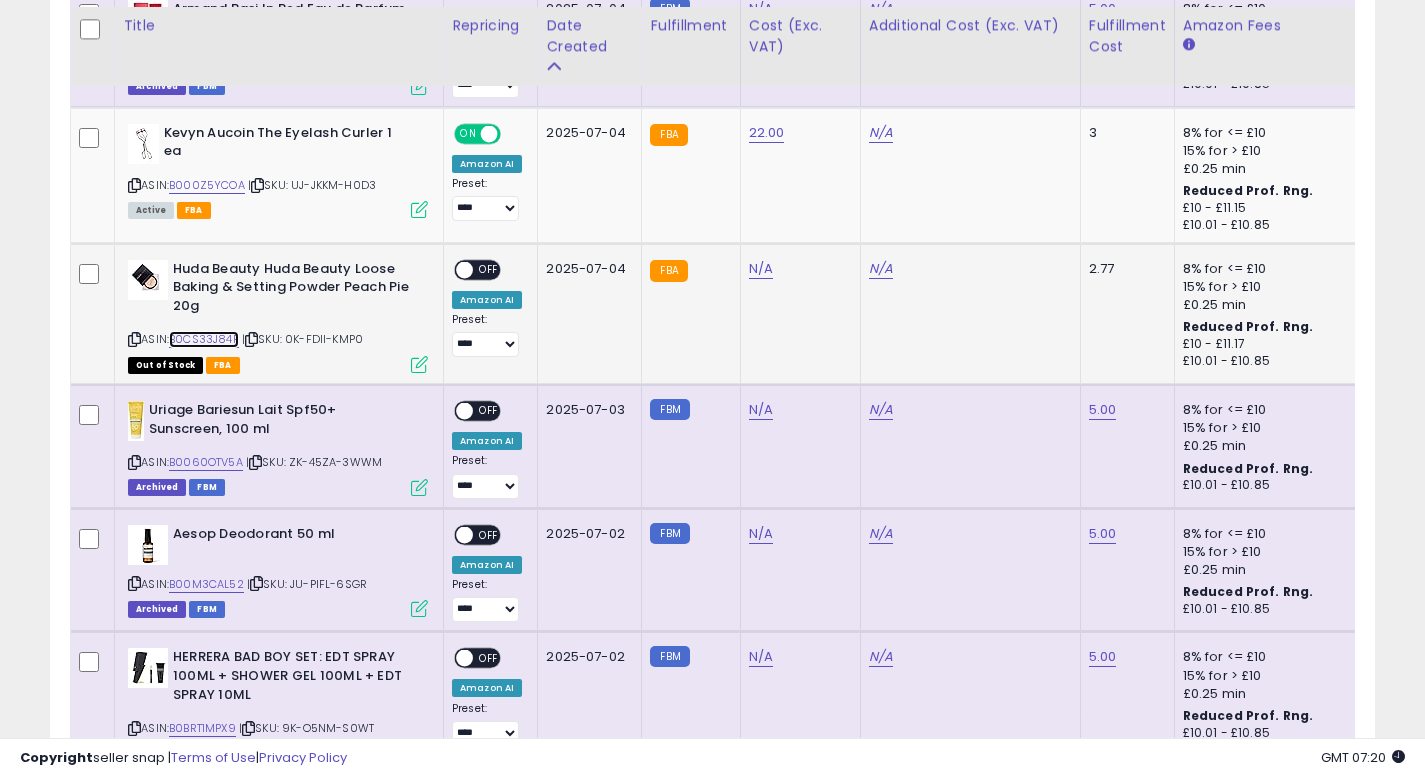 scroll, scrollTop: 2560, scrollLeft: 0, axis: vertical 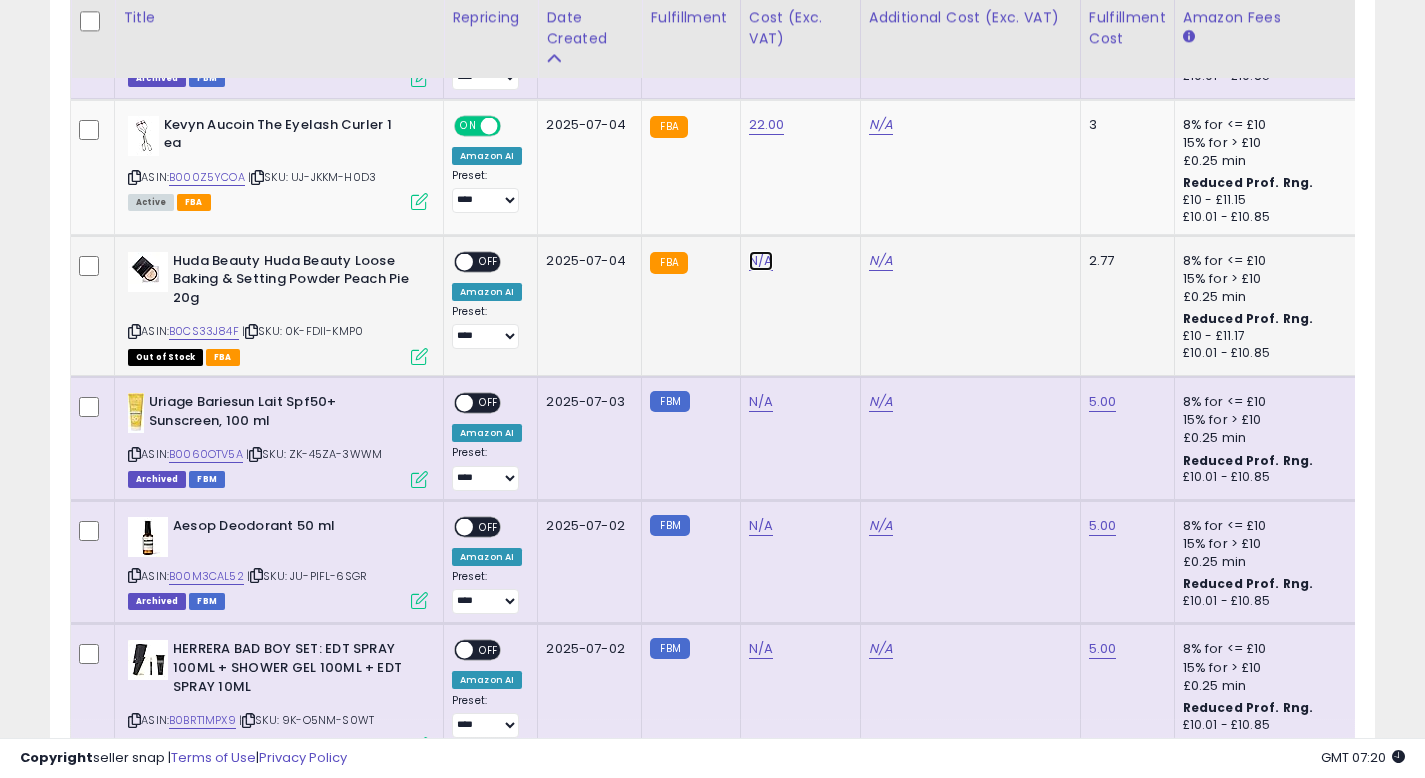 click on "N/A" at bounding box center (761, -1436) 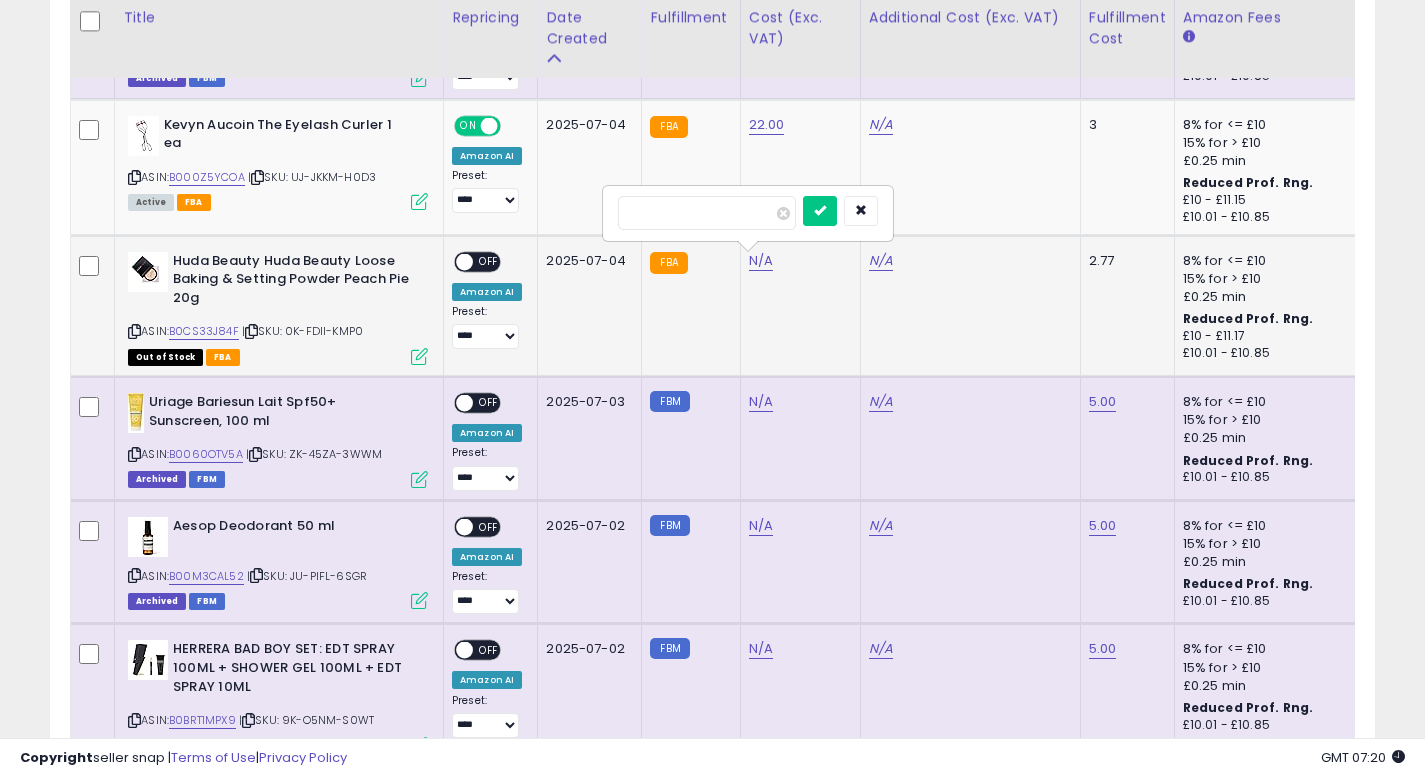 type on "*" 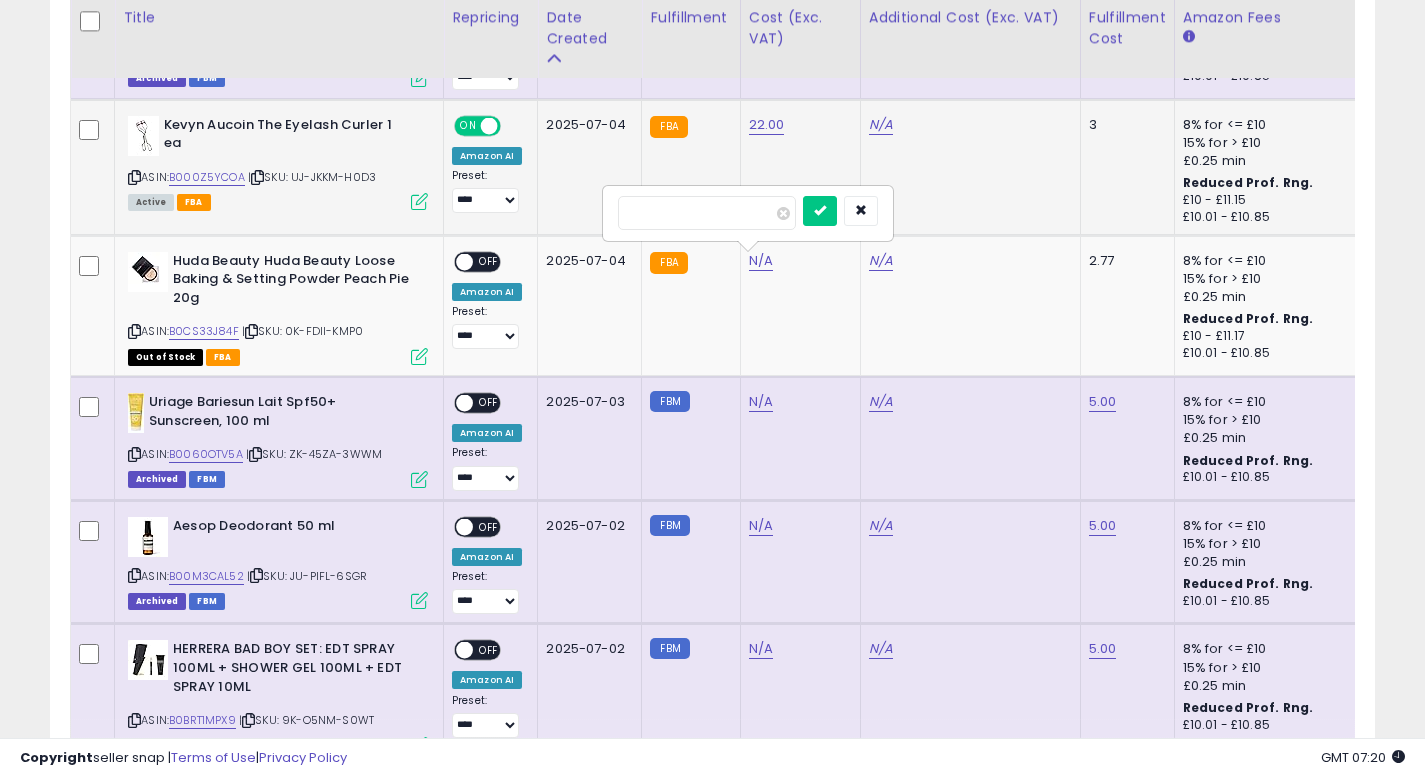 click on "N/A" 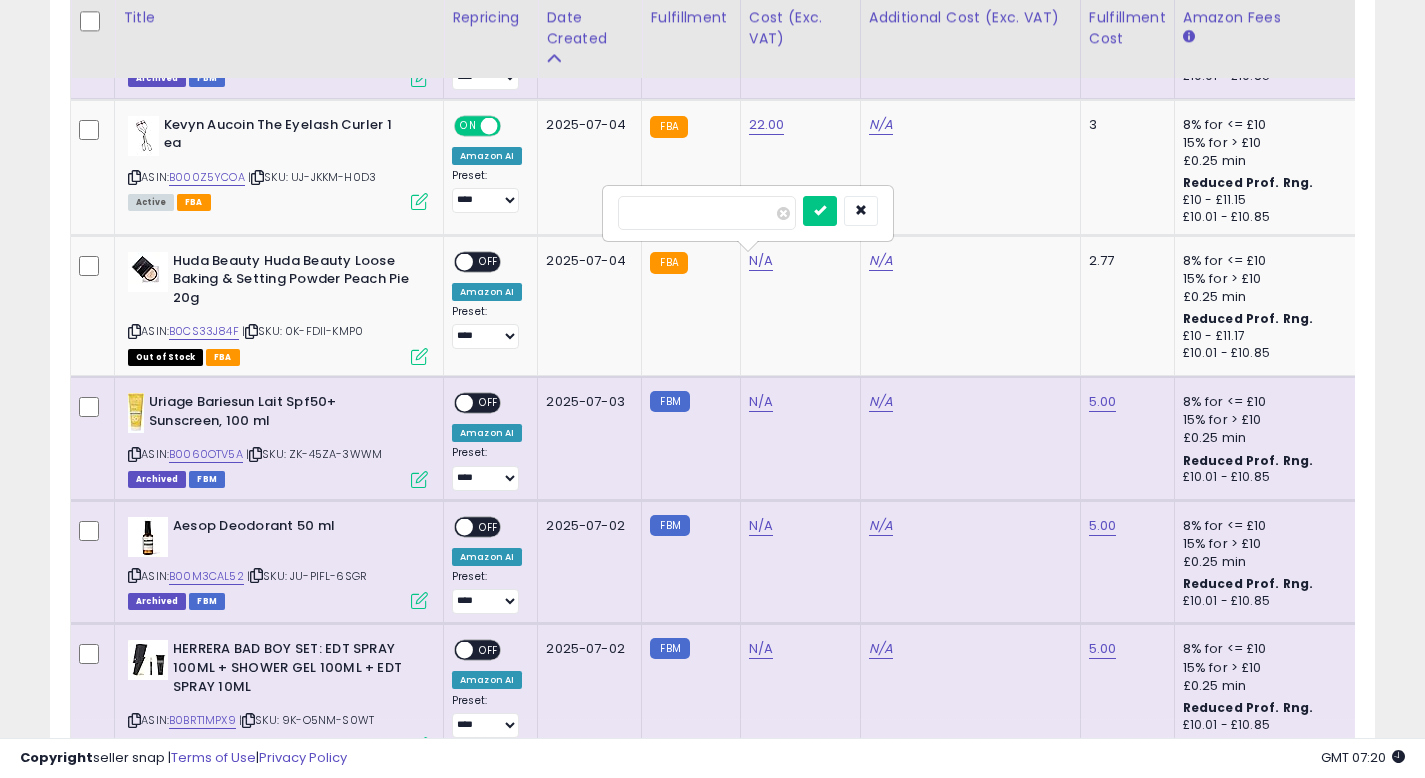 scroll, scrollTop: 0, scrollLeft: 141, axis: horizontal 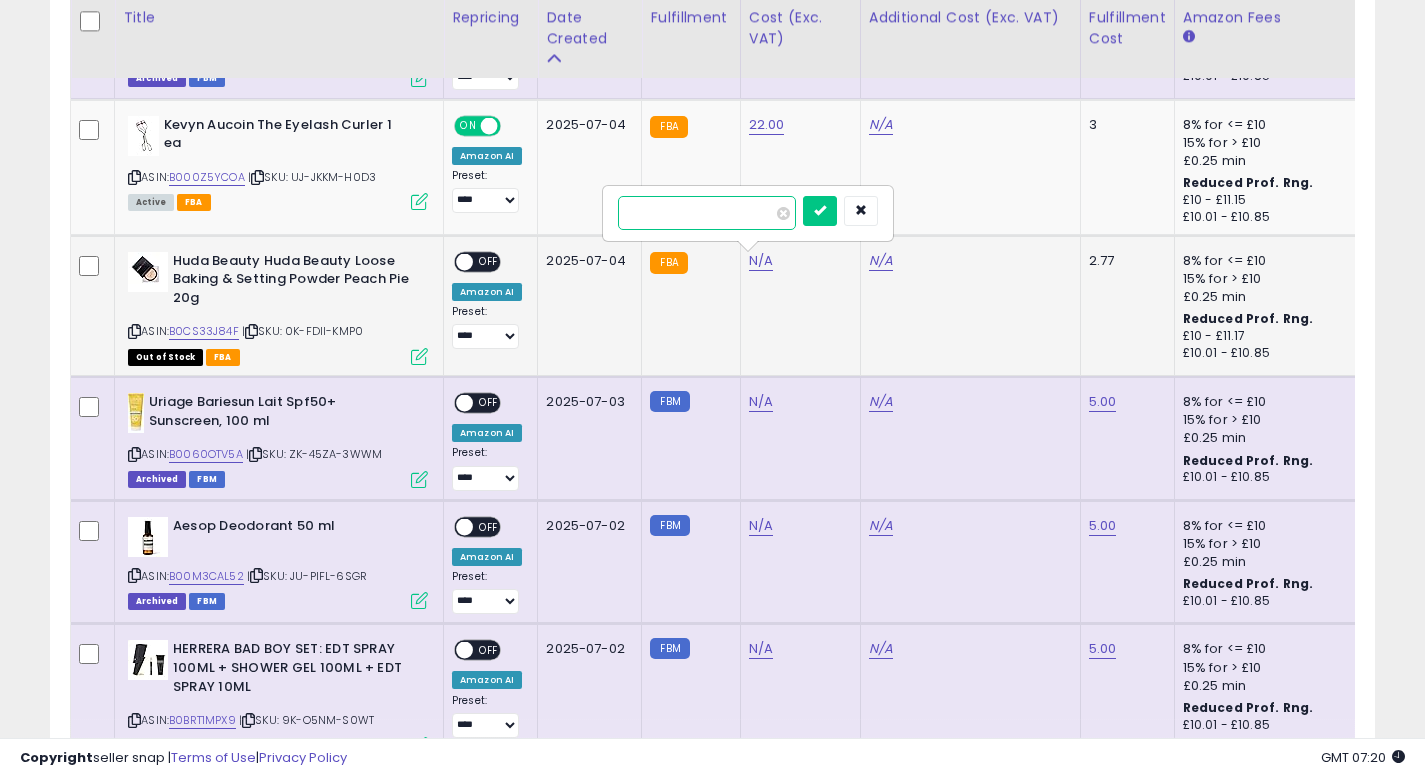 click on "**" at bounding box center [707, 213] 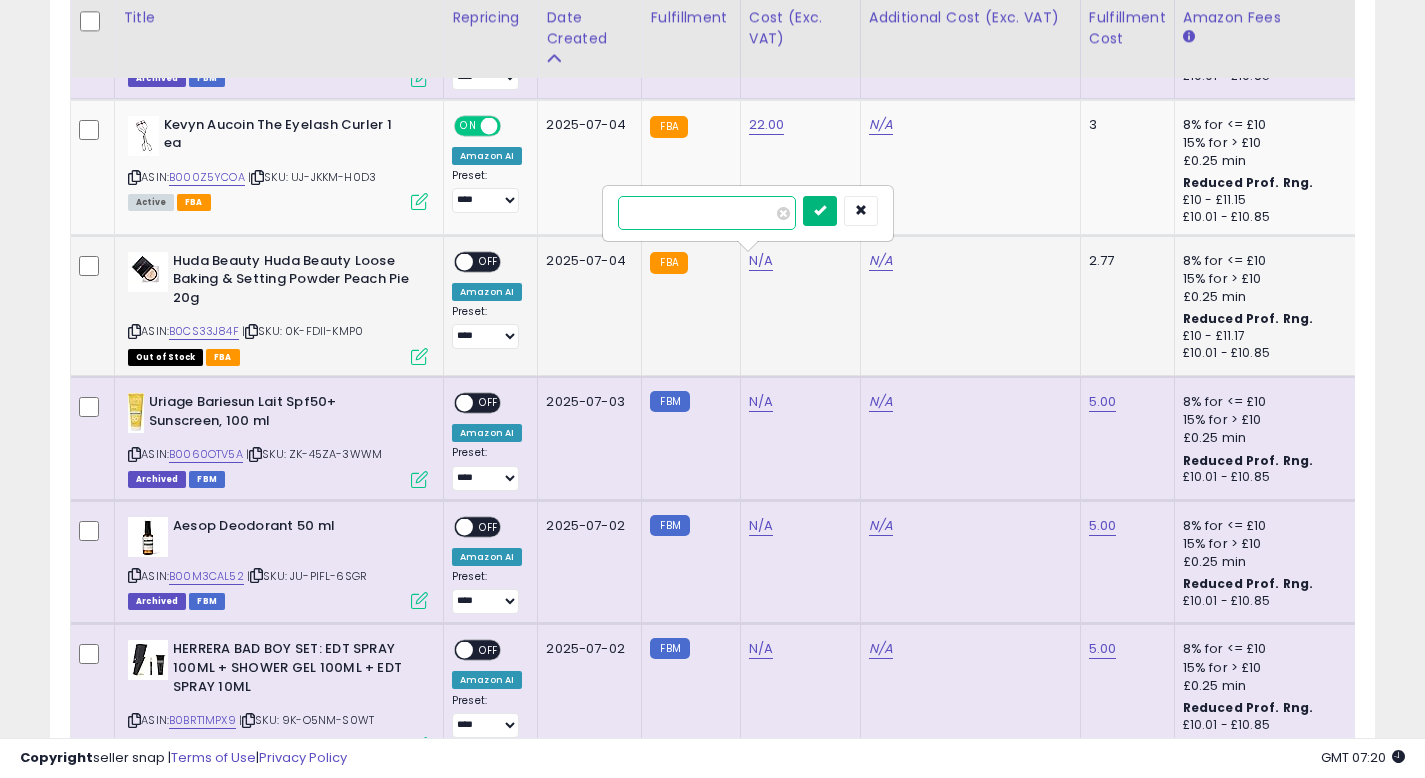 type on "**" 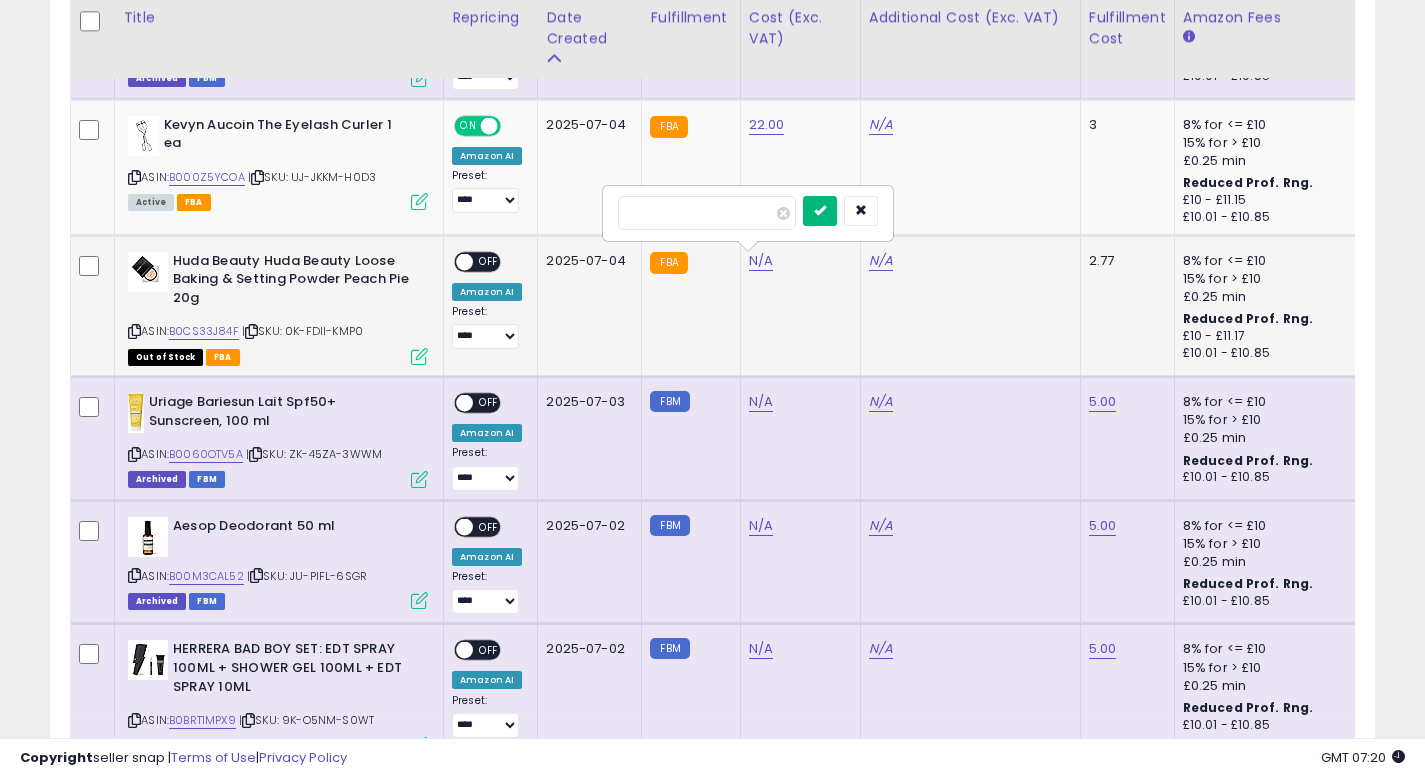 click at bounding box center [820, 210] 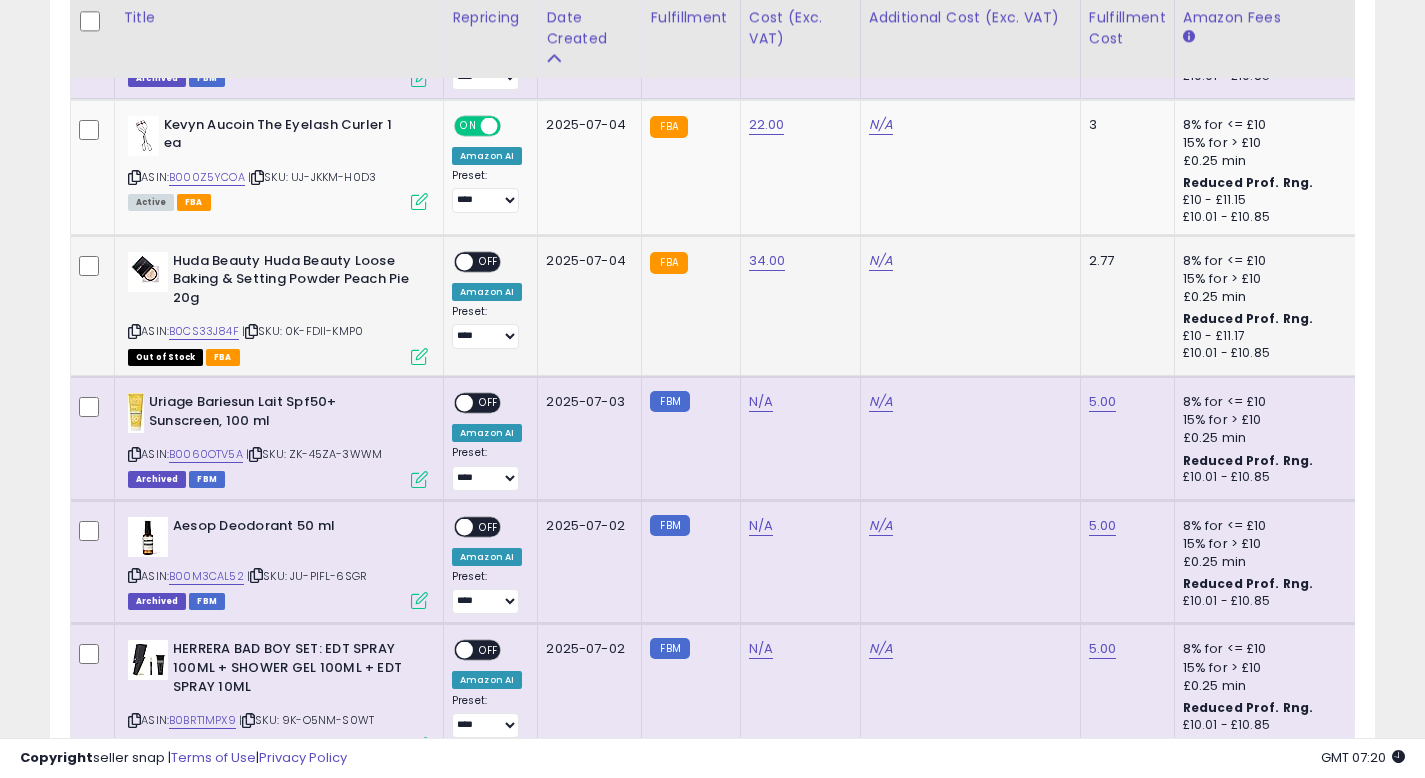 click on "OFF" at bounding box center (489, 261) 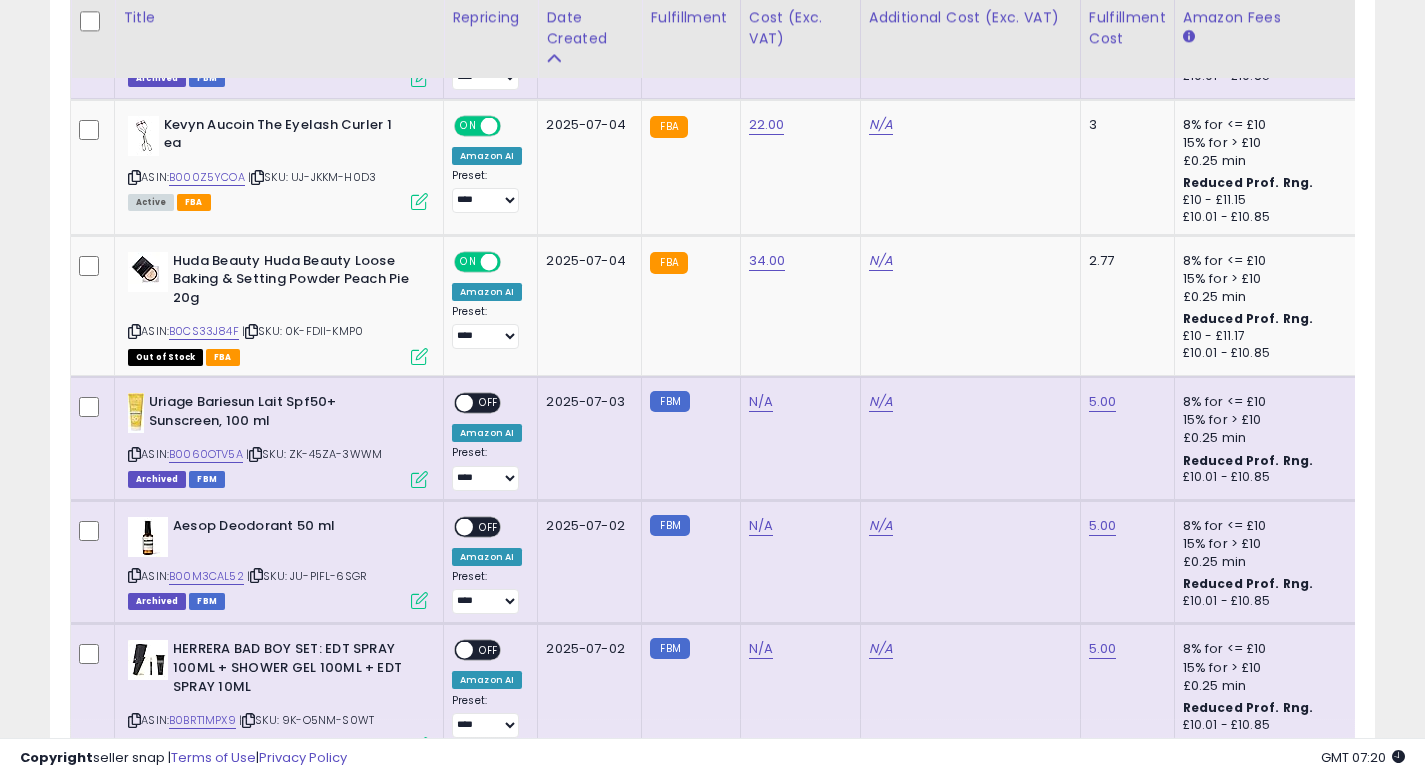 click on "34.00" 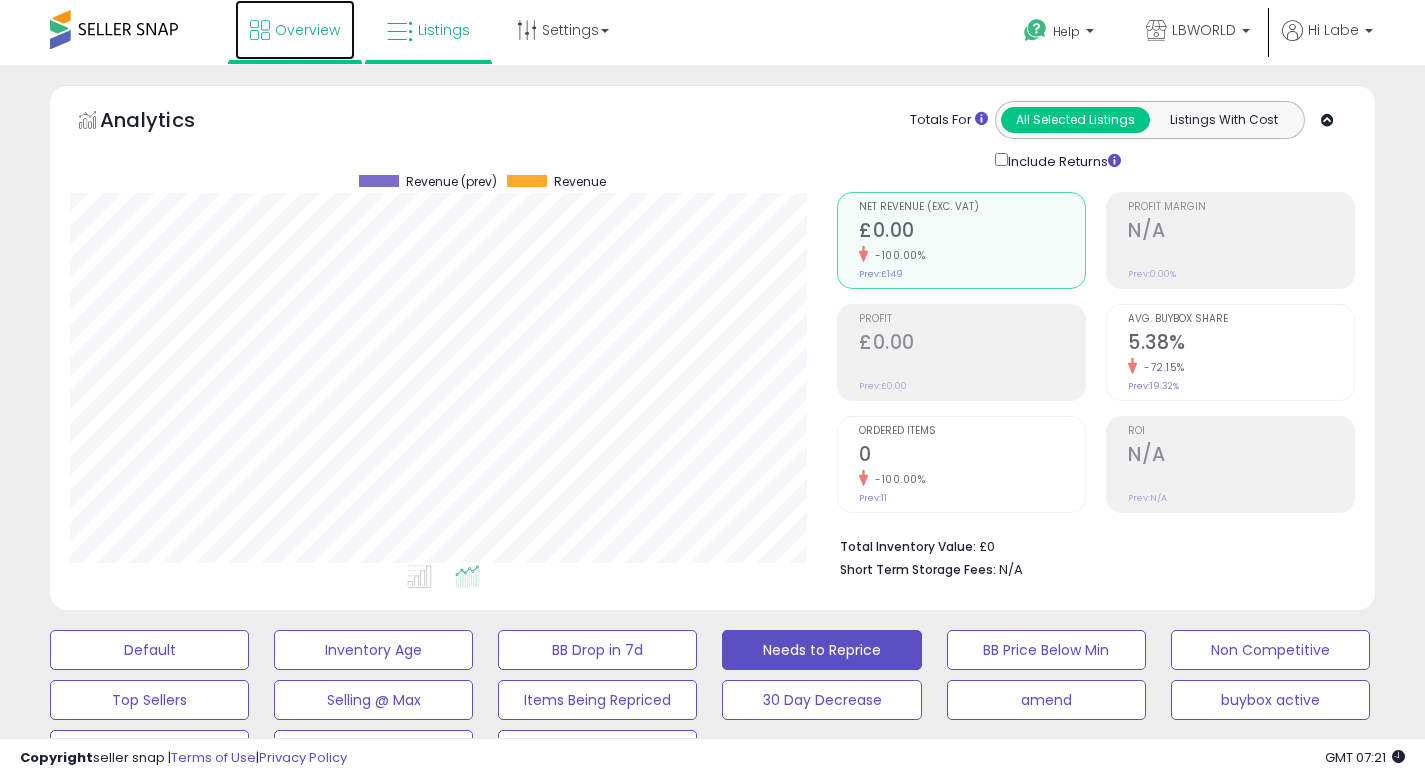 click on "Overview" at bounding box center (307, 30) 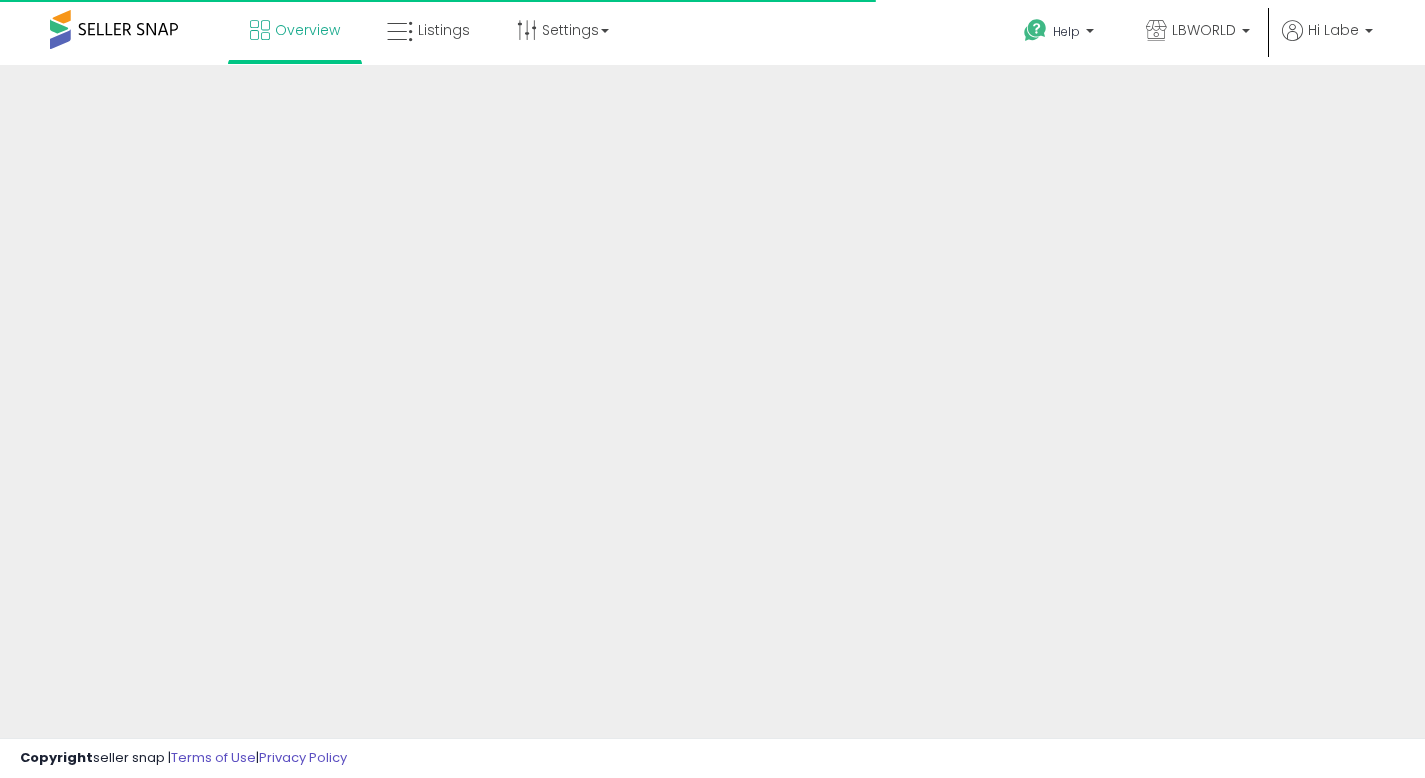 scroll, scrollTop: 0, scrollLeft: 0, axis: both 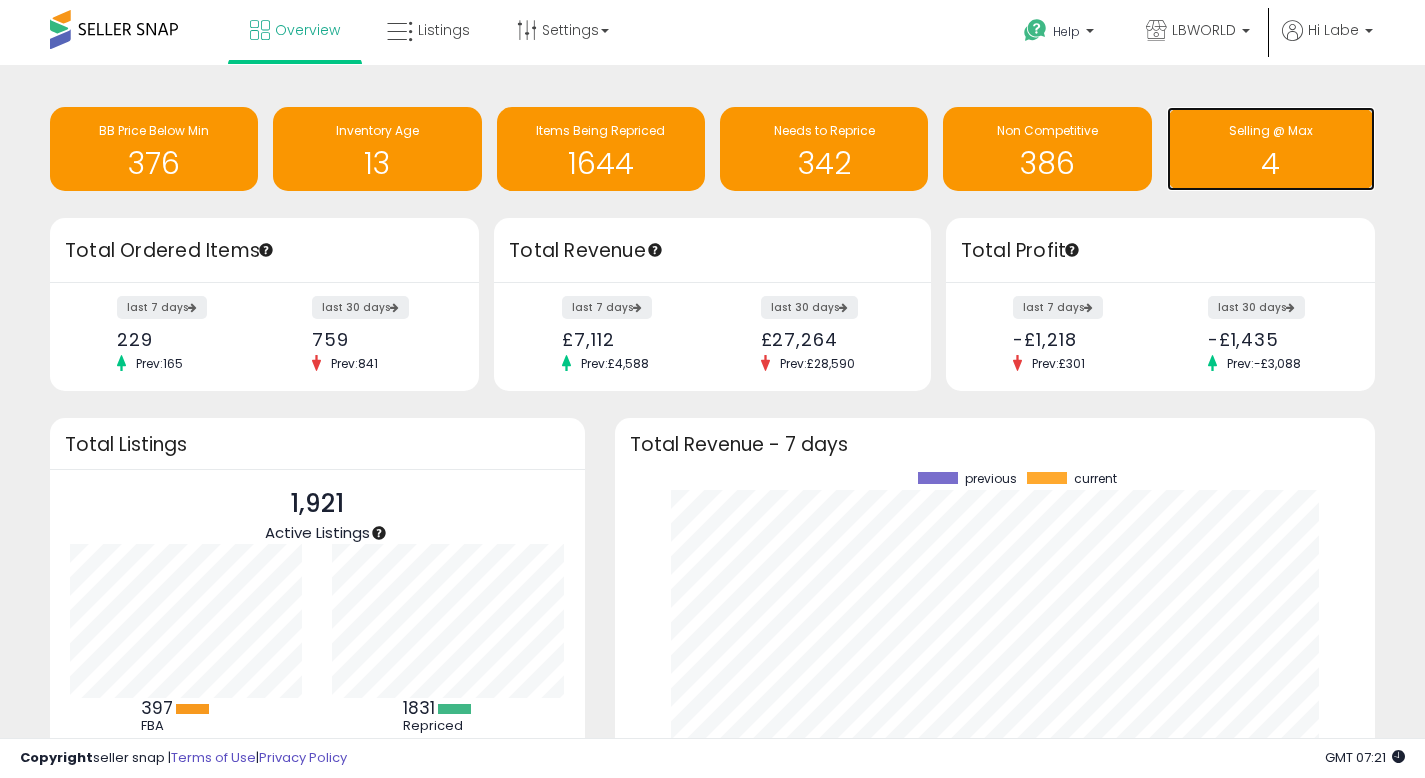 click on "4" at bounding box center [1271, 163] 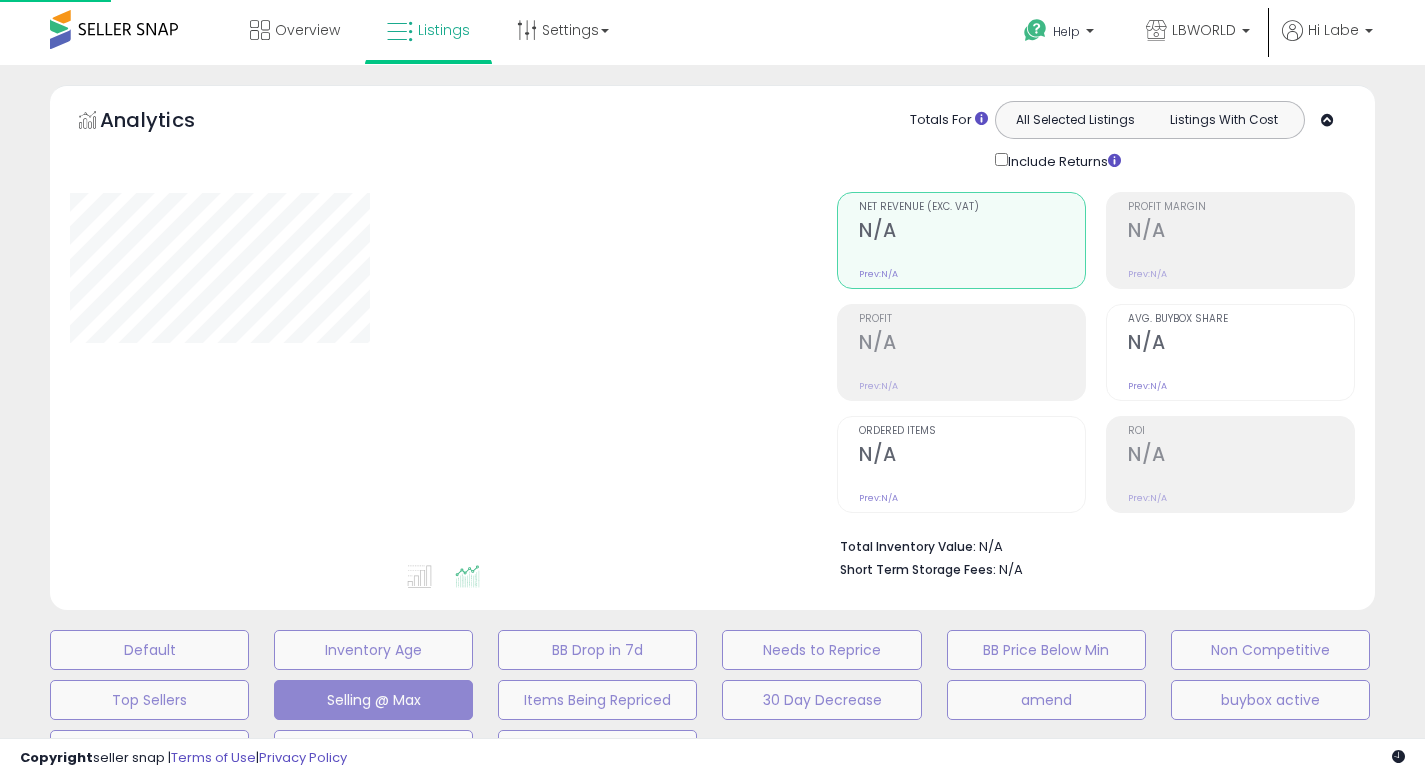 scroll, scrollTop: 0, scrollLeft: 0, axis: both 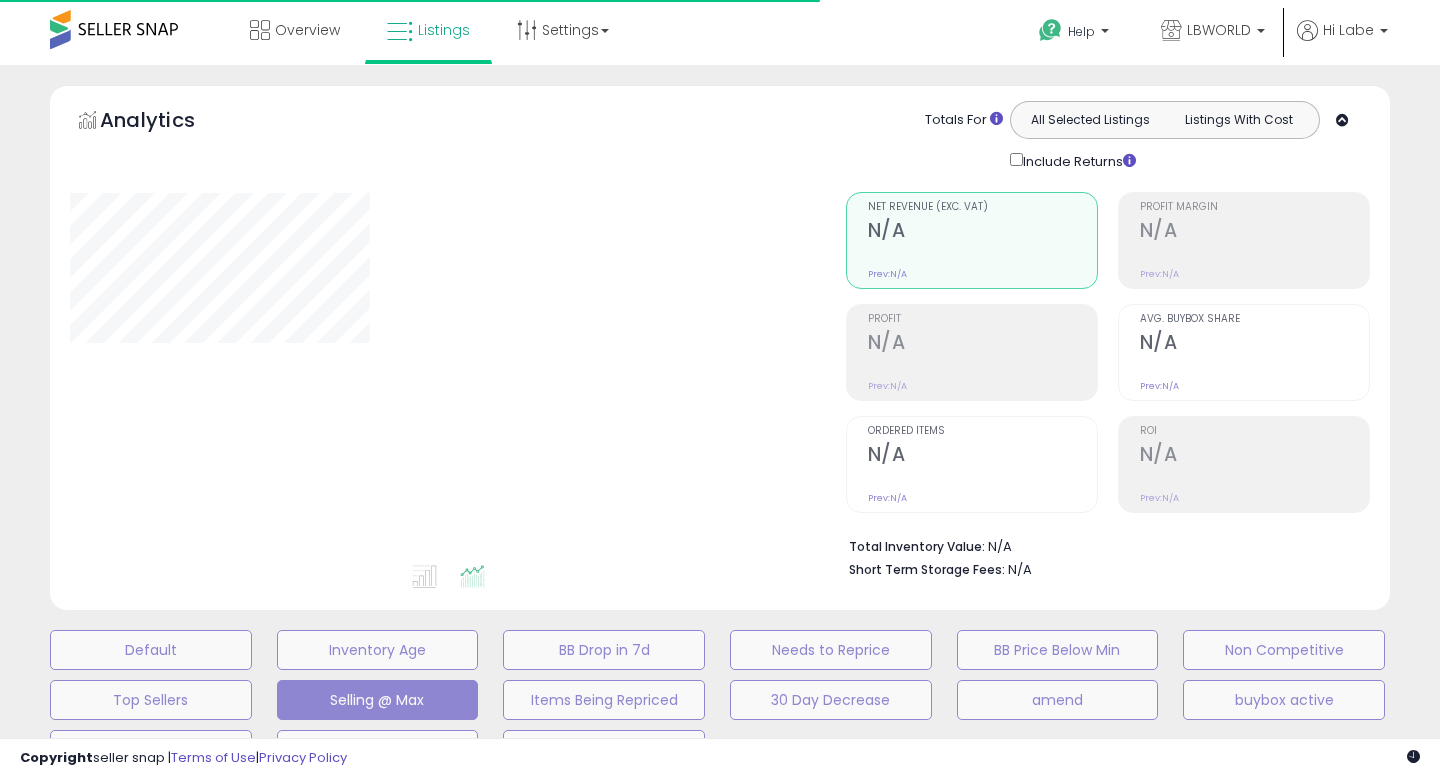 select on "**" 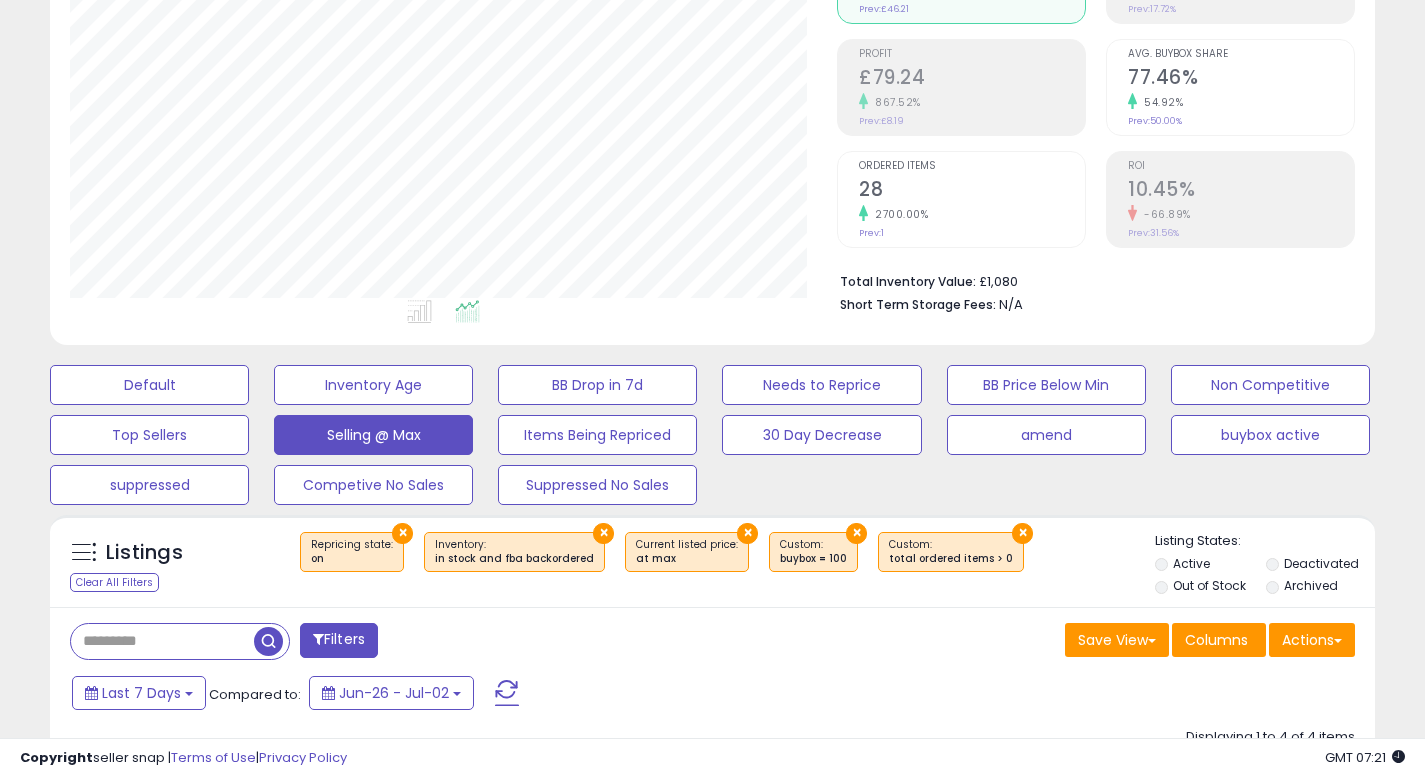 scroll, scrollTop: 396, scrollLeft: 0, axis: vertical 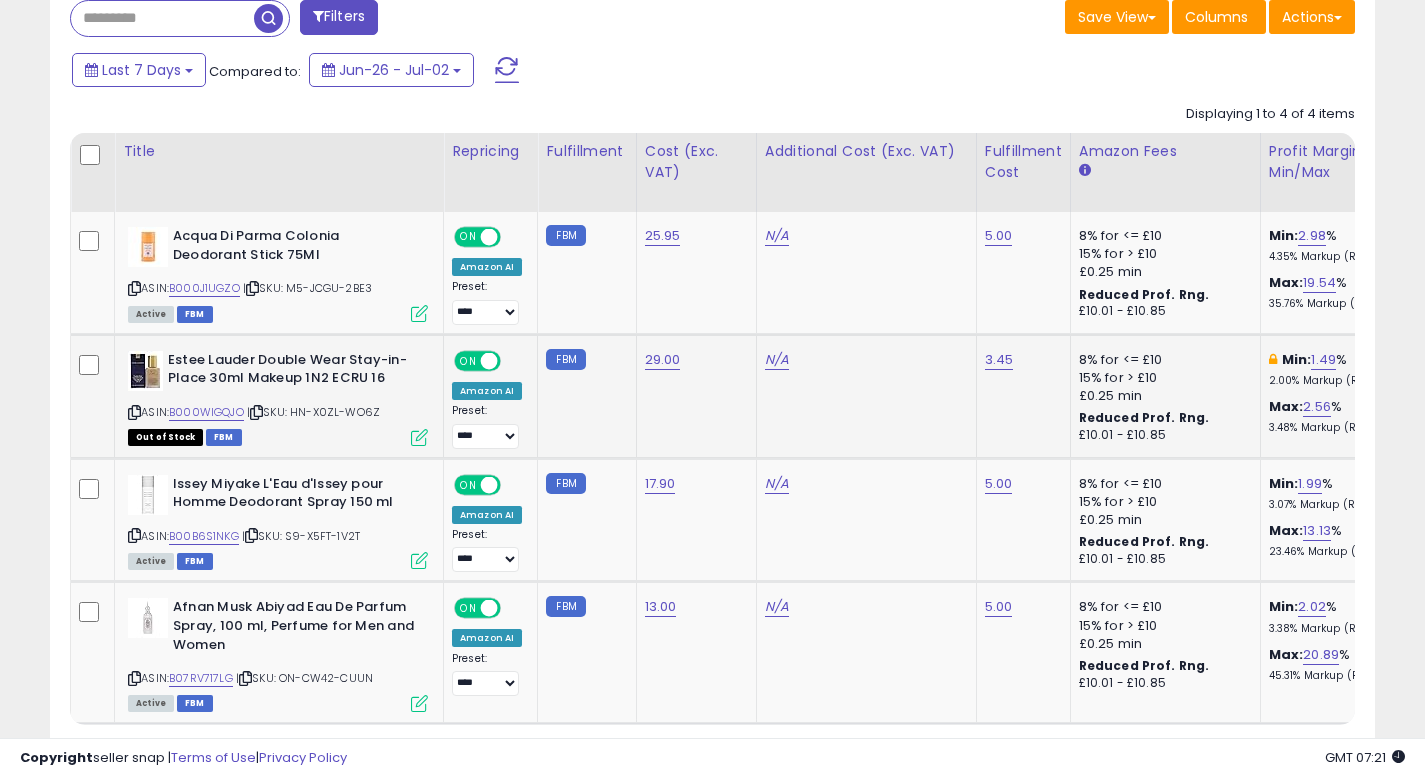 click on "N/A" 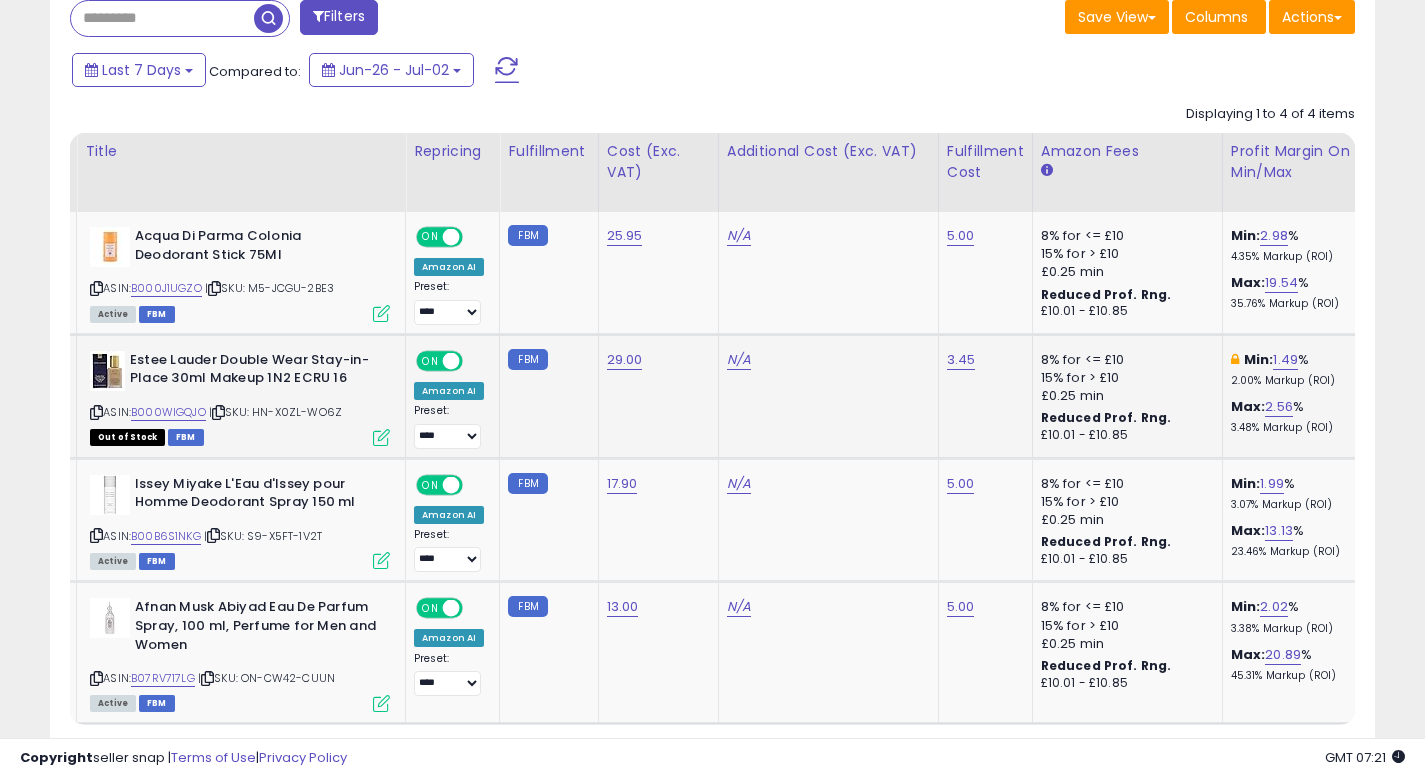 scroll, scrollTop: 0, scrollLeft: 40, axis: horizontal 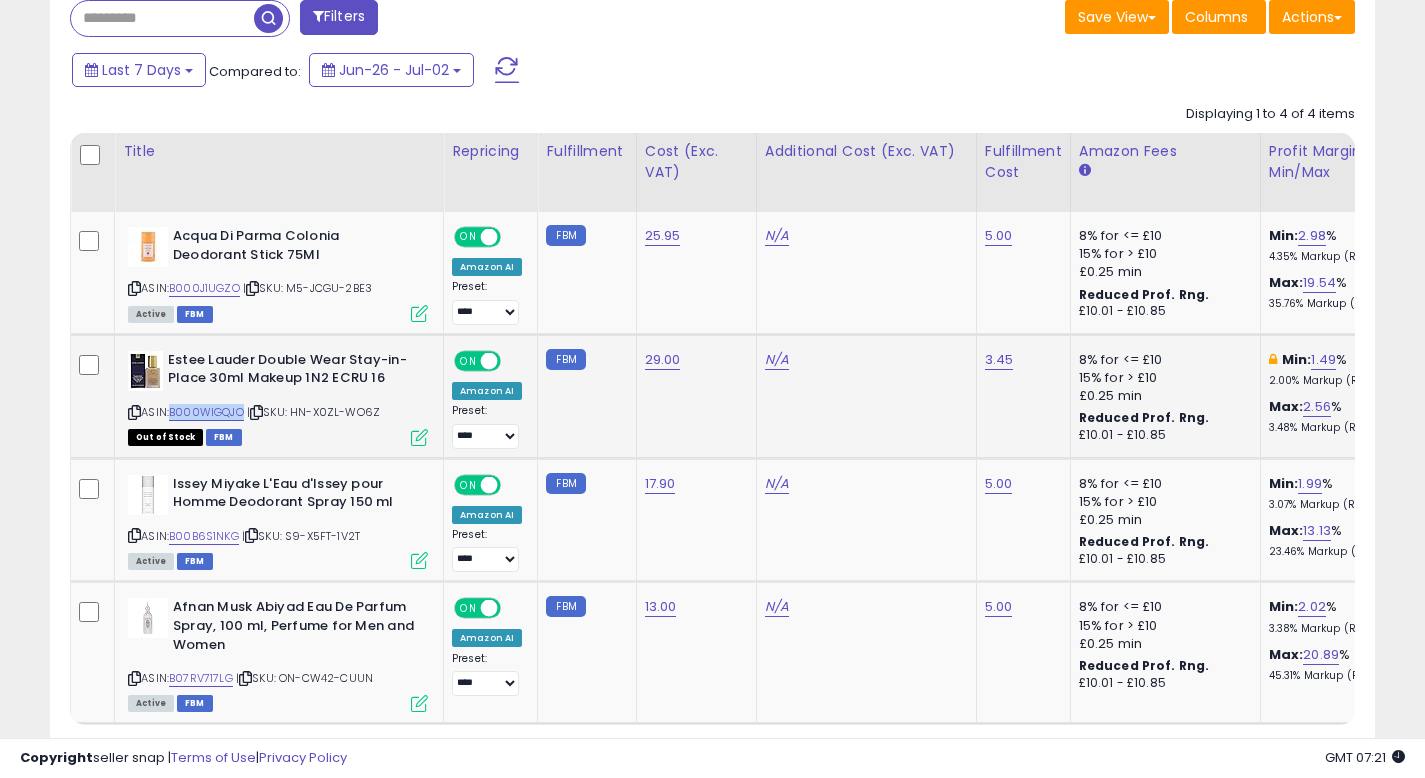 drag, startPoint x: 172, startPoint y: 412, endPoint x: 248, endPoint y: 412, distance: 76 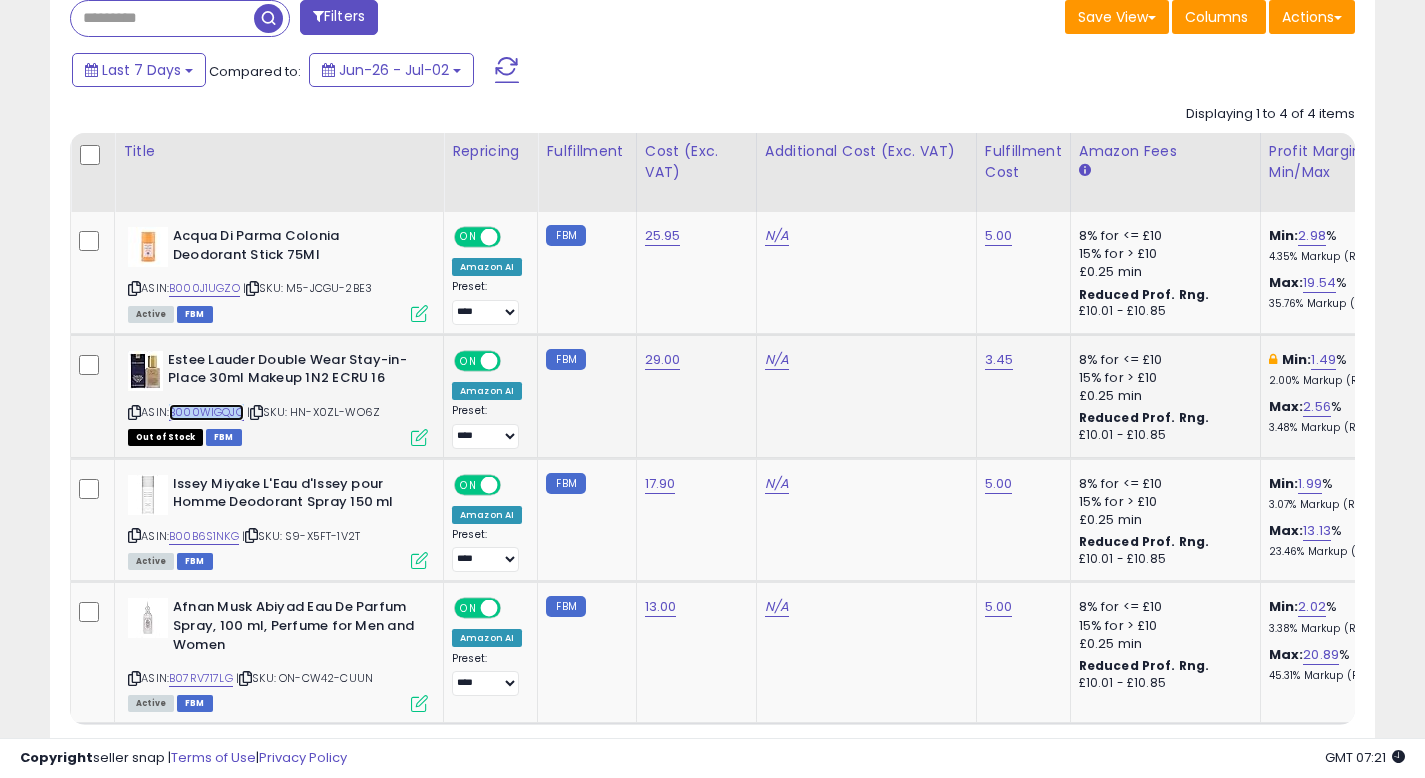 copy on "B000WIGQJO" 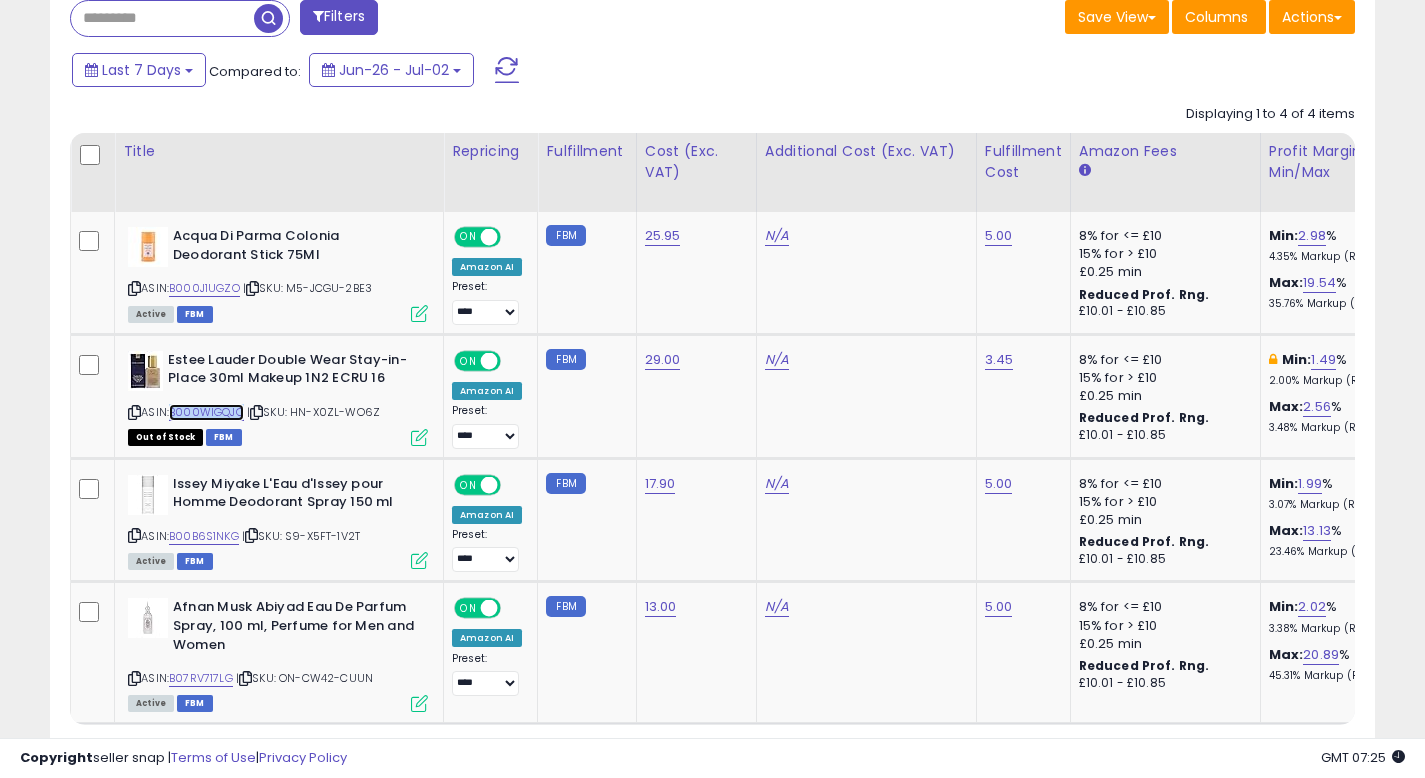 scroll, scrollTop: 0, scrollLeft: 0, axis: both 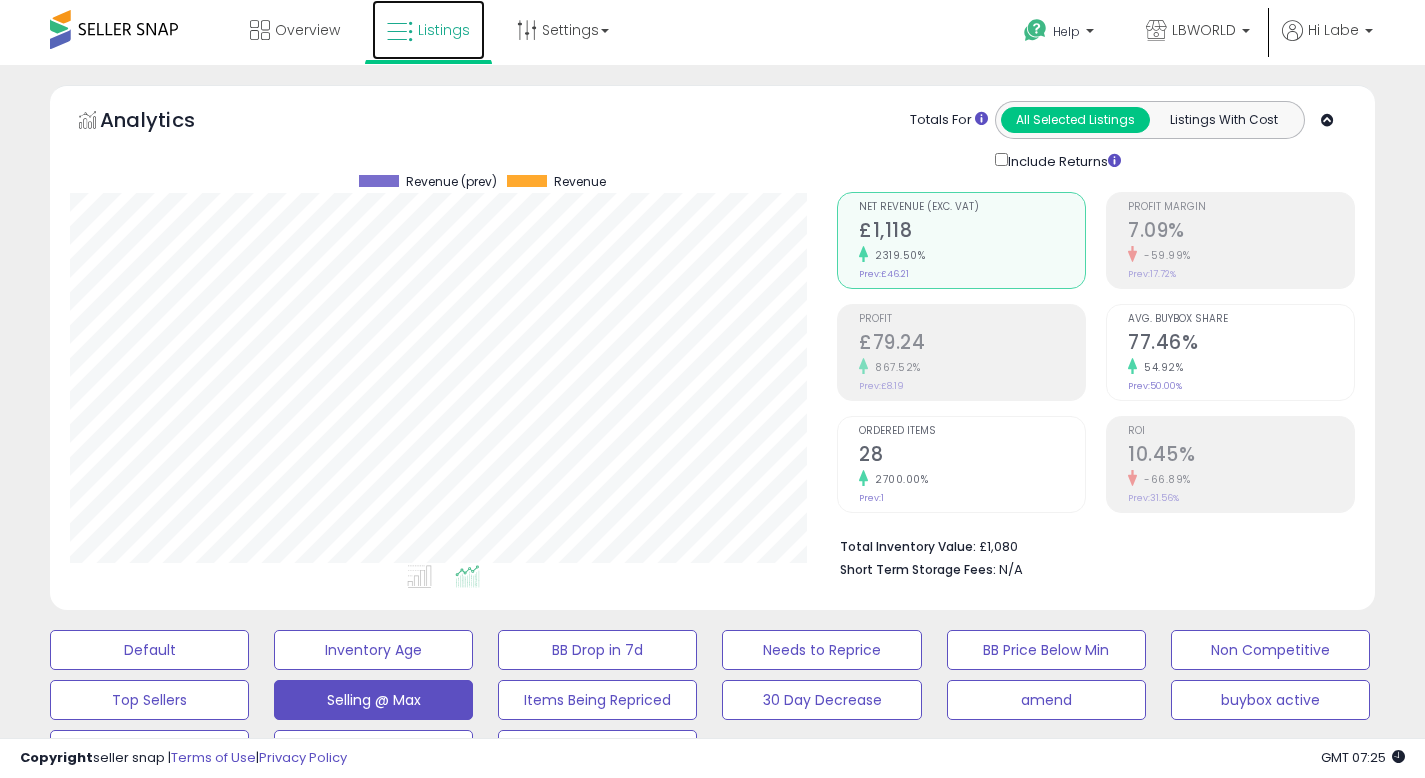 click on "Listings" at bounding box center (444, 30) 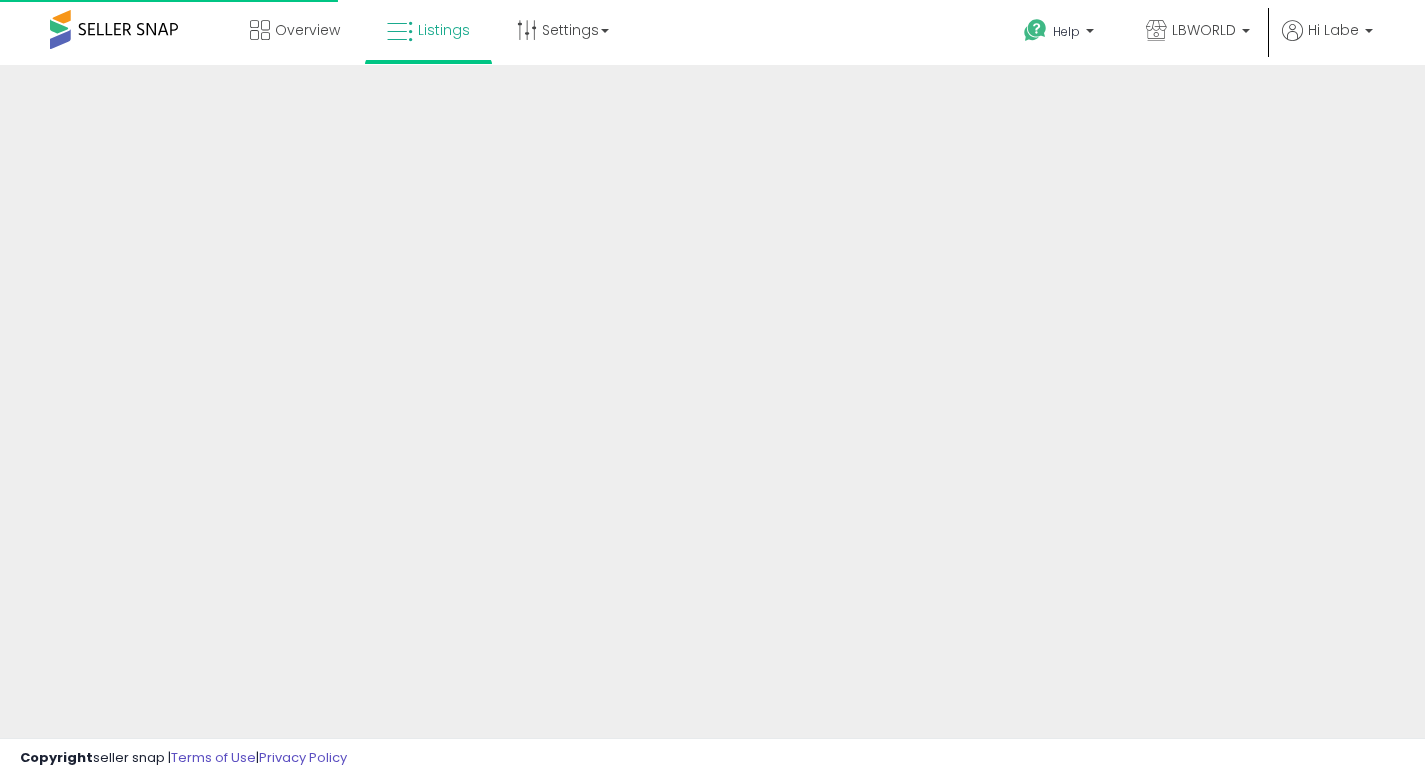 scroll, scrollTop: 0, scrollLeft: 0, axis: both 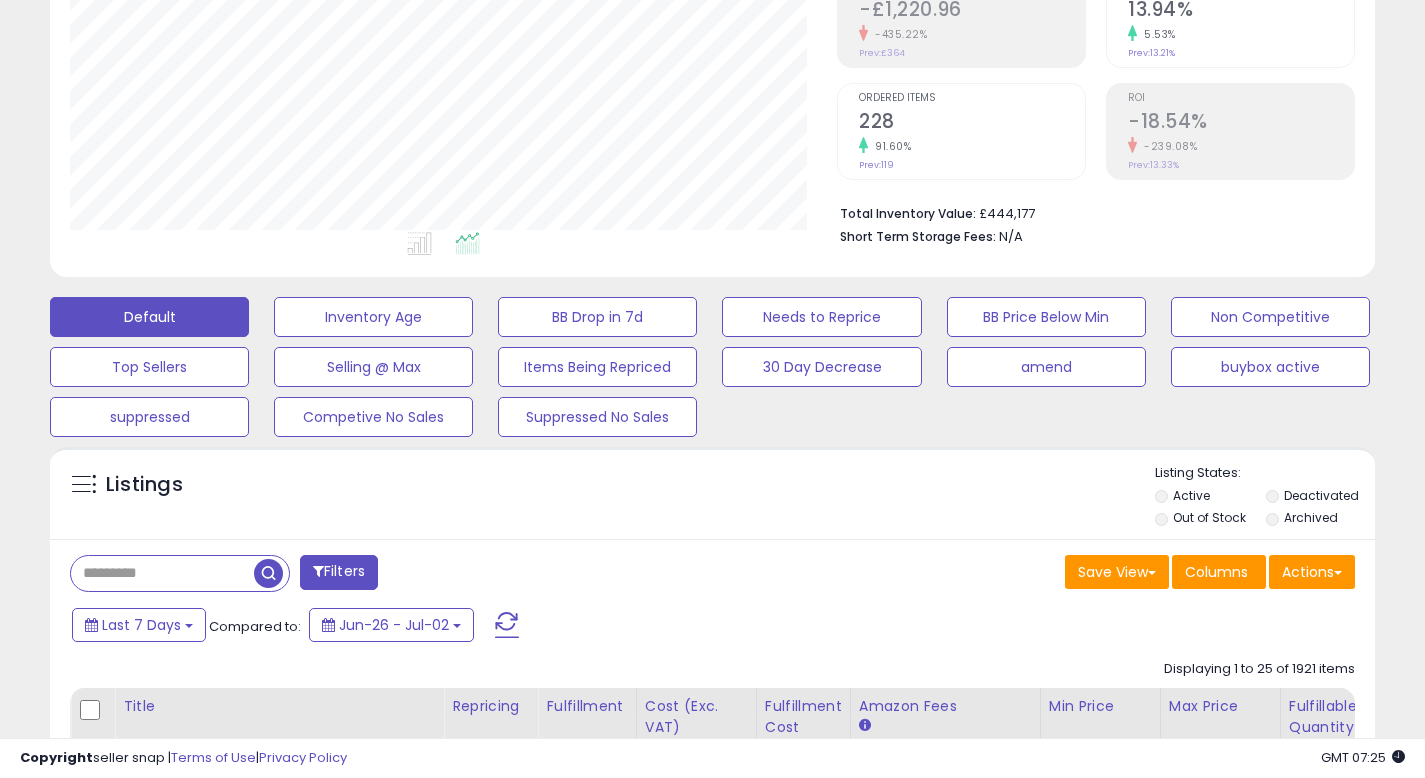 click at bounding box center [162, 573] 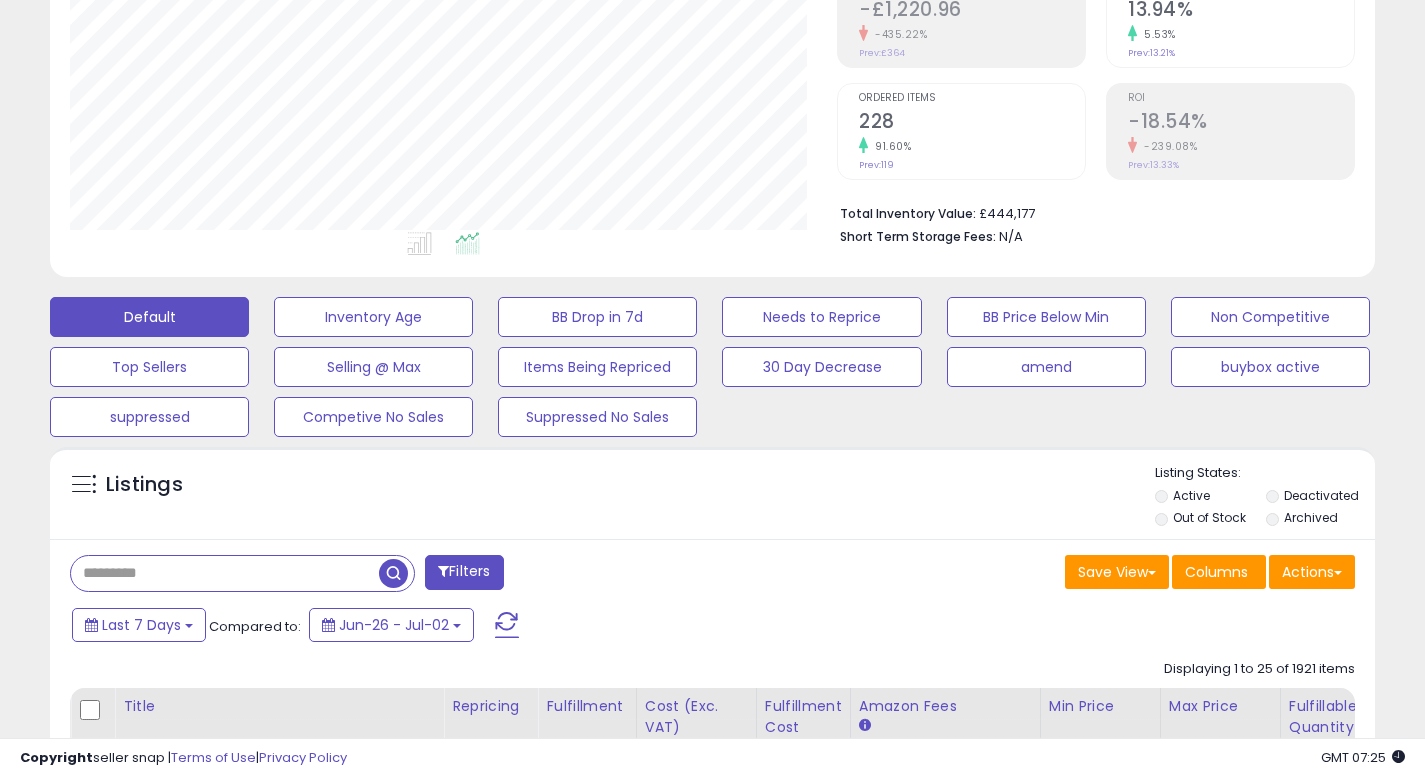 paste on "**********" 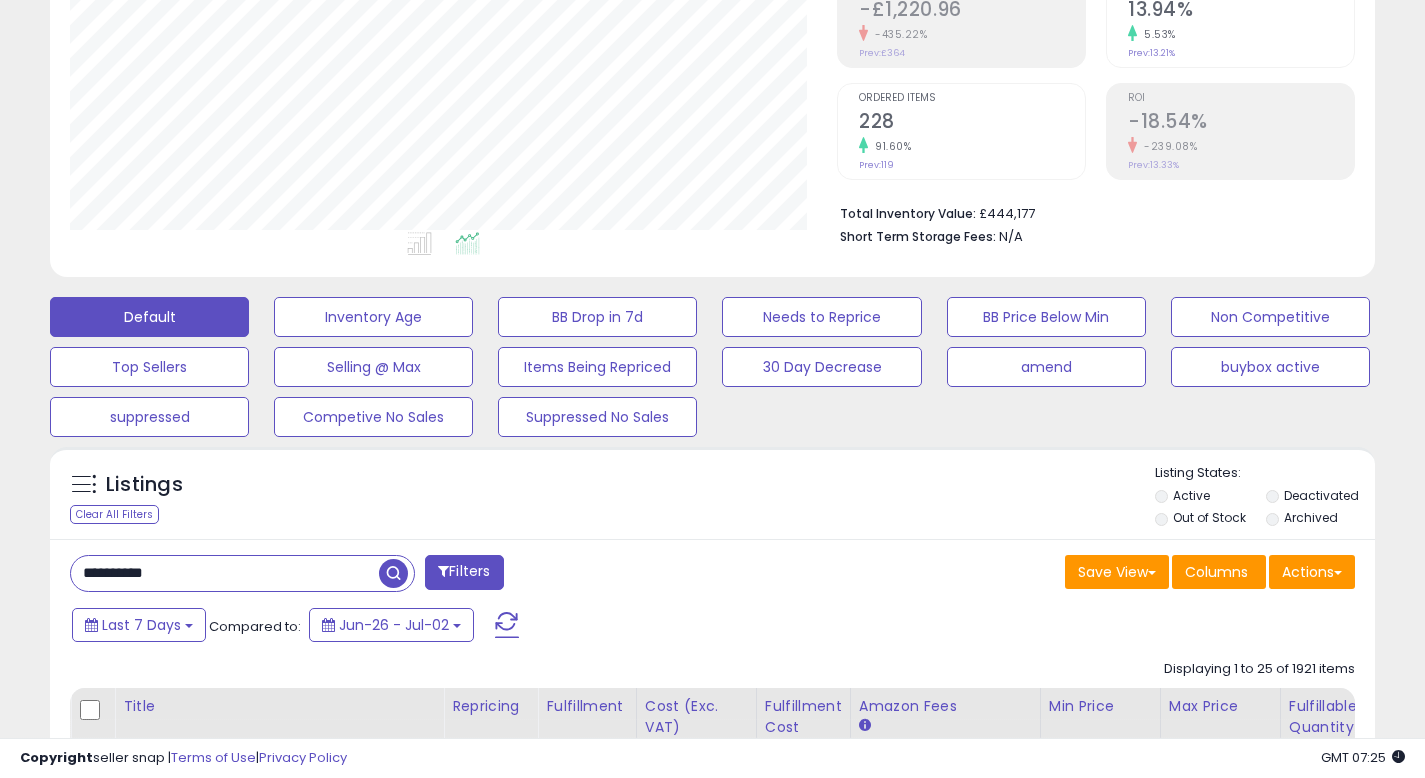 type on "**********" 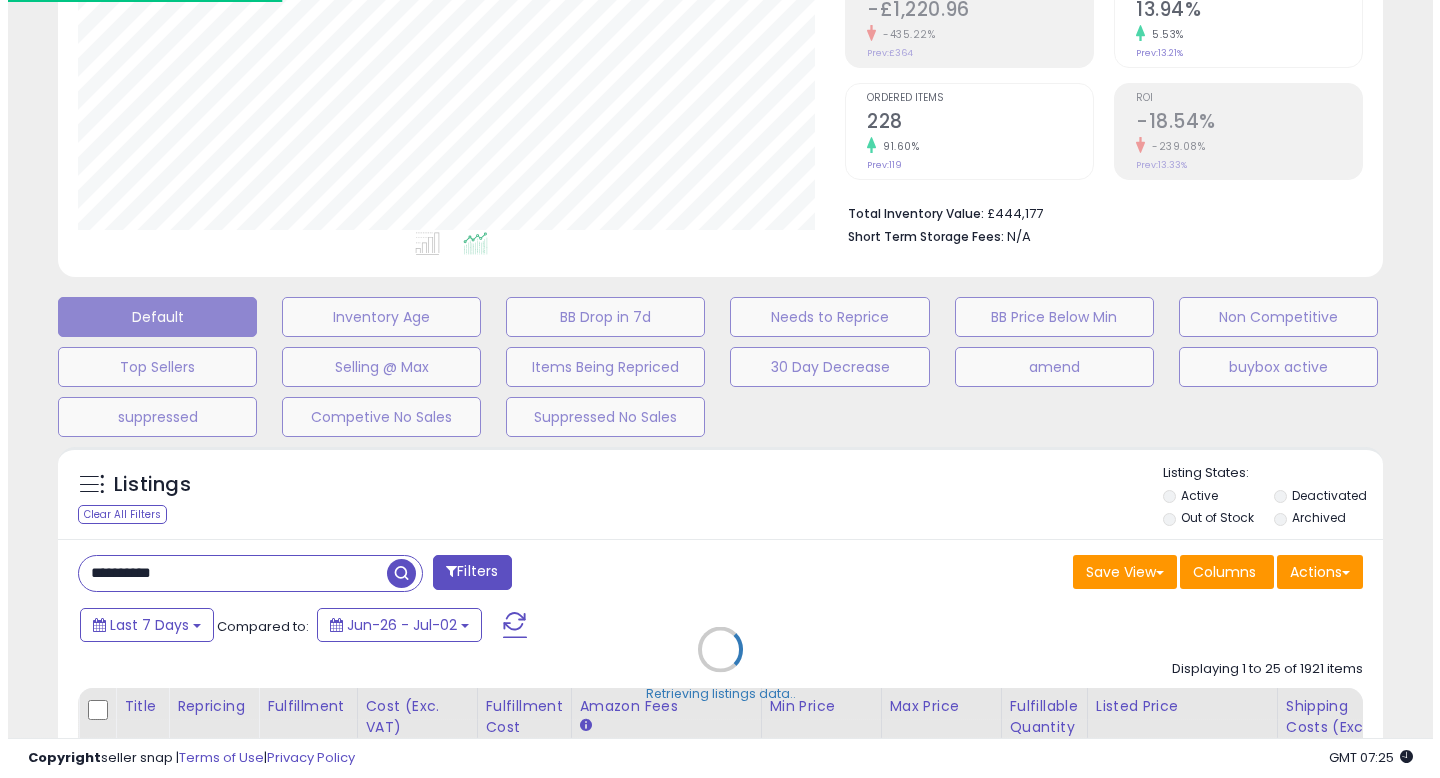 scroll, scrollTop: 999590, scrollLeft: 999224, axis: both 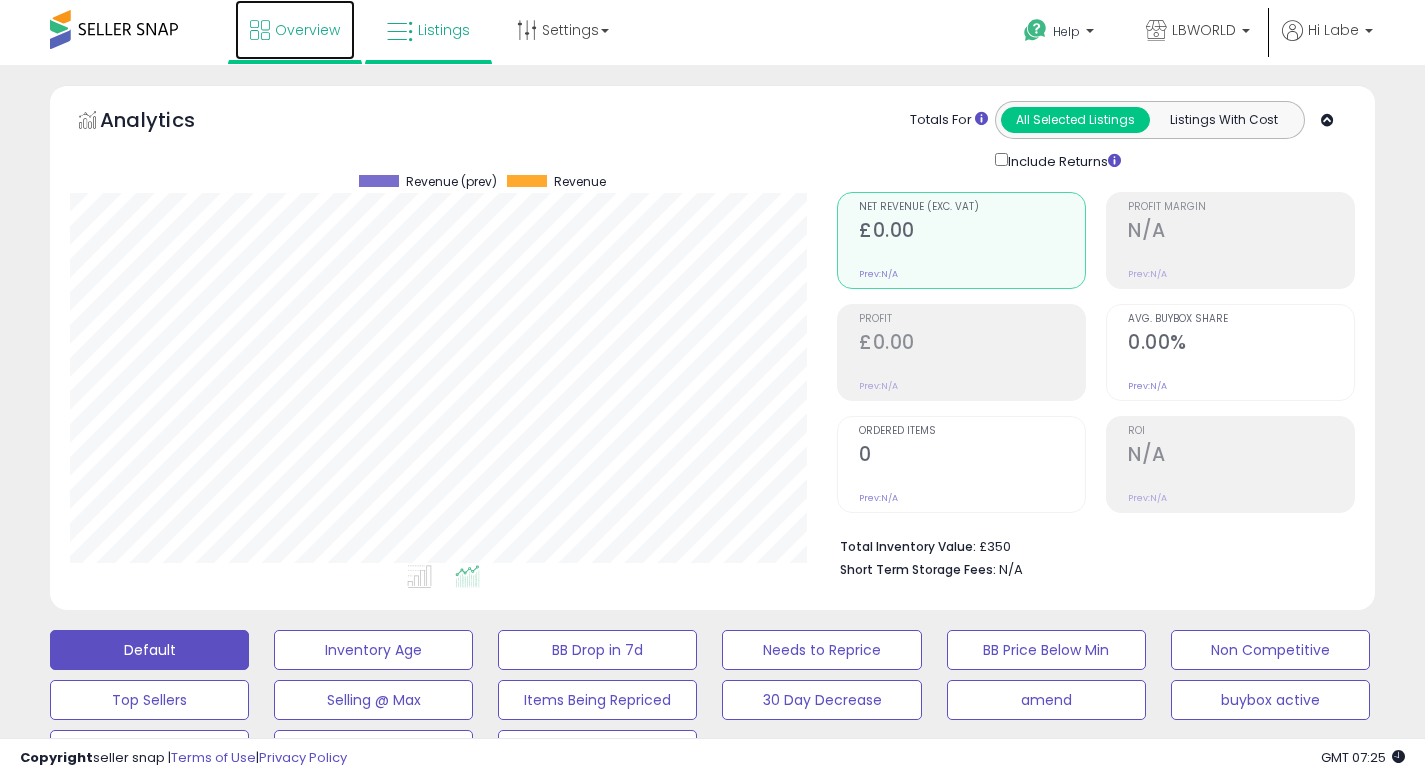 click on "Overview" at bounding box center (307, 30) 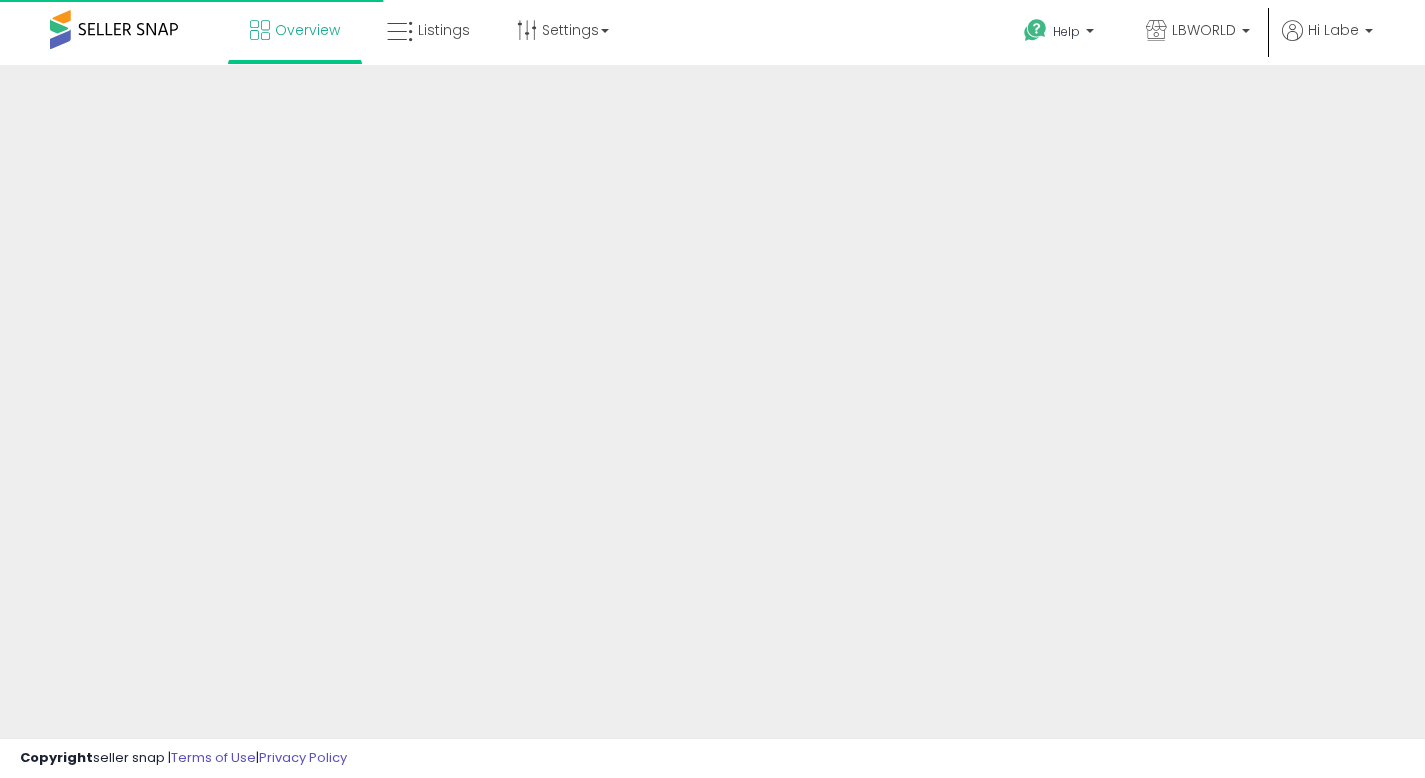 scroll, scrollTop: 0, scrollLeft: 0, axis: both 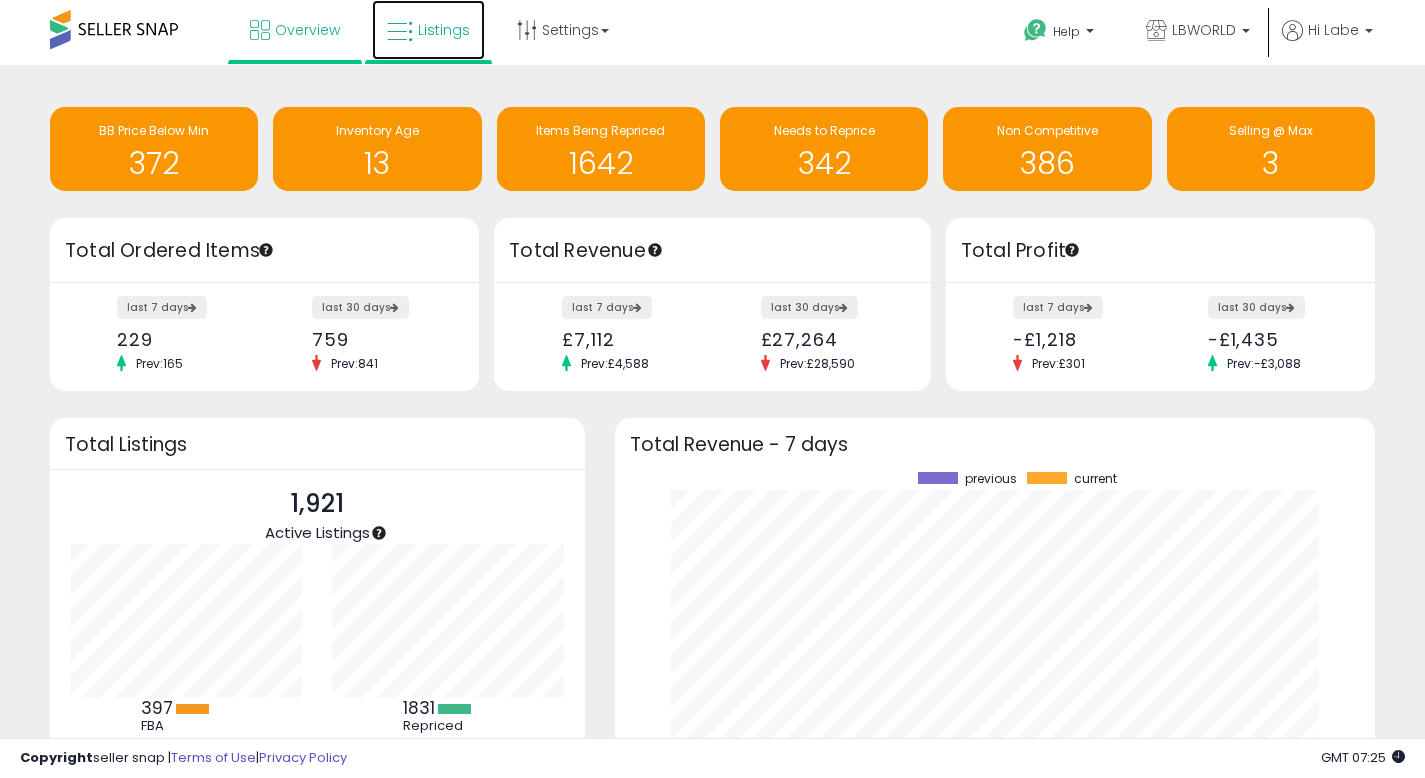 click on "Listings" at bounding box center (428, 30) 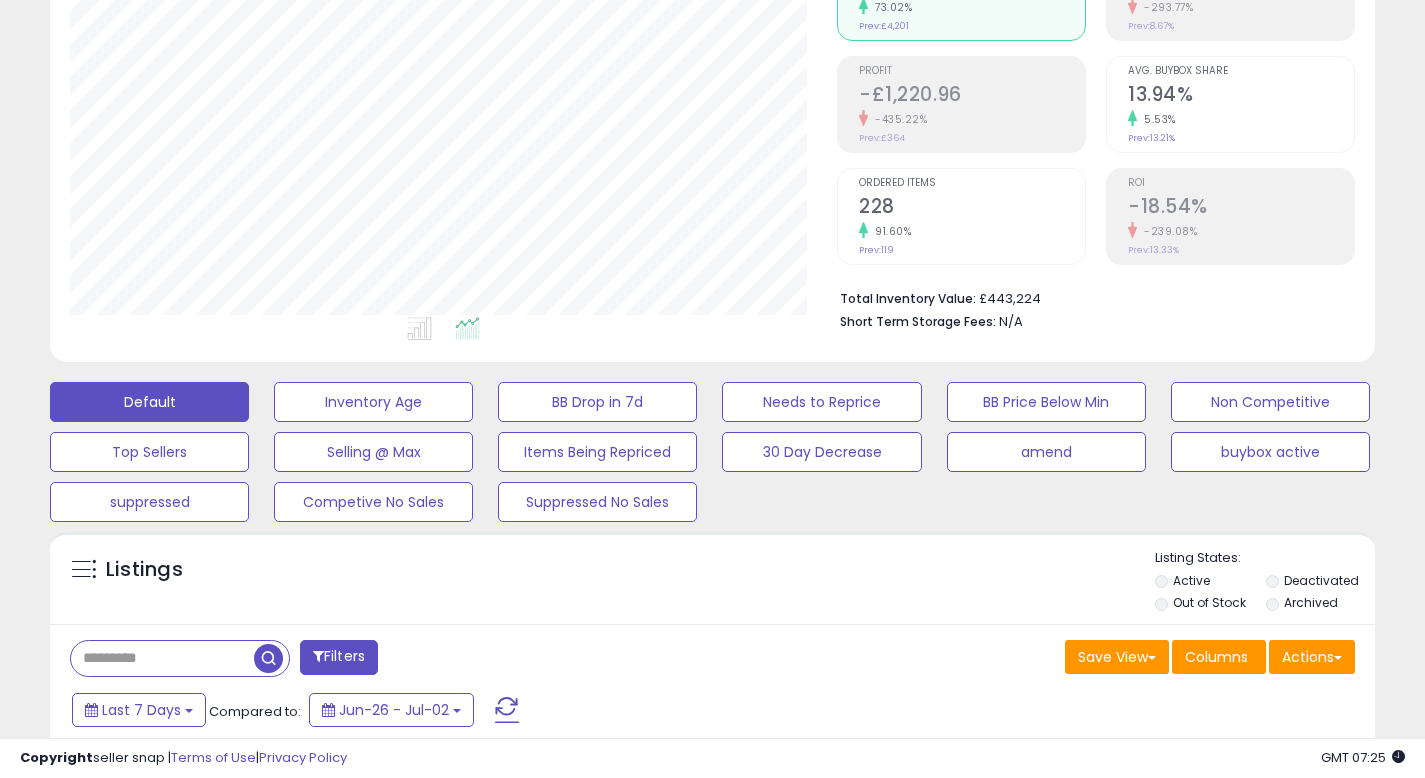 scroll, scrollTop: 360, scrollLeft: 0, axis: vertical 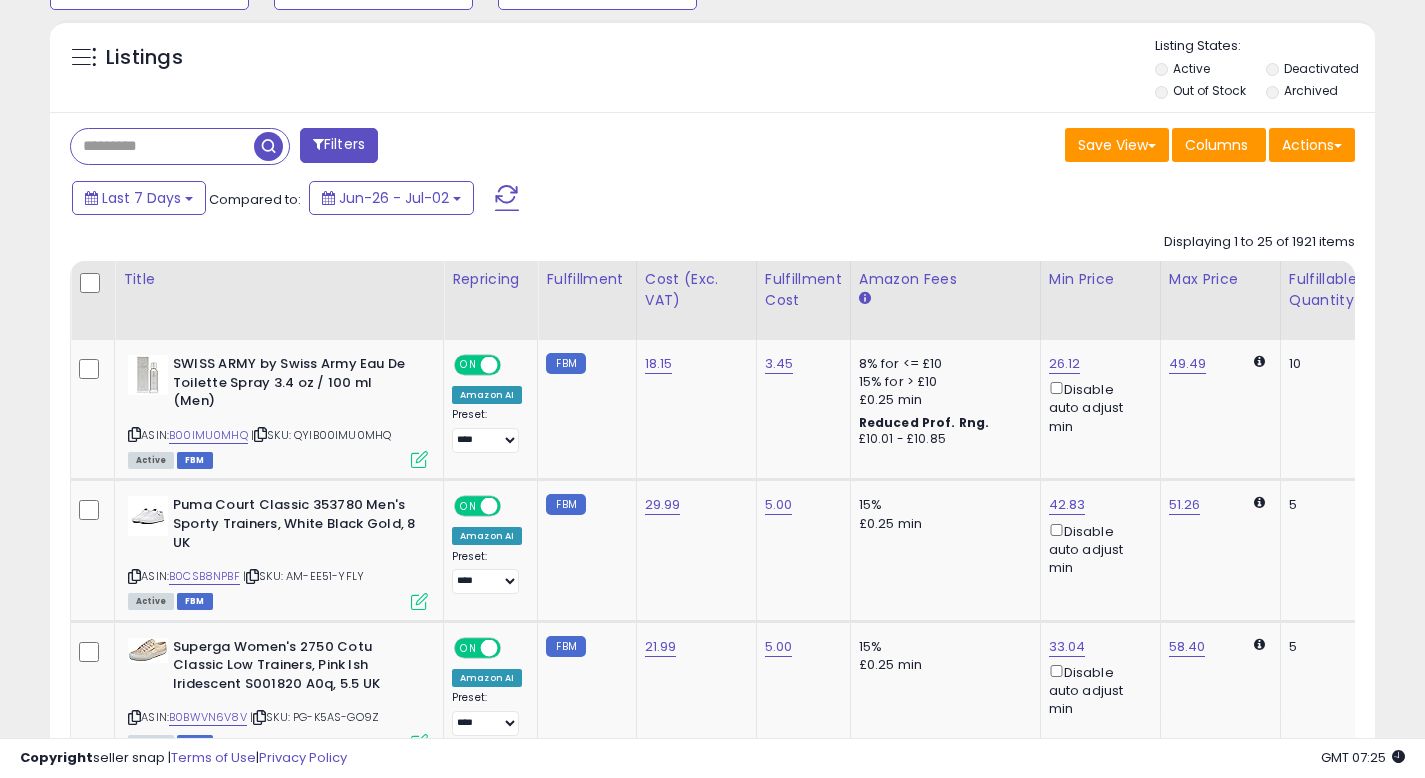 click at bounding box center [162, 146] 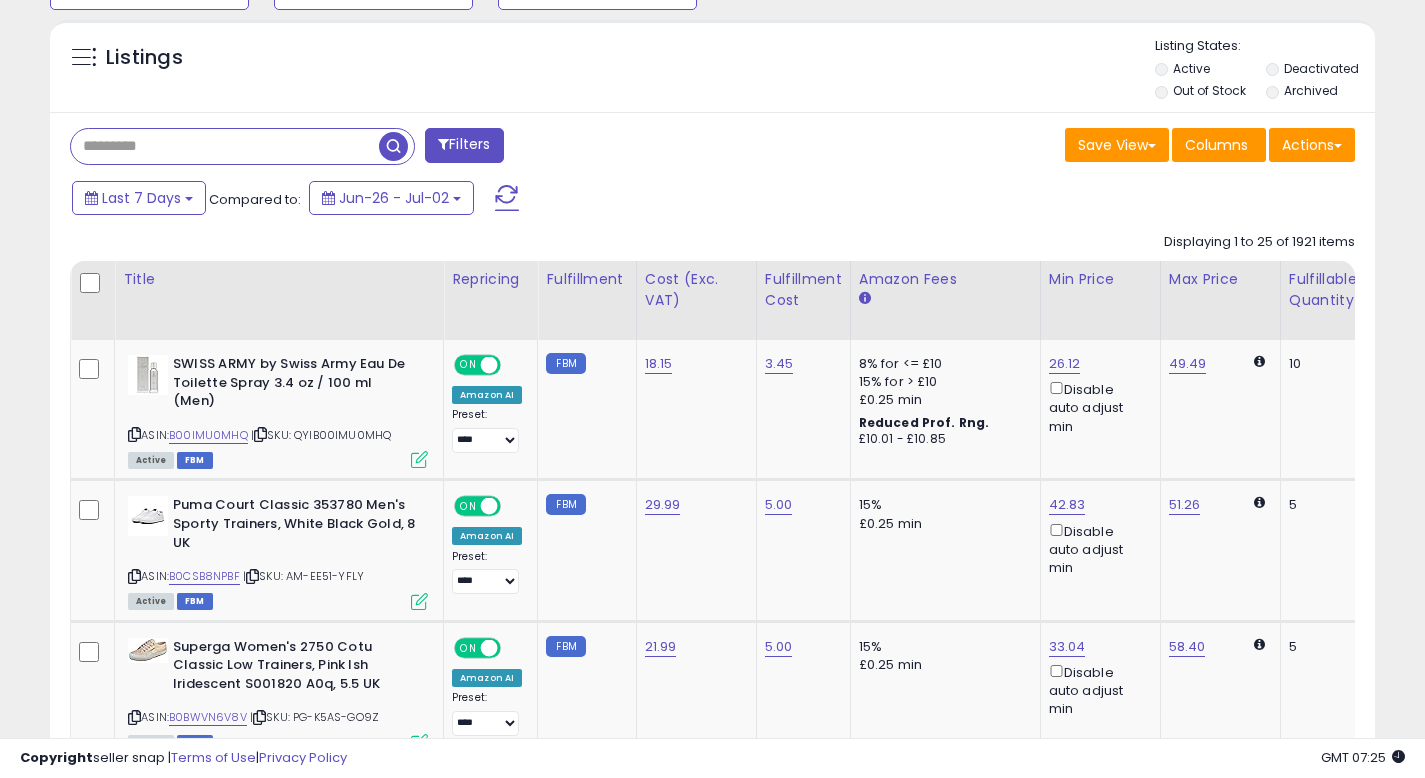 paste on "**********" 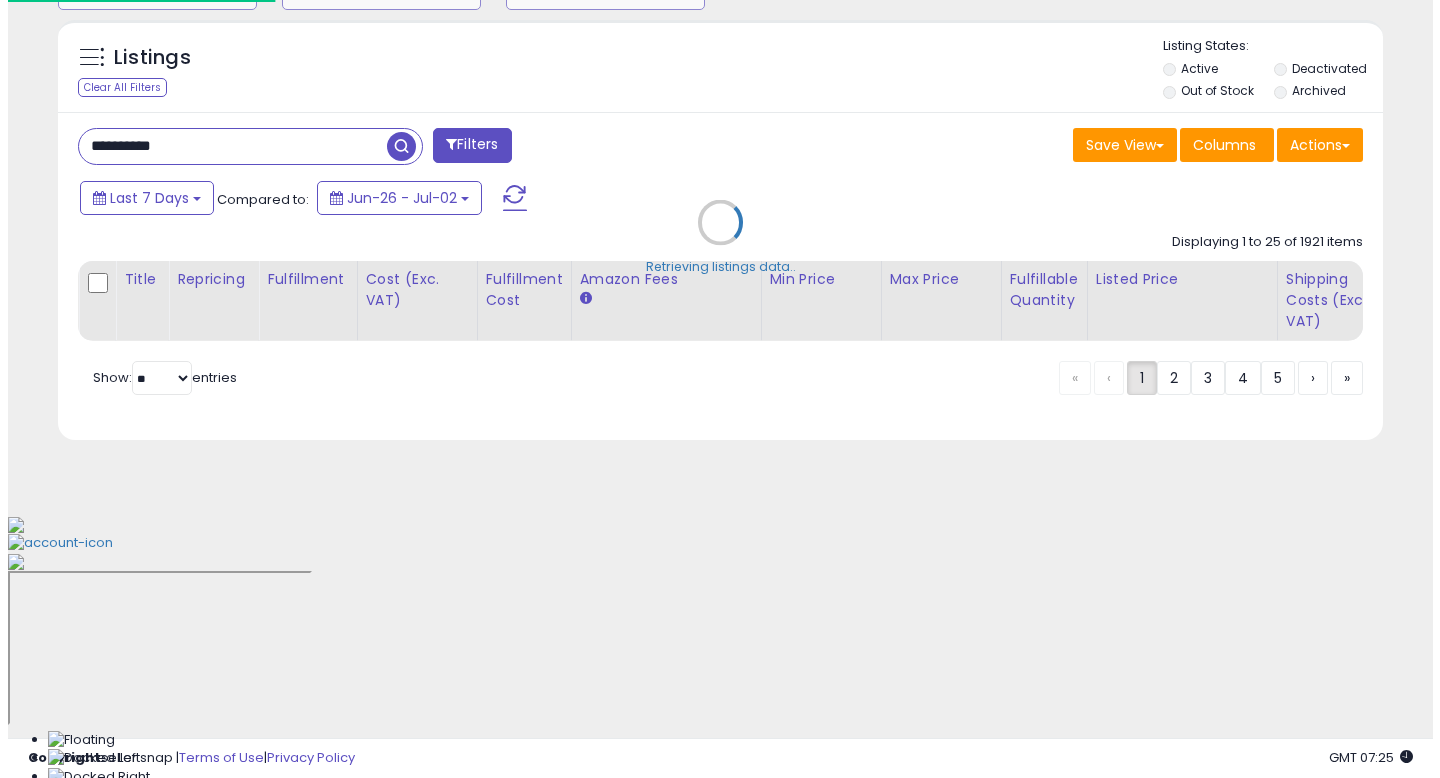 scroll, scrollTop: 512, scrollLeft: 0, axis: vertical 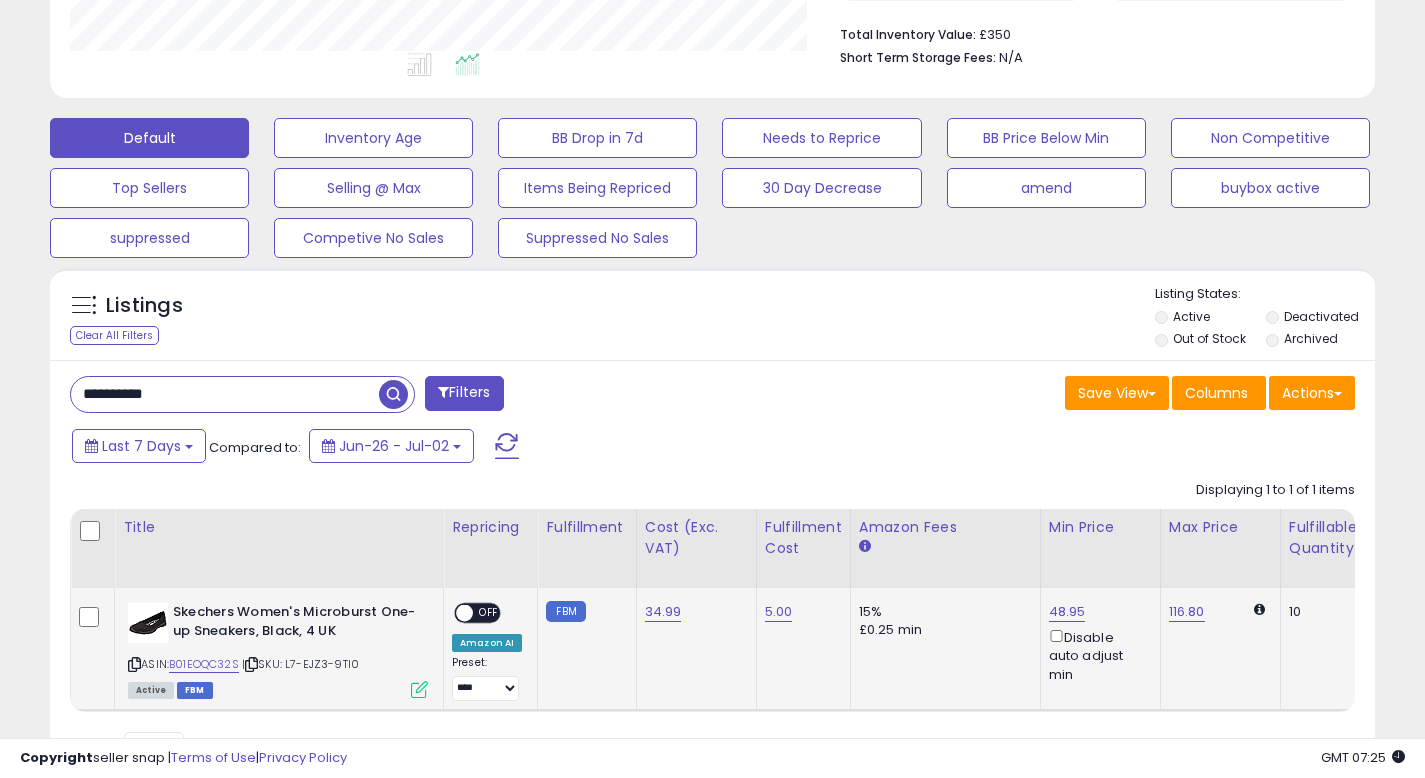 click on "OFF" at bounding box center [489, 613] 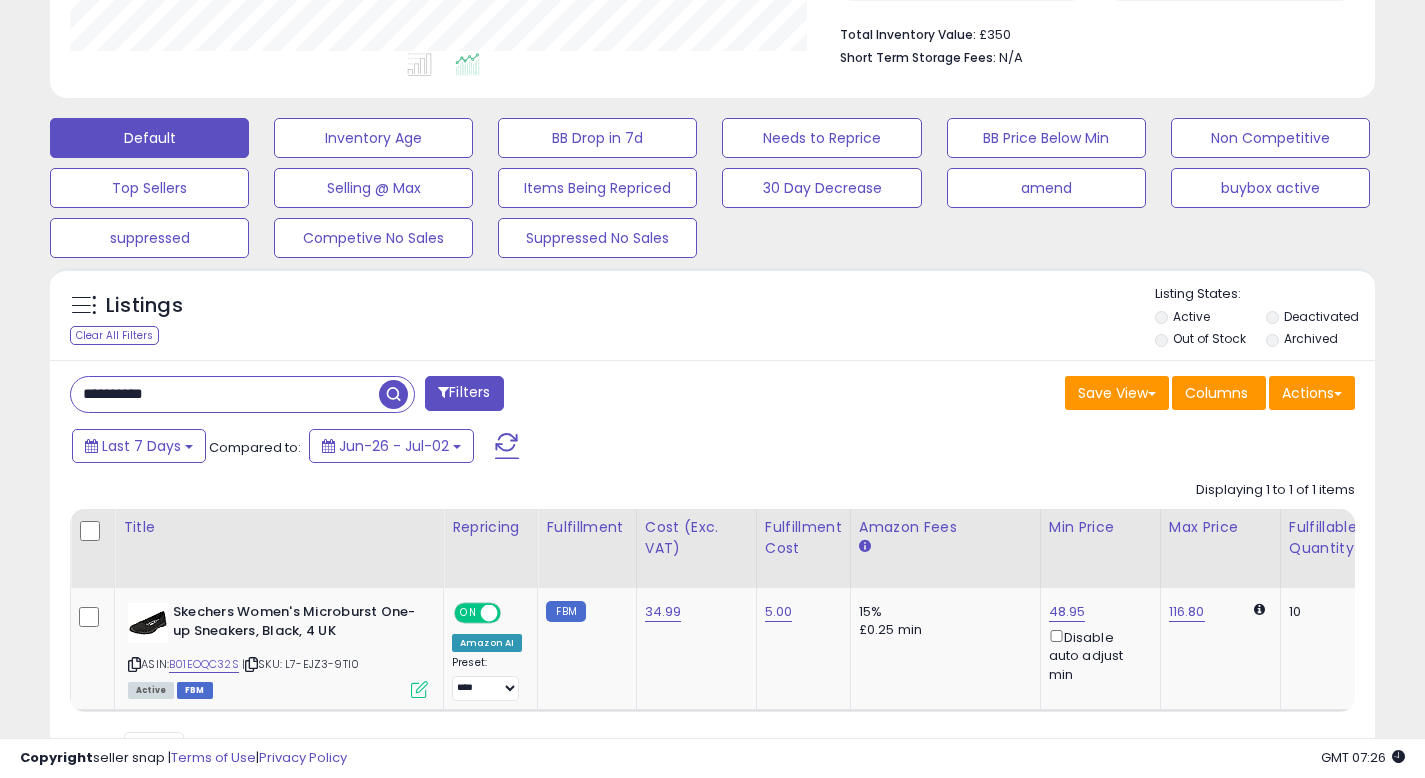 click on "**********" at bounding box center (384, 396) 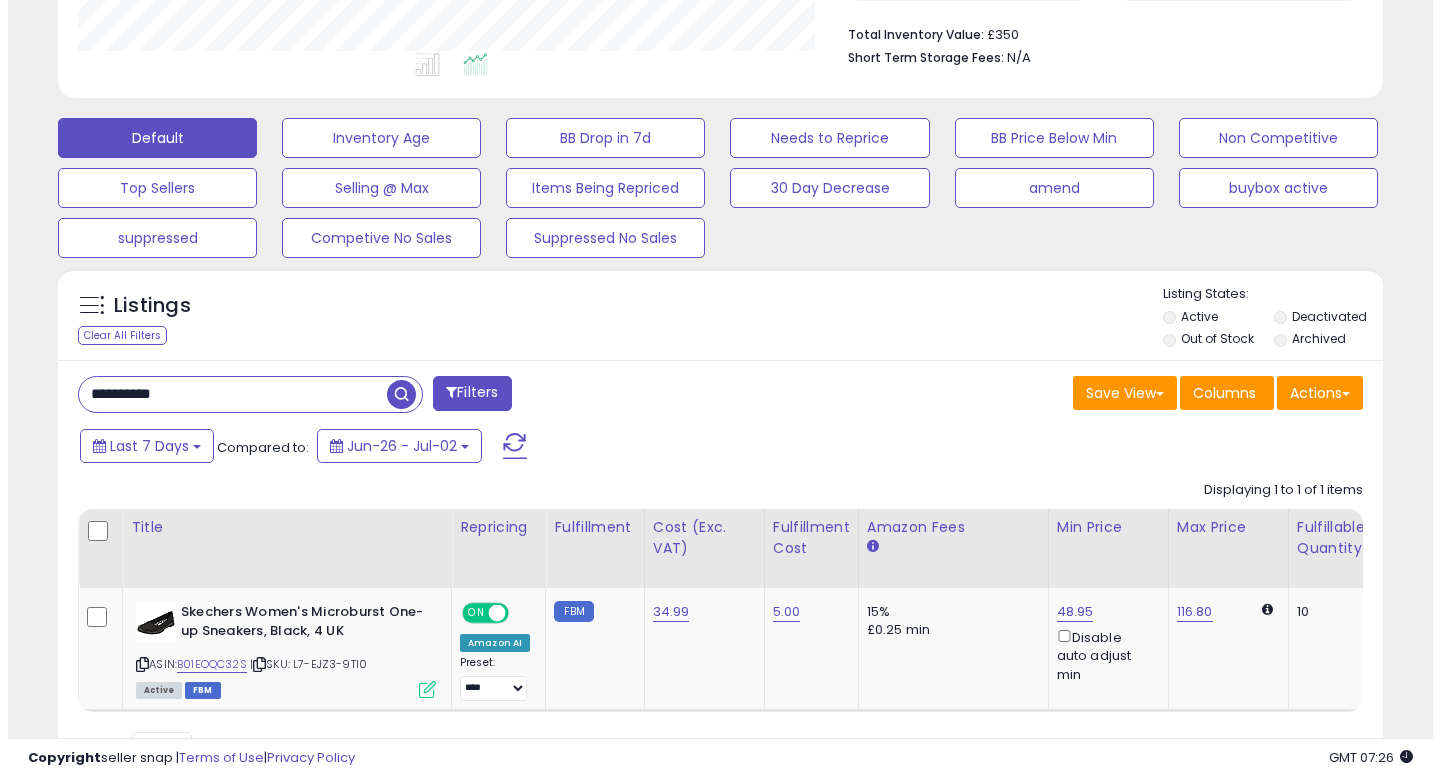 scroll, scrollTop: 492, scrollLeft: 0, axis: vertical 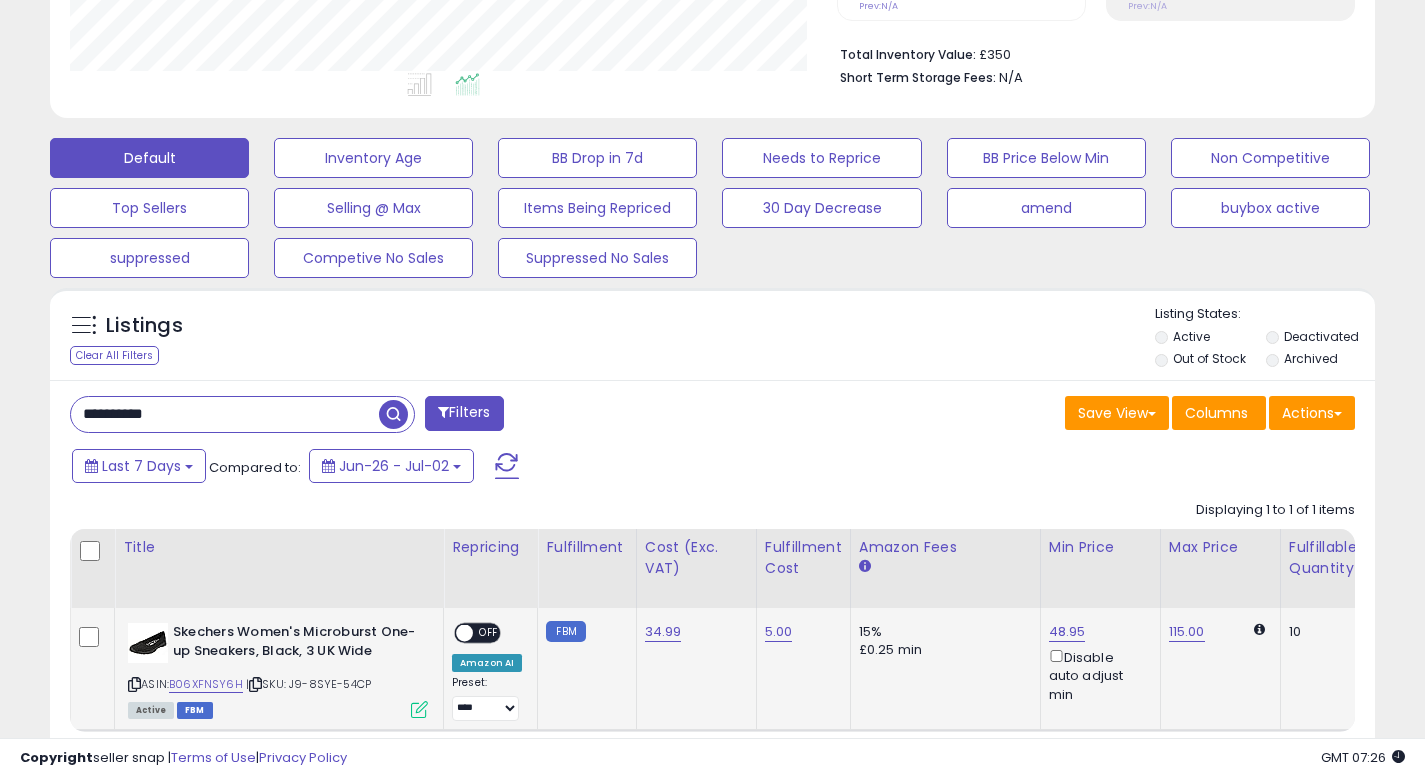 click on "OFF" at bounding box center [489, 633] 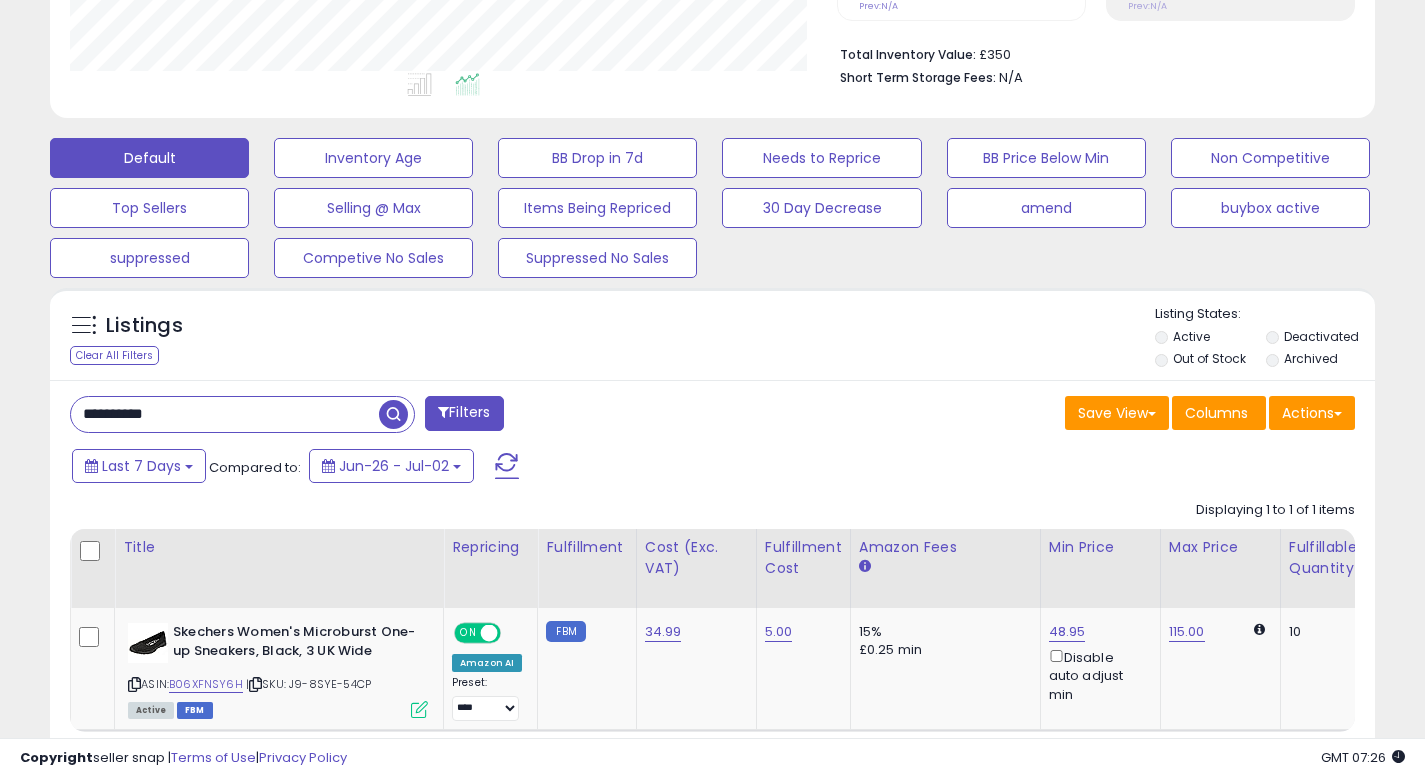 click on "Save View
Save As New View
Update Current View
Columns
Actions
Import  Export Visible Columns" at bounding box center (1042, 415) 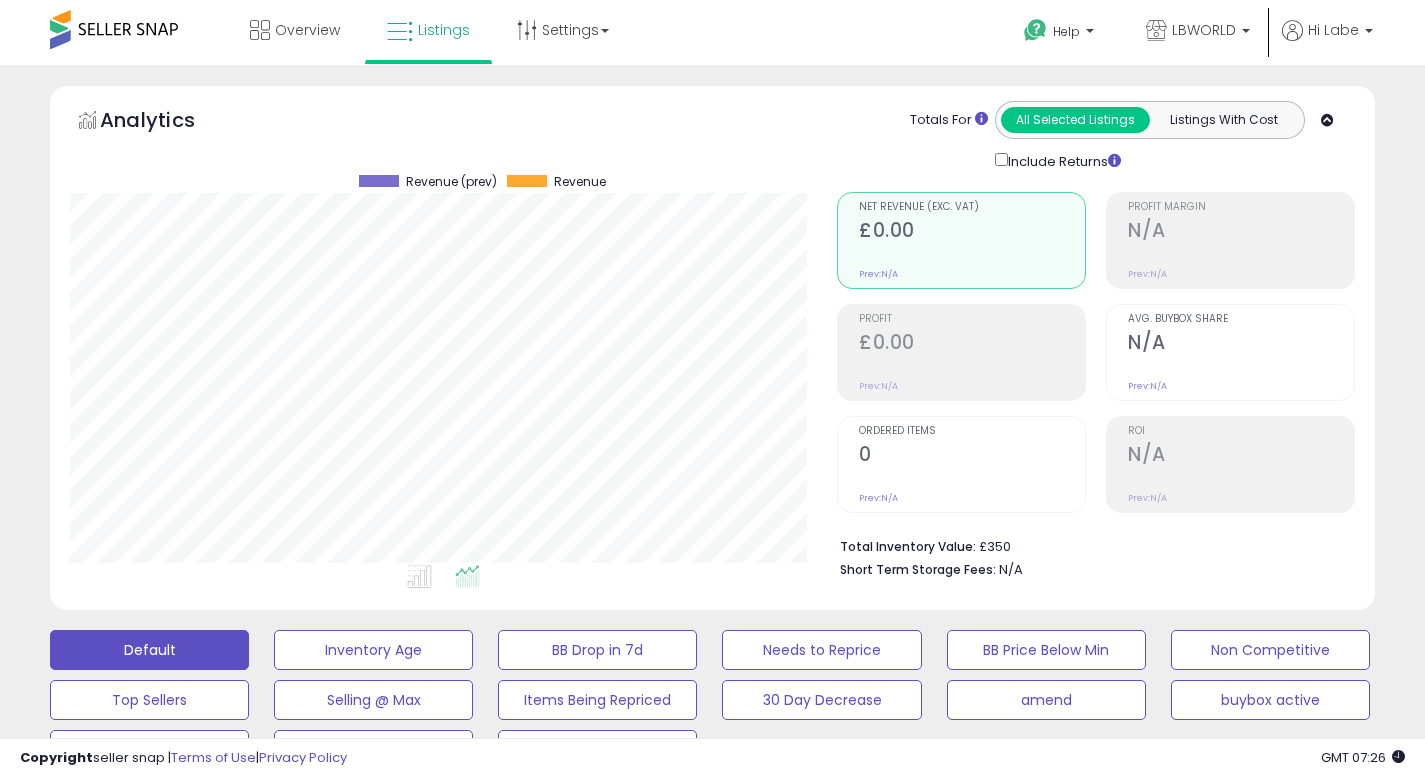 scroll, scrollTop: 0, scrollLeft: 0, axis: both 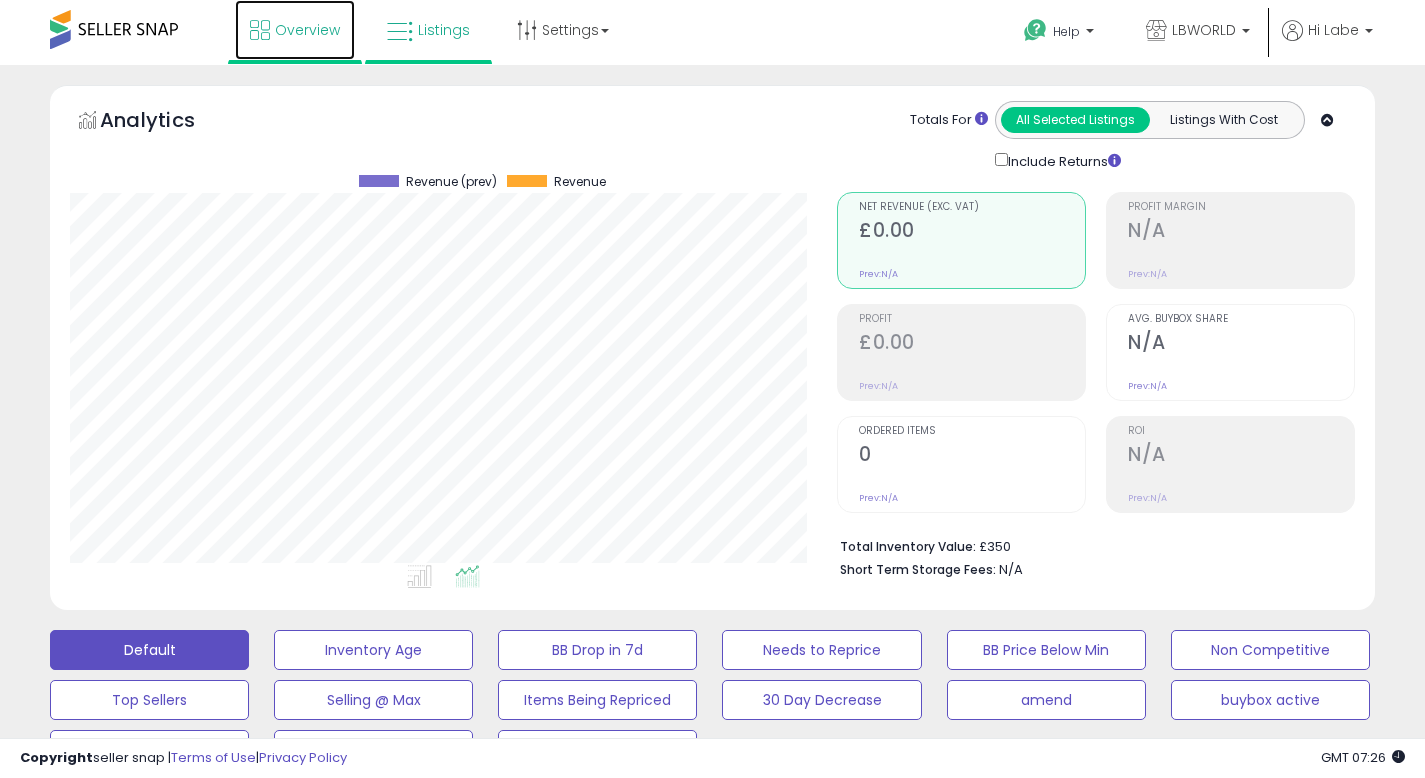 click on "Overview" at bounding box center (307, 30) 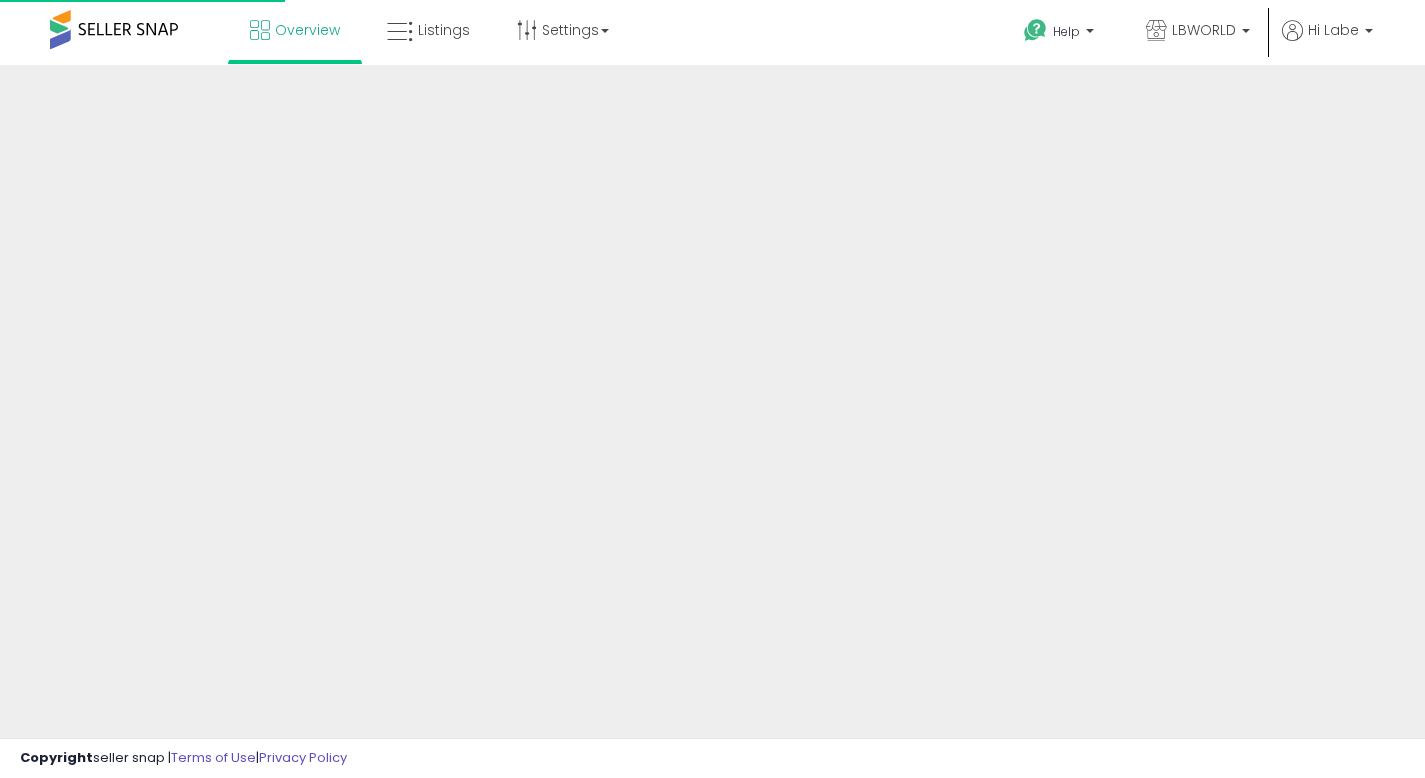 scroll, scrollTop: 0, scrollLeft: 0, axis: both 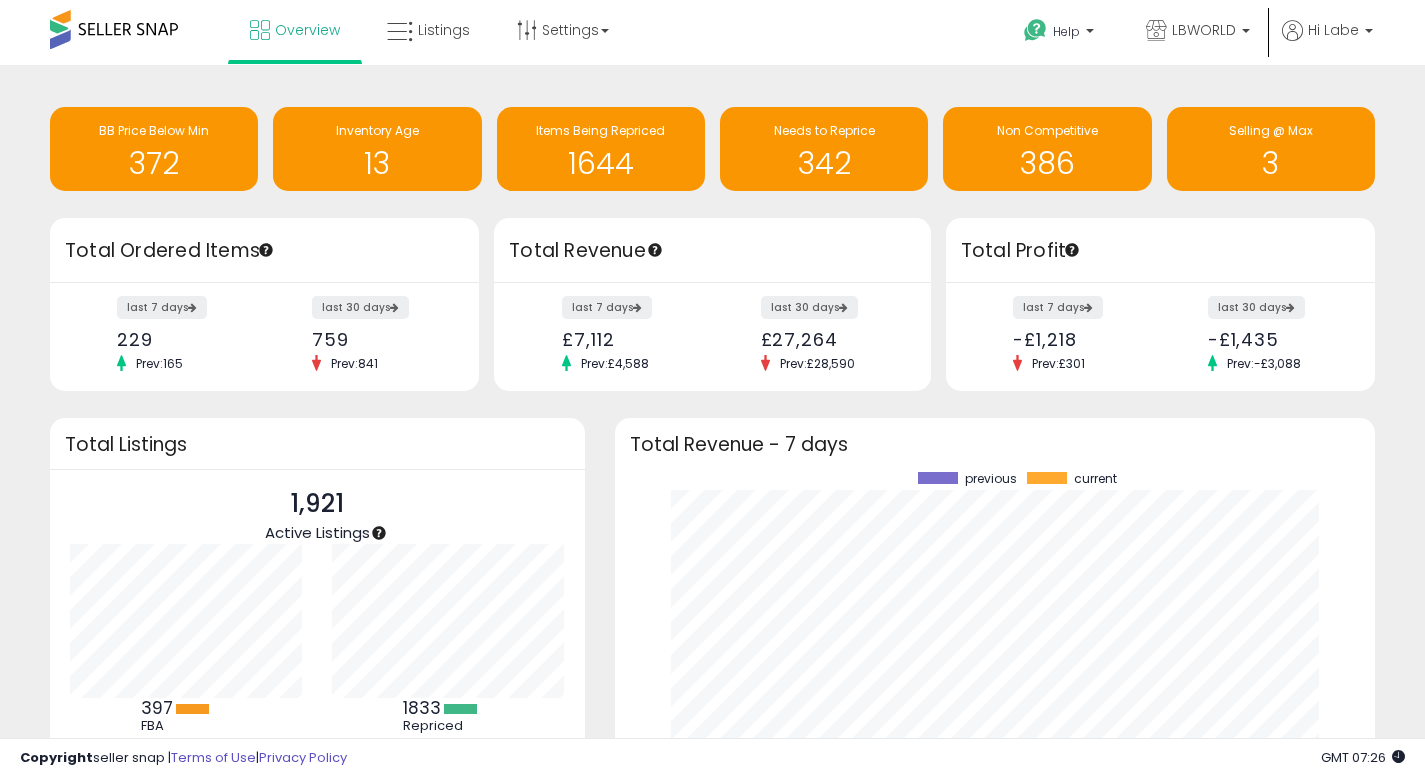 click at bounding box center (114, 29) 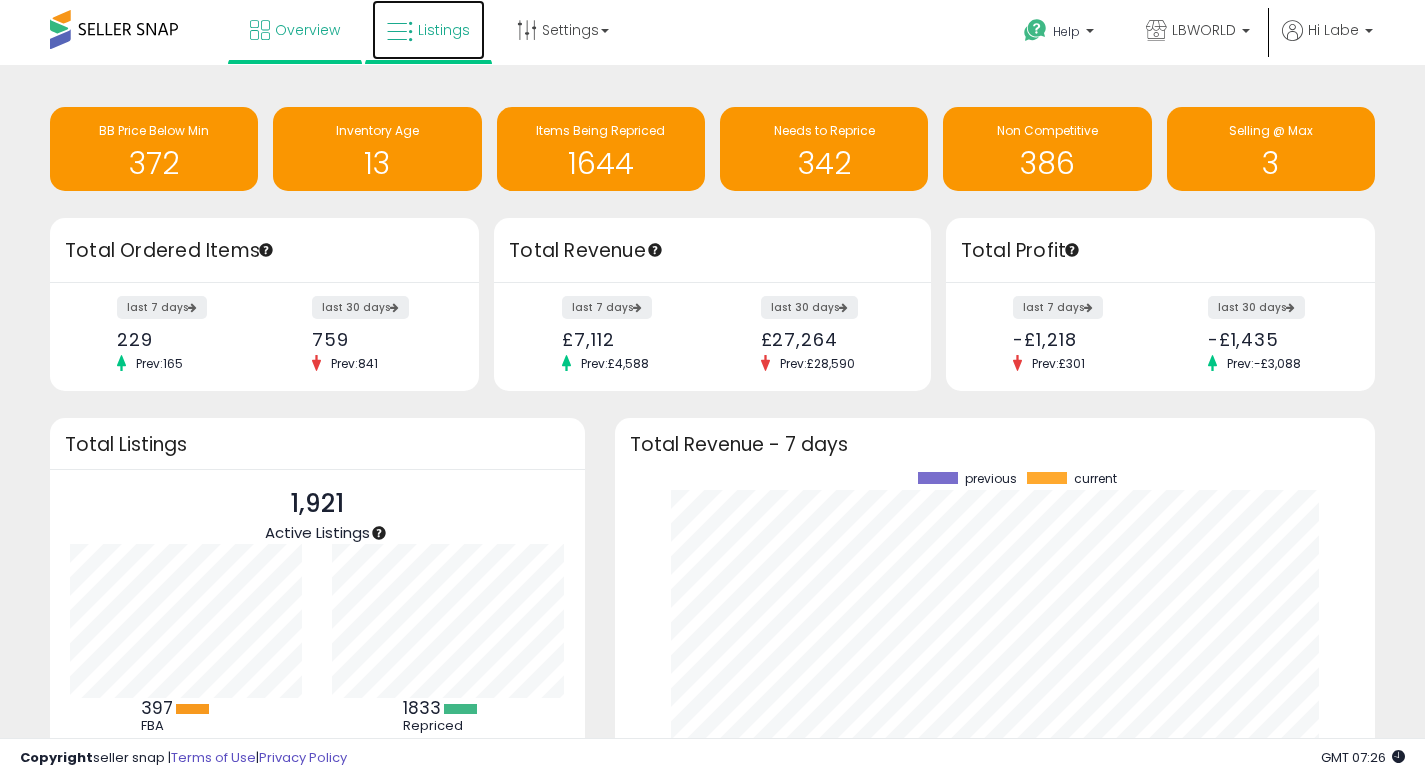 click on "Listings" at bounding box center (428, 30) 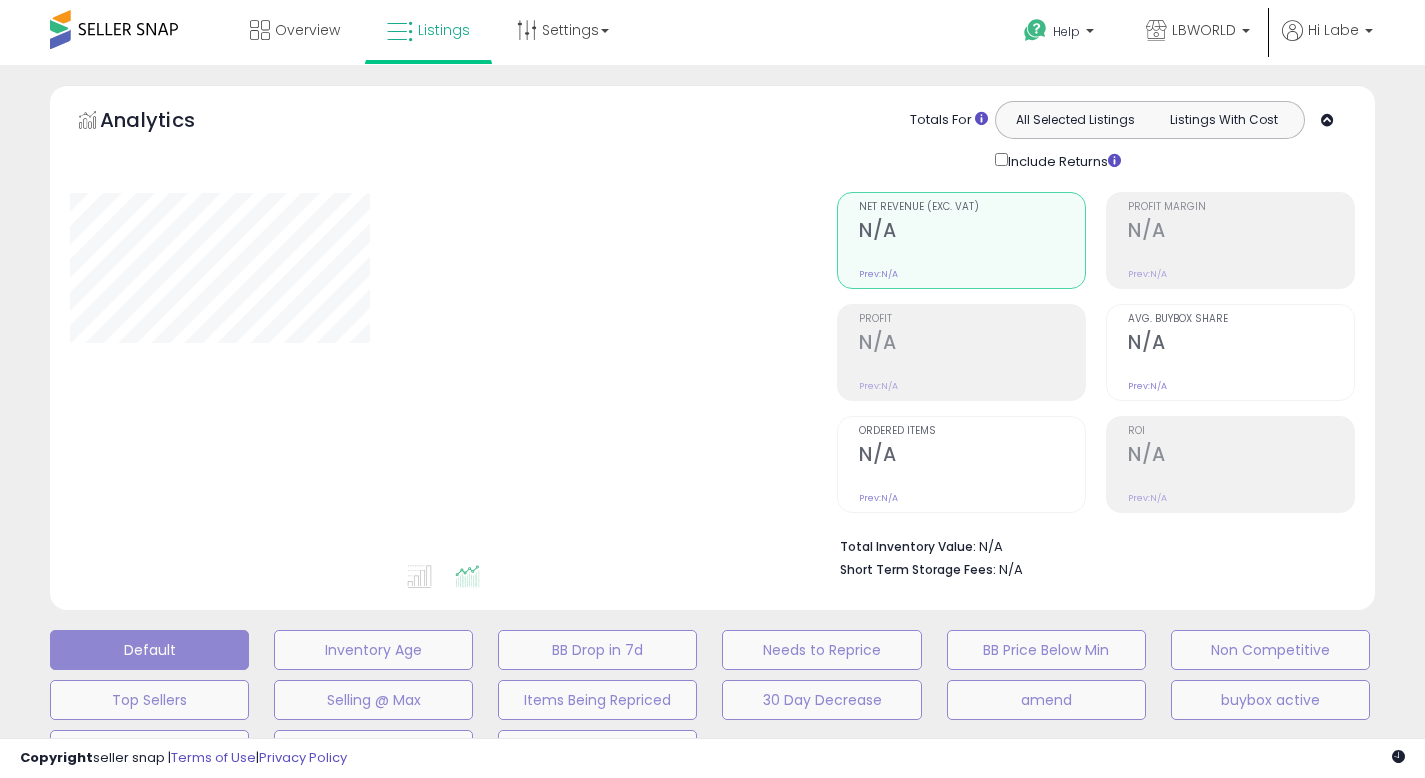 scroll, scrollTop: 0, scrollLeft: 0, axis: both 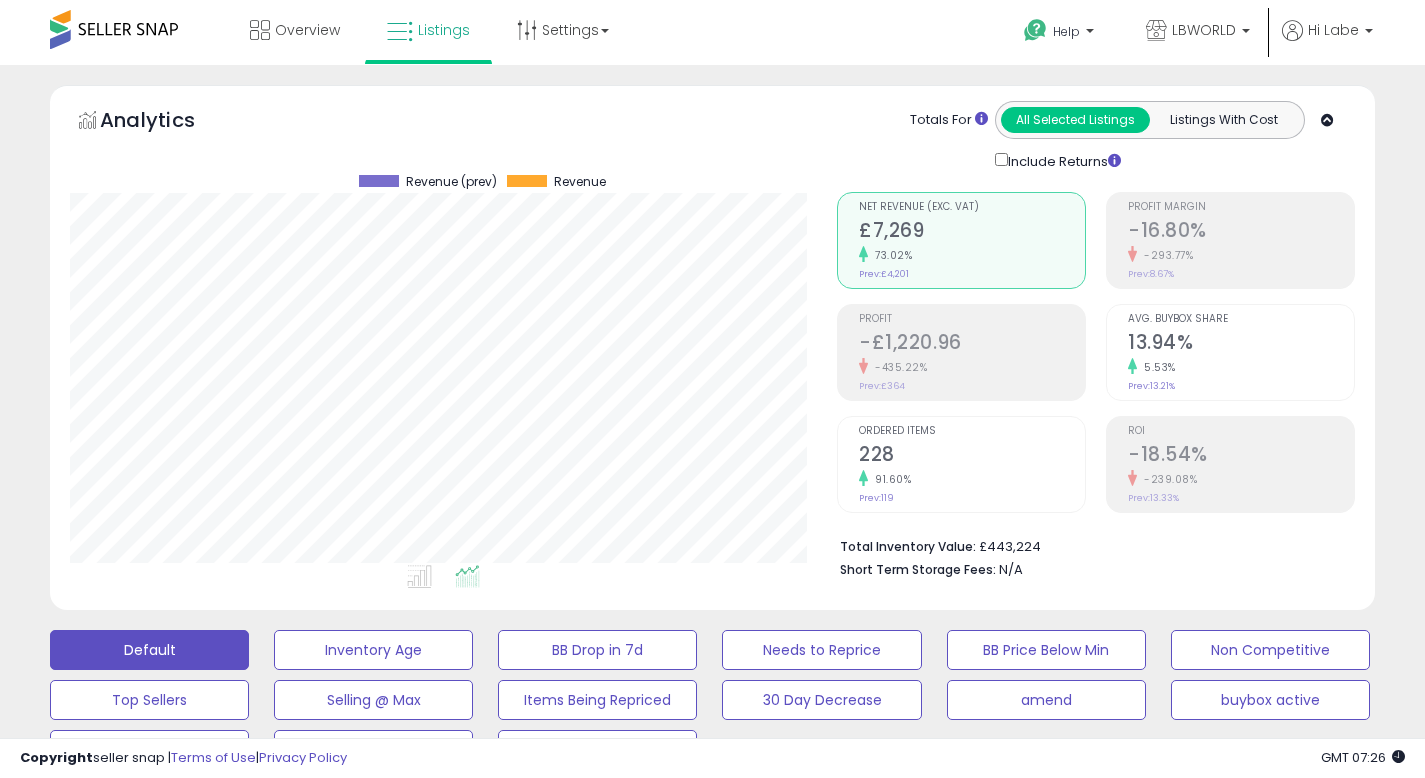 click at bounding box center (114, 29) 